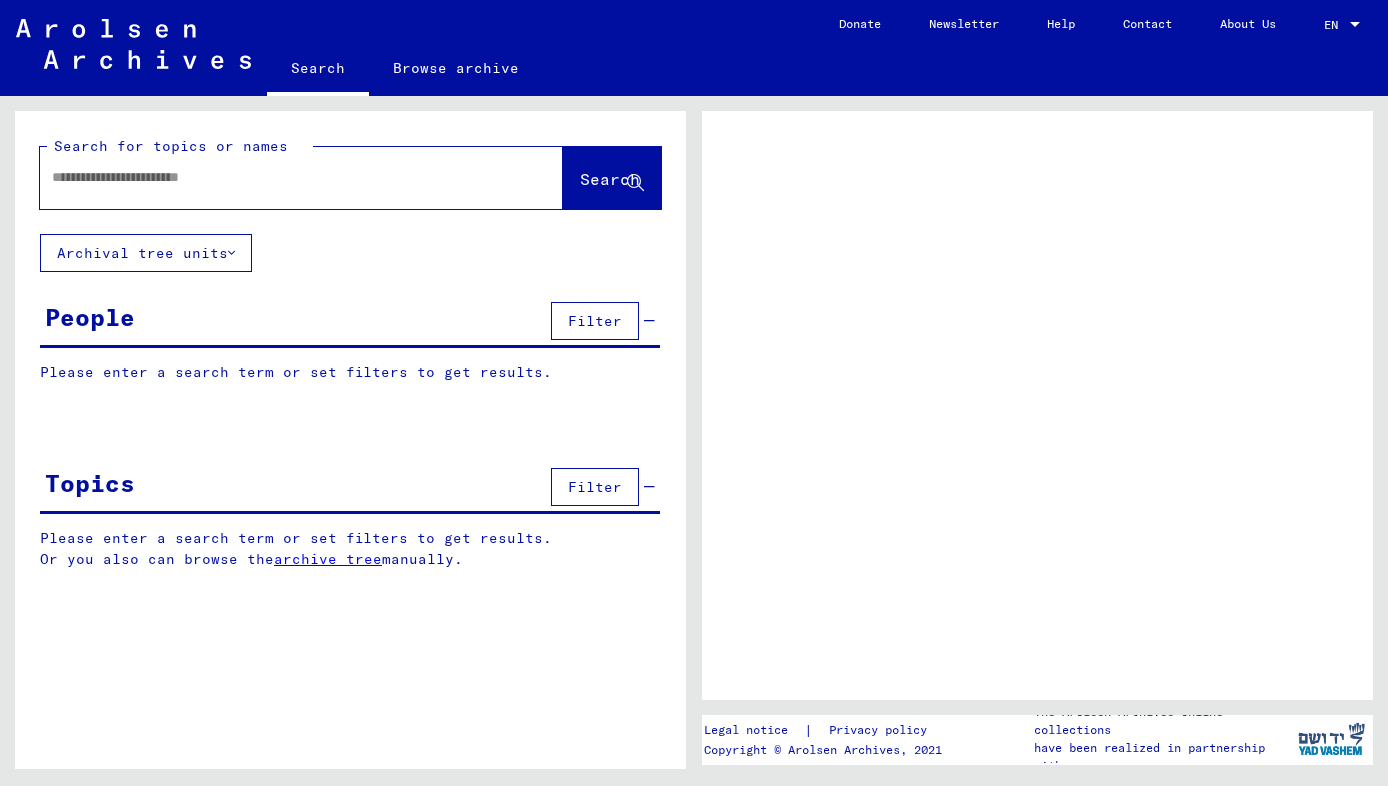 scroll, scrollTop: 0, scrollLeft: 0, axis: both 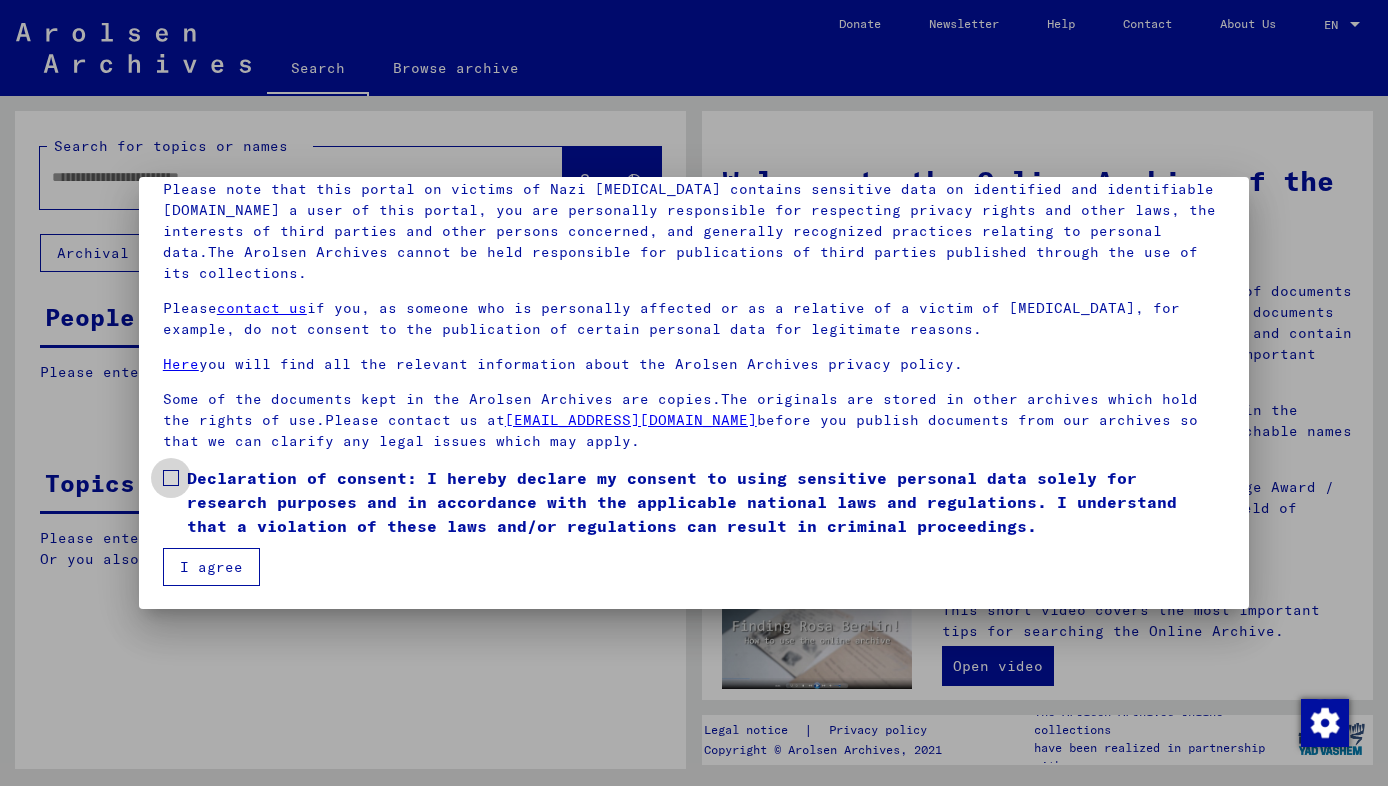 click on "Declaration of consent: I hereby declare my consent to using sensitive personal data solely for research purposes and in accordance with the applicable national laws and regulations. I understand that a violation of these laws and/or regulations can result in criminal proceedings." at bounding box center [694, 502] 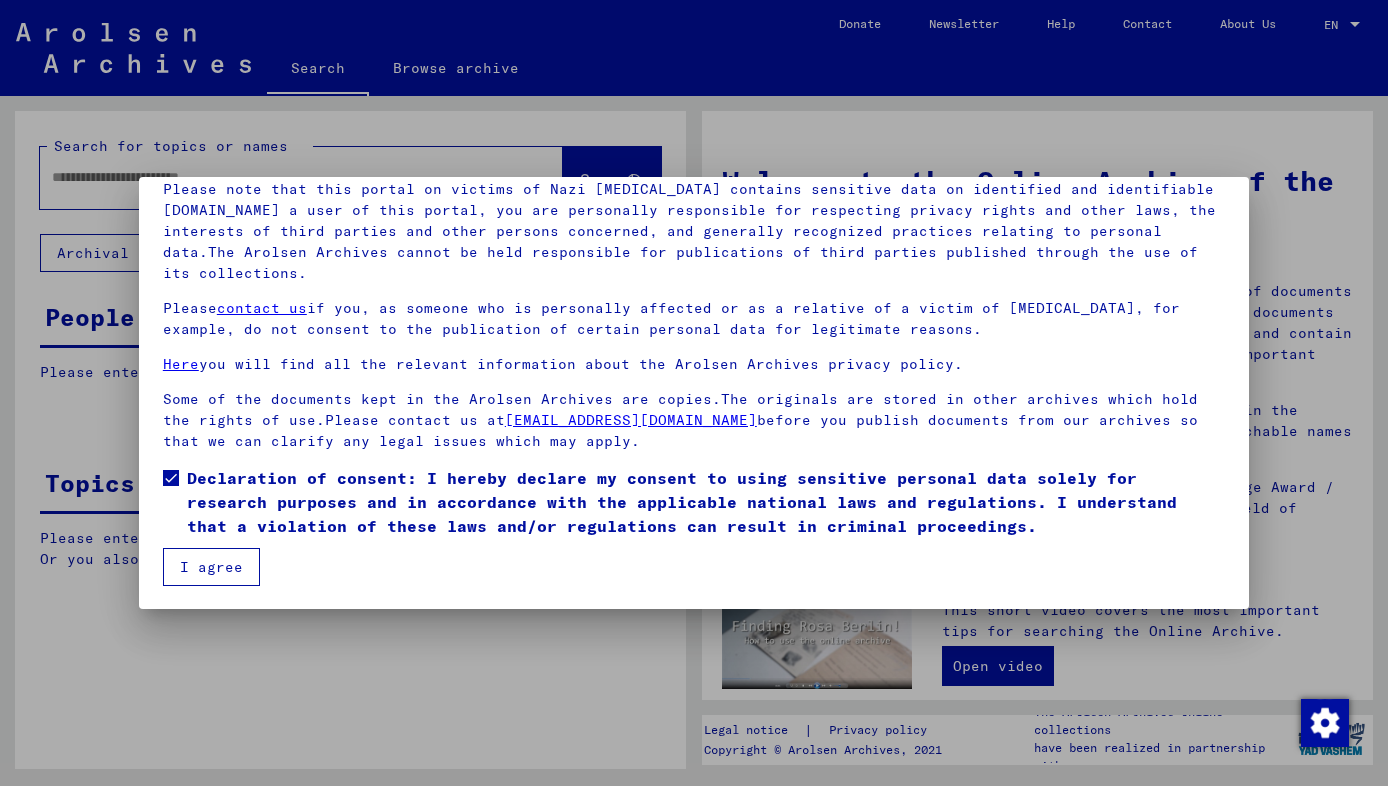 click on "I agree" at bounding box center [211, 567] 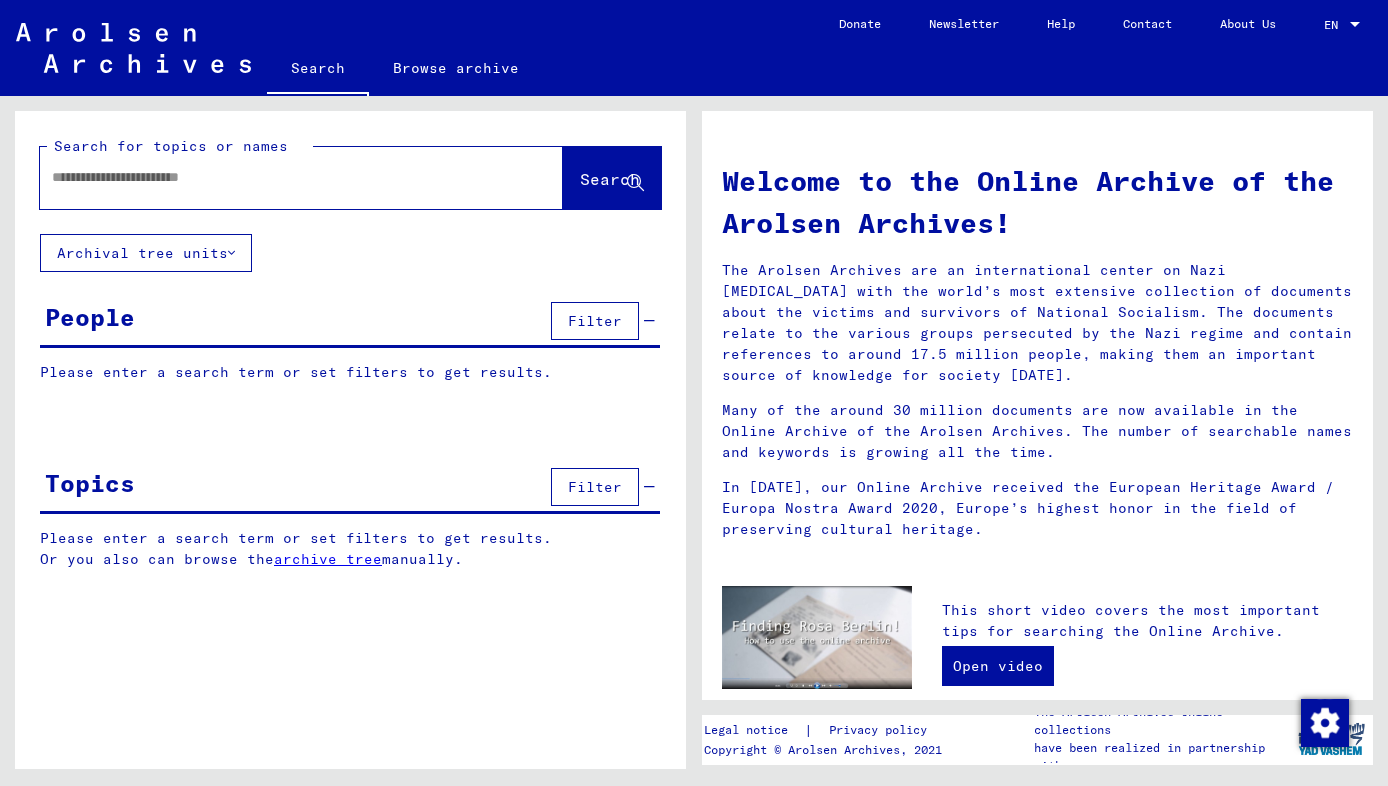 click at bounding box center [277, 177] 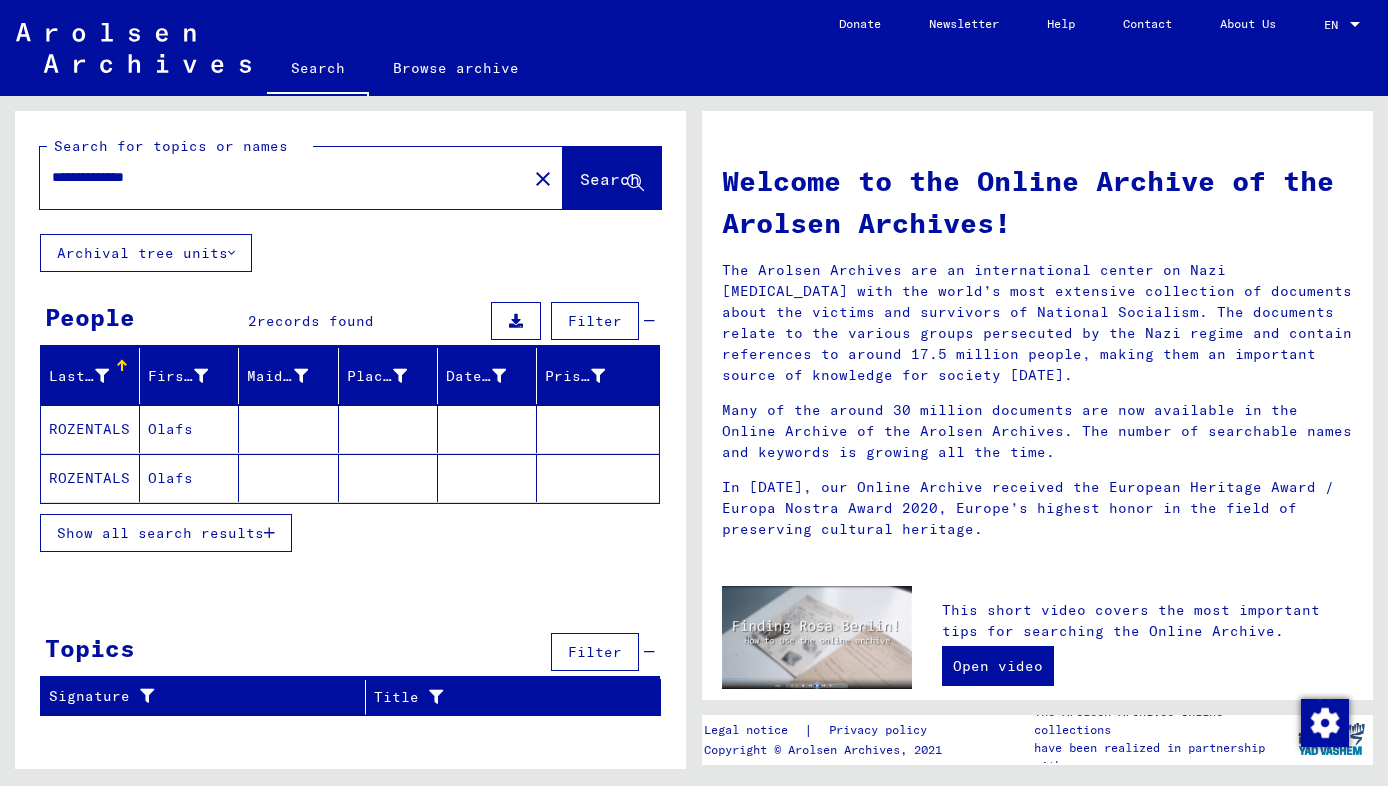 click on "Show all search results" at bounding box center [350, 533] 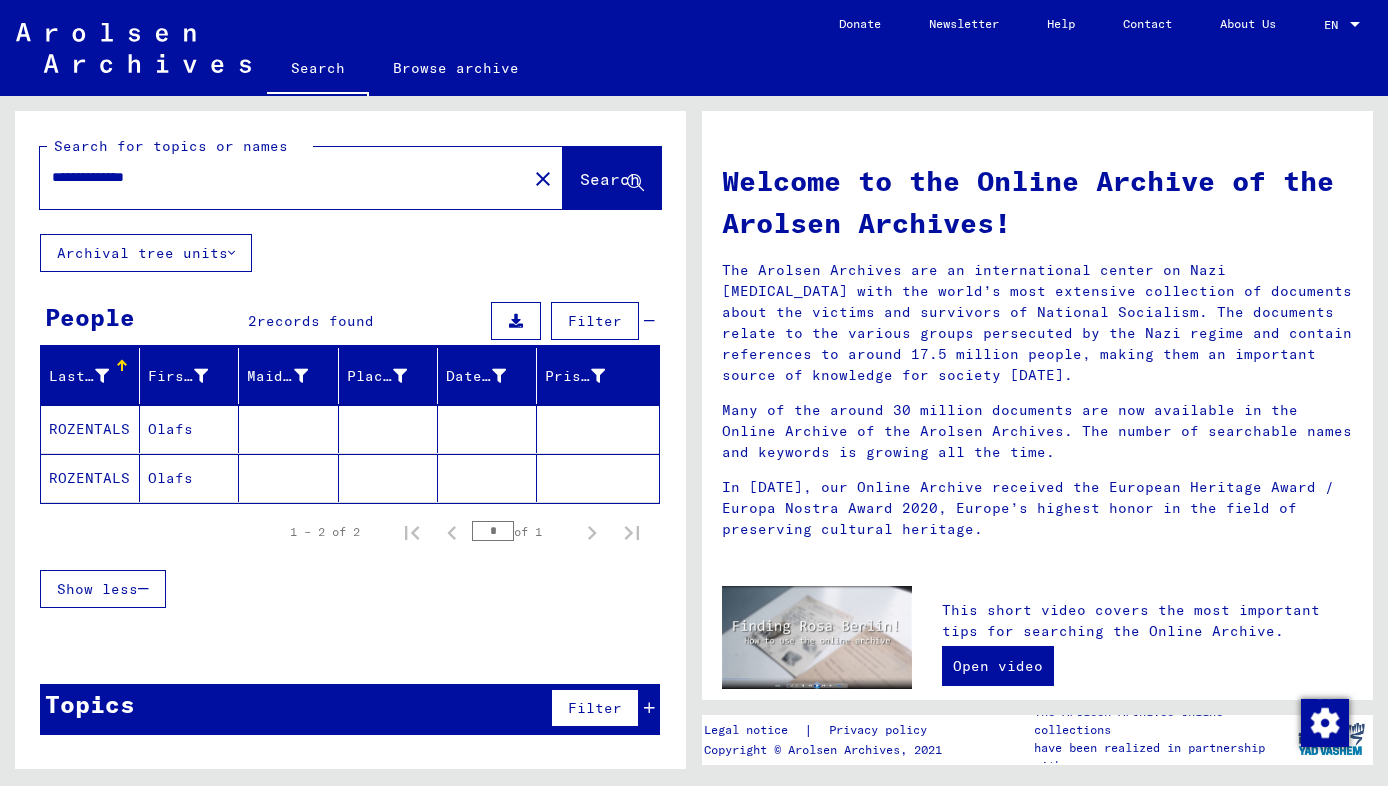 click on "Olafs" at bounding box center [189, 478] 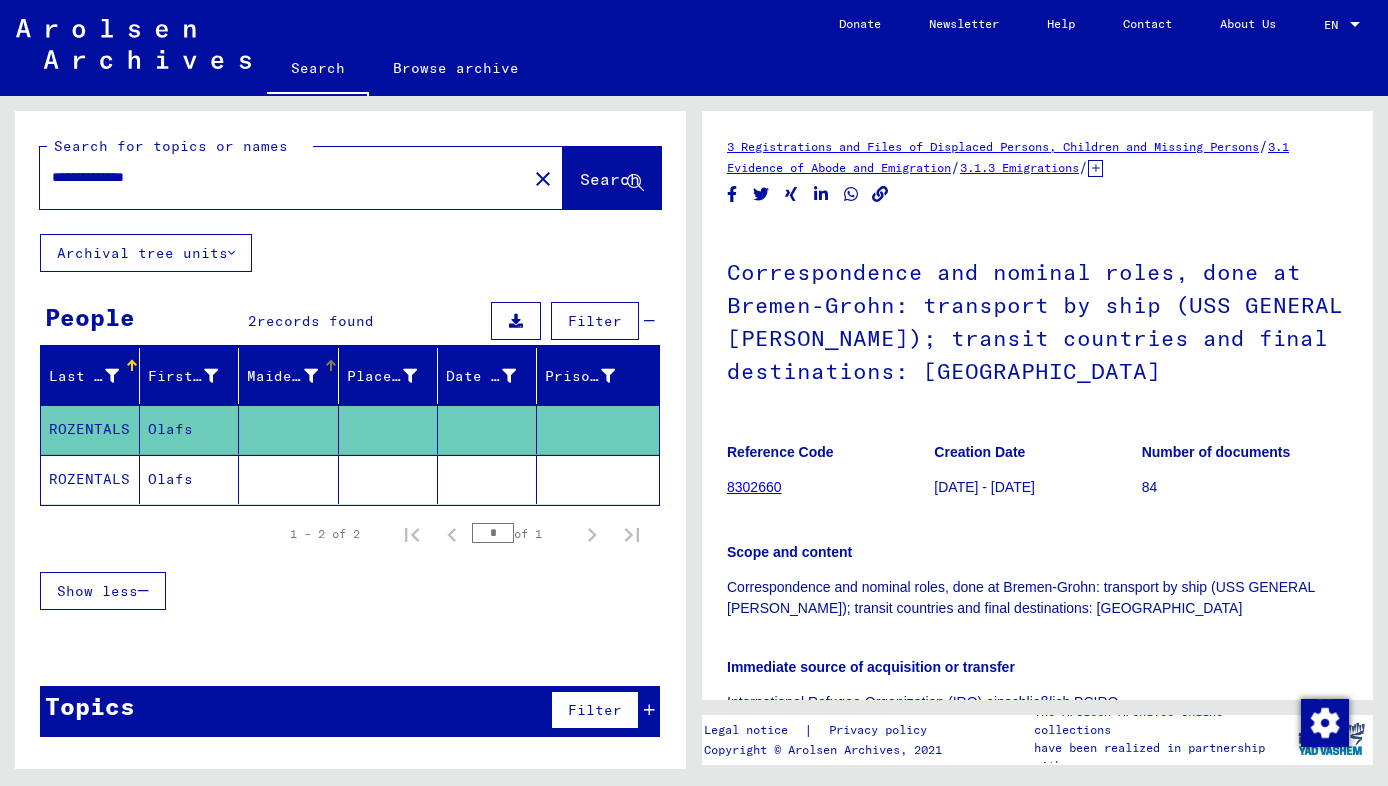 scroll, scrollTop: 0, scrollLeft: 0, axis: both 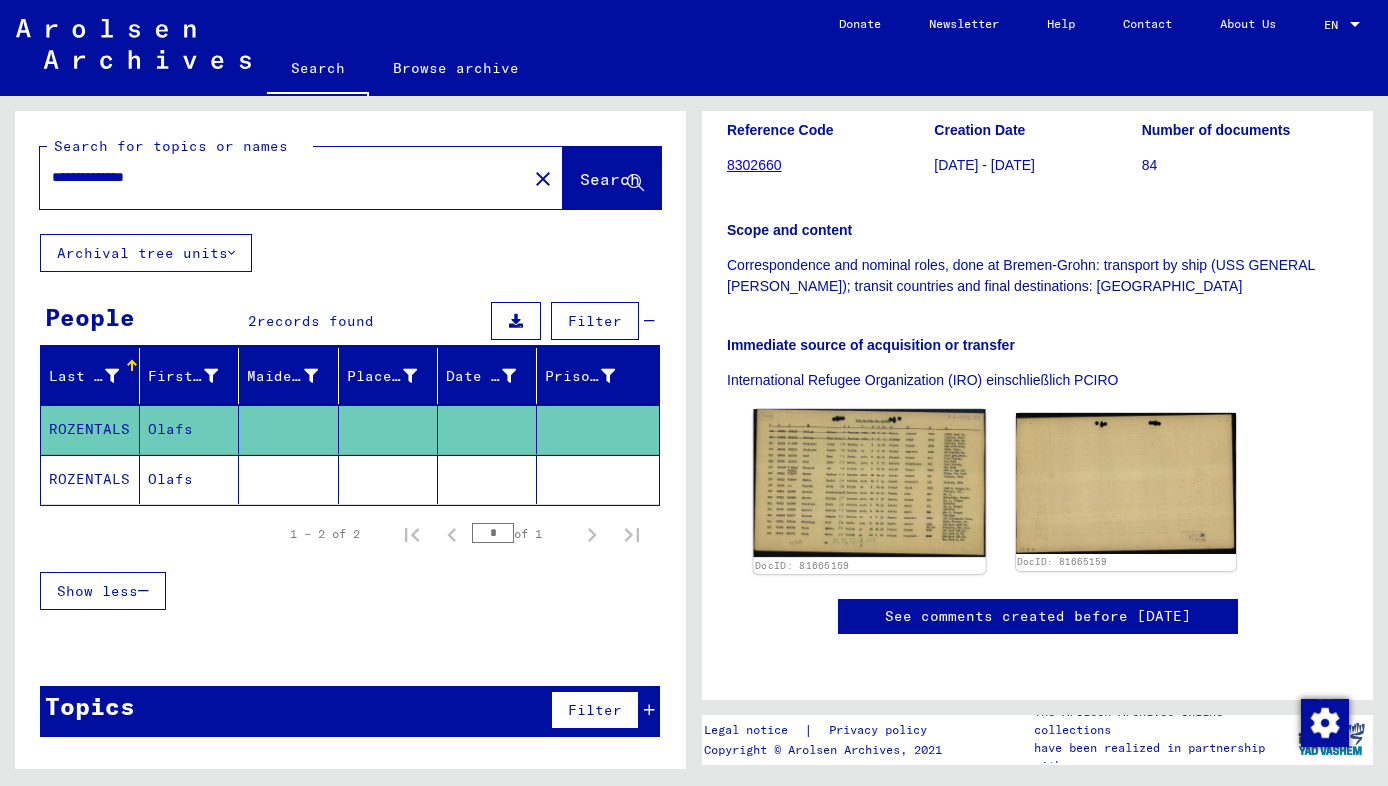 click 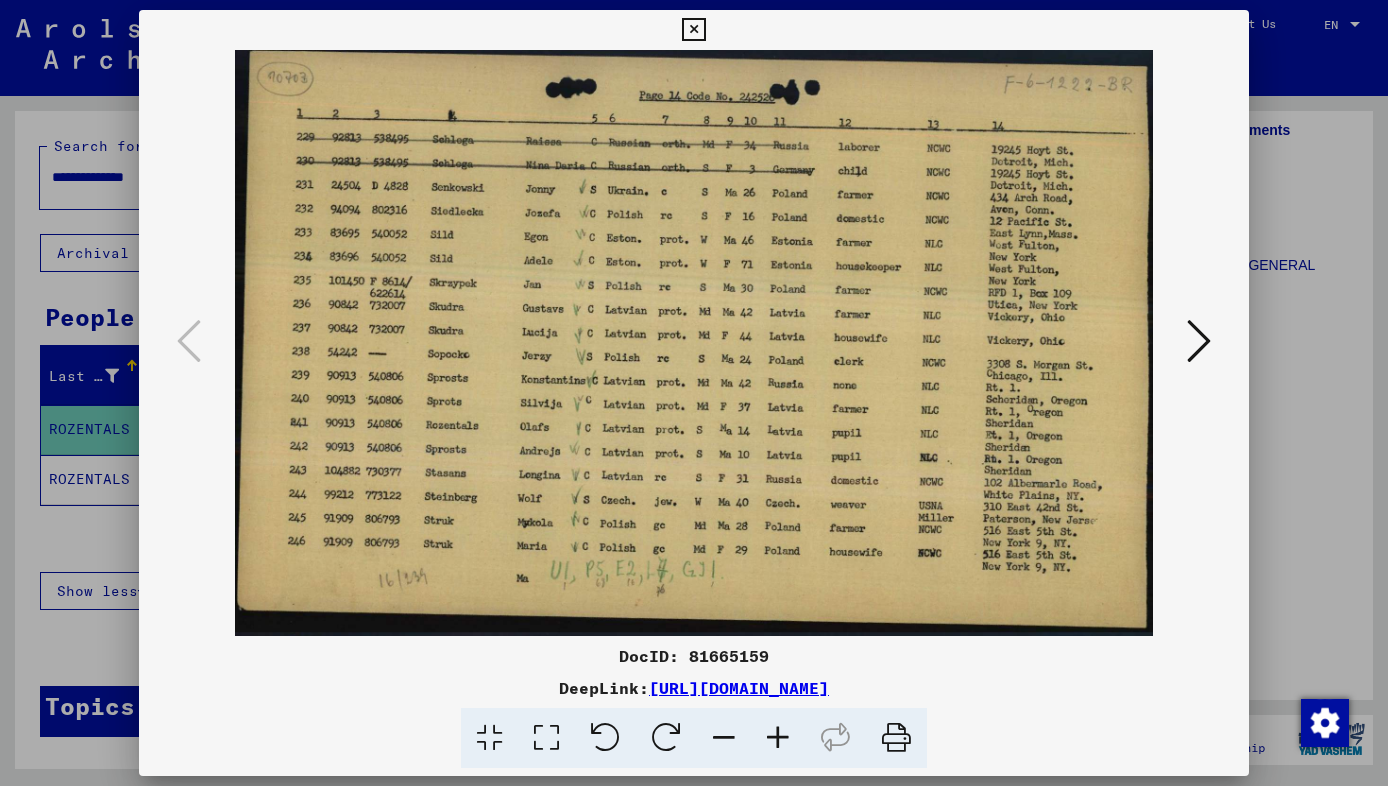 click at bounding box center [1199, 341] 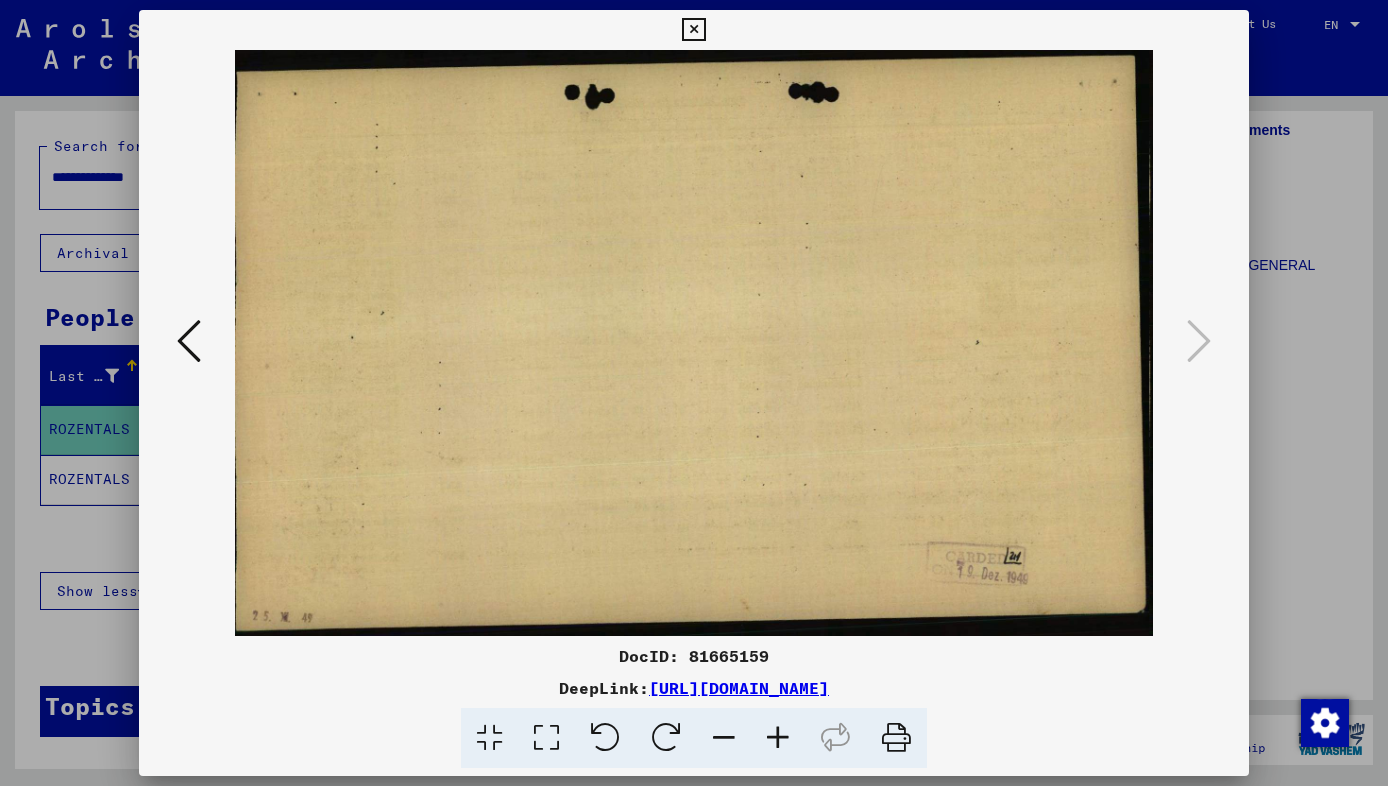 click at bounding box center [189, 341] 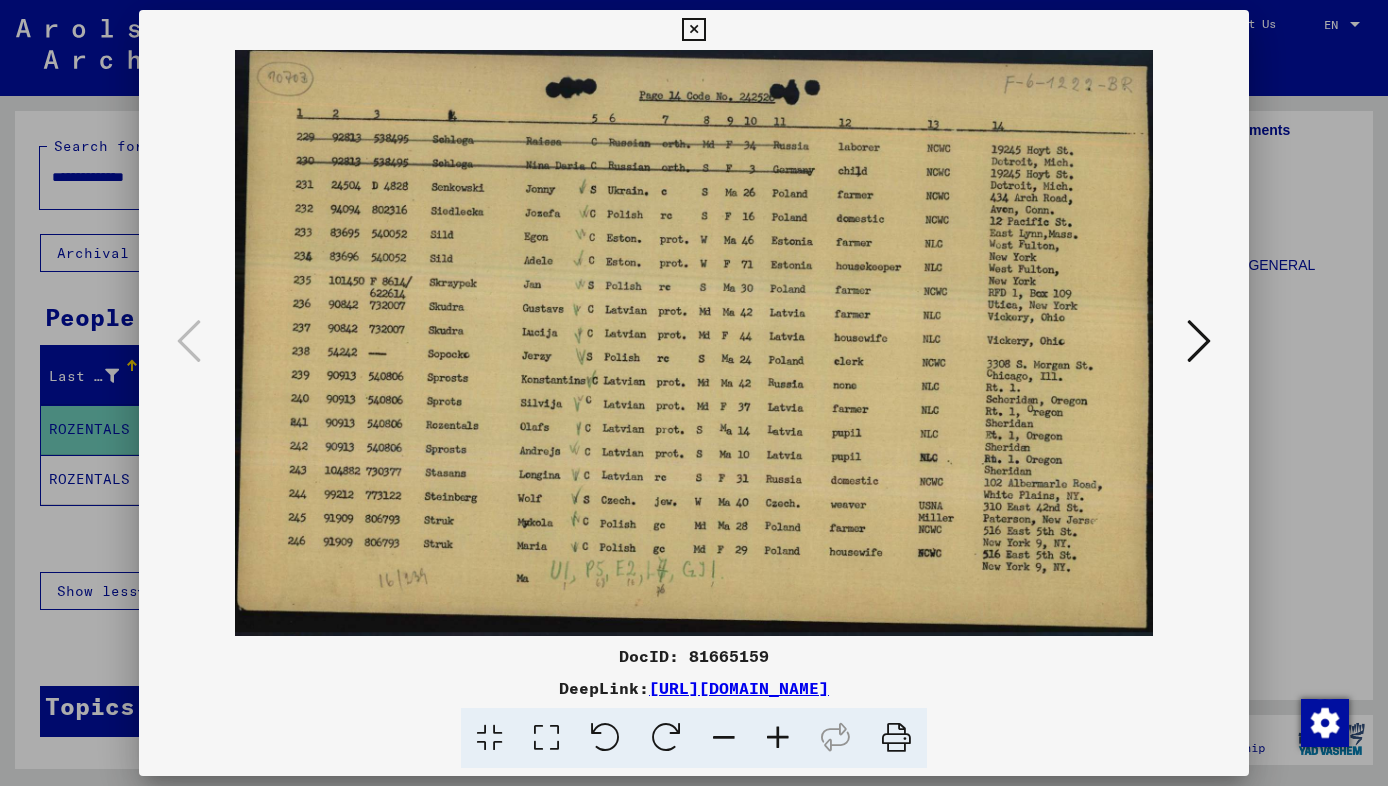 click at bounding box center [693, 30] 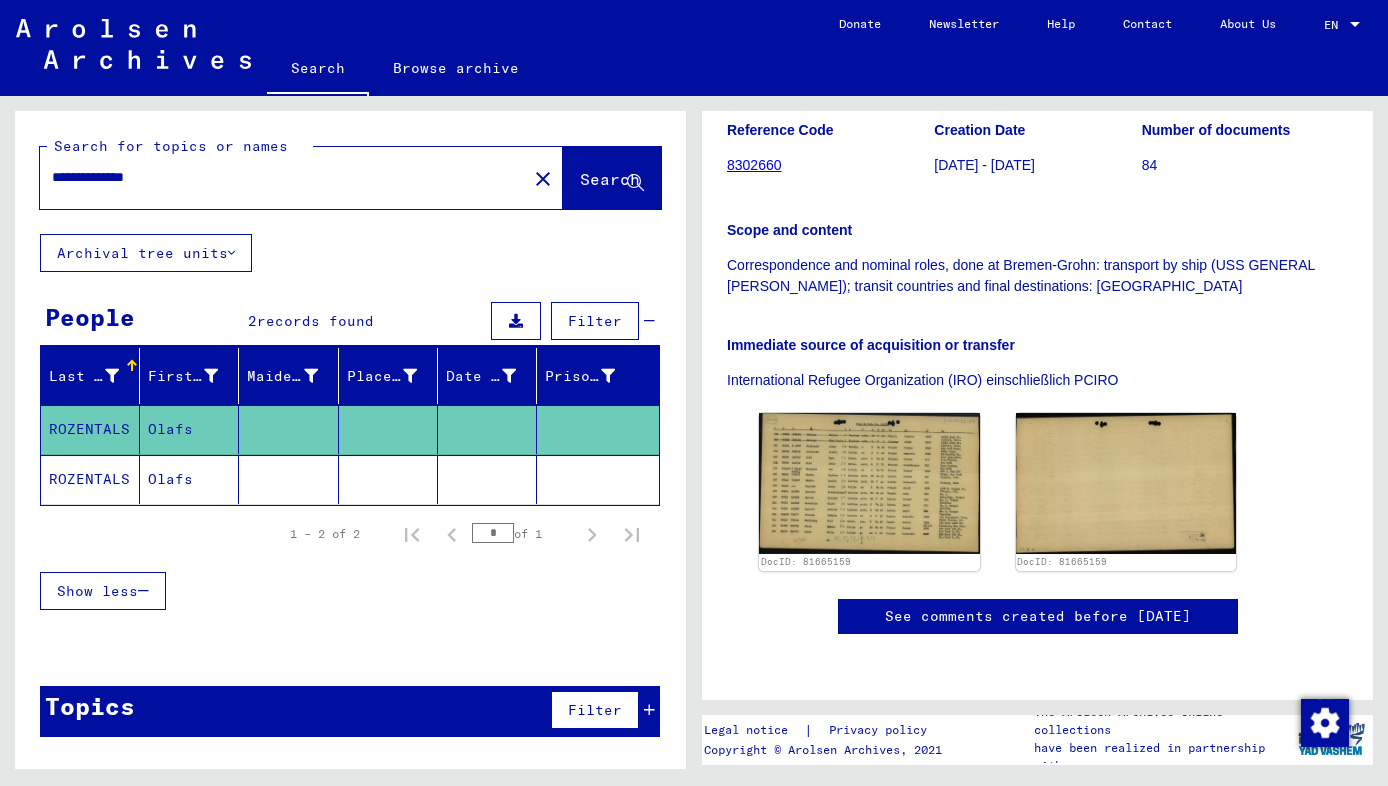 click on "Olafs" 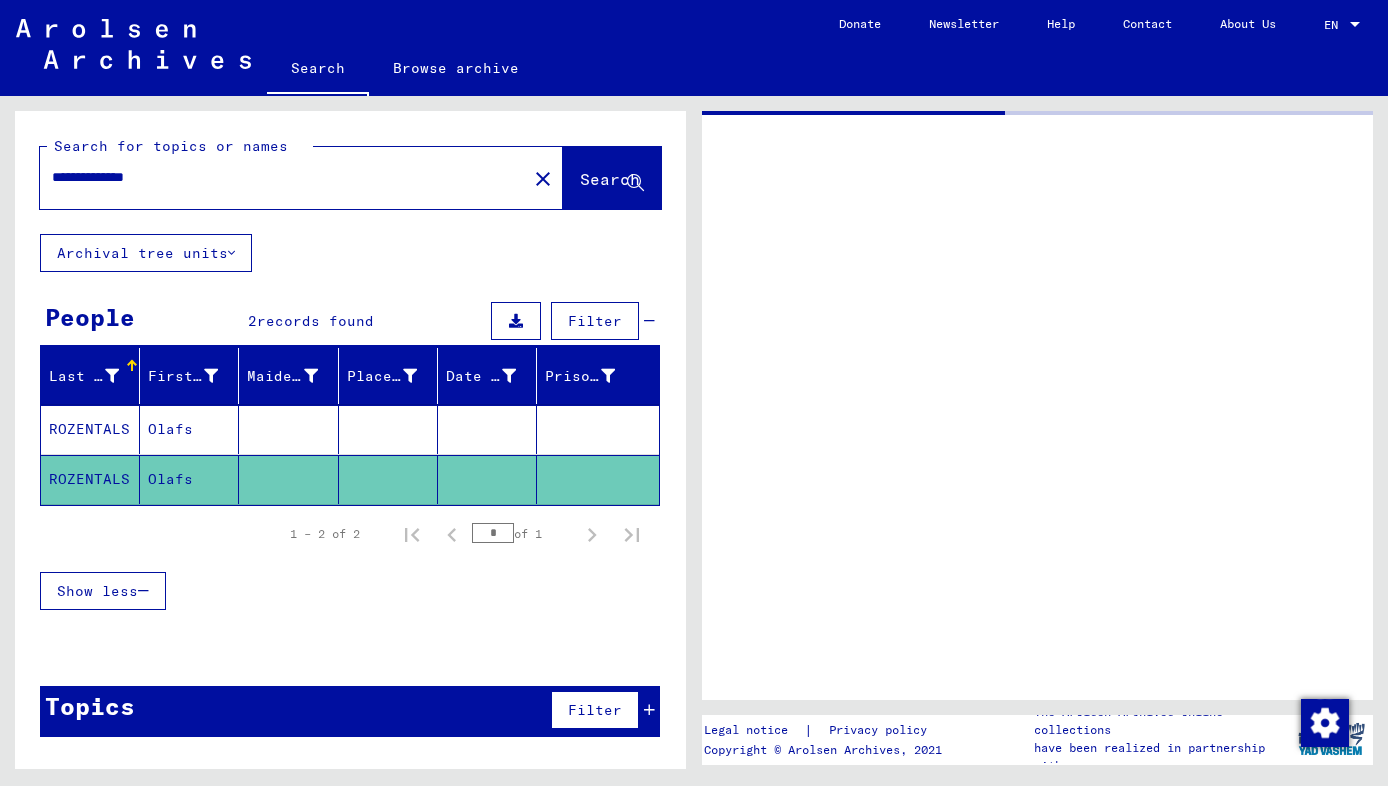 scroll, scrollTop: 0, scrollLeft: 0, axis: both 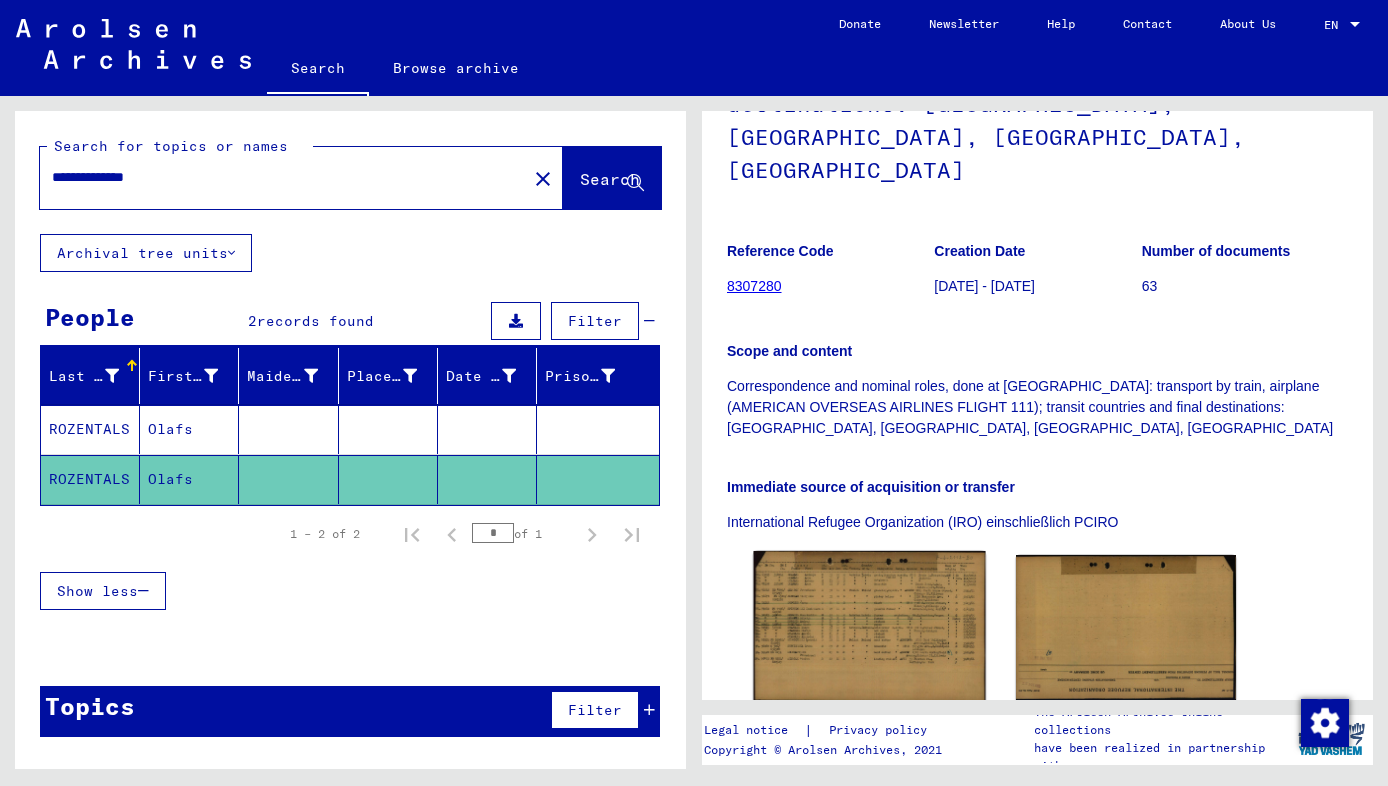 click 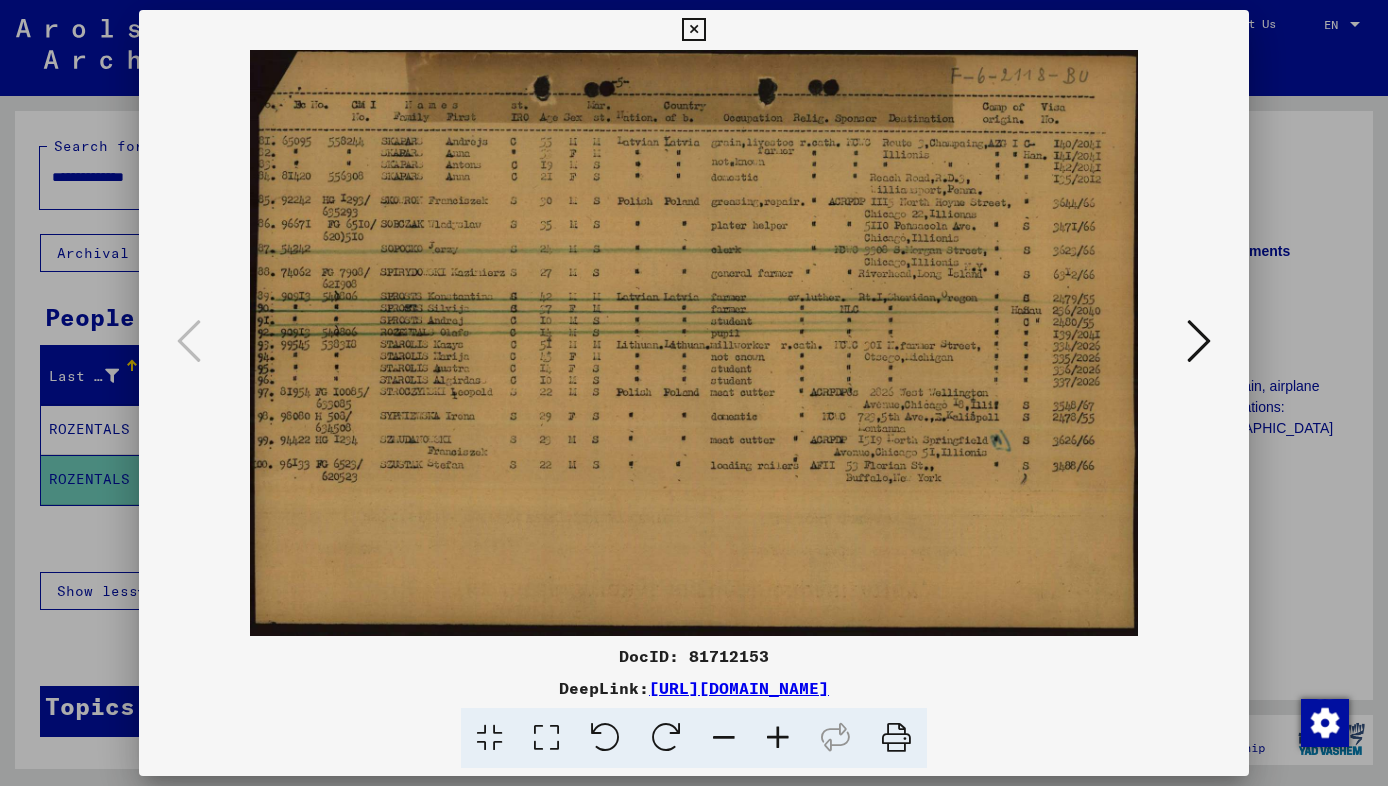 click at bounding box center [778, 738] 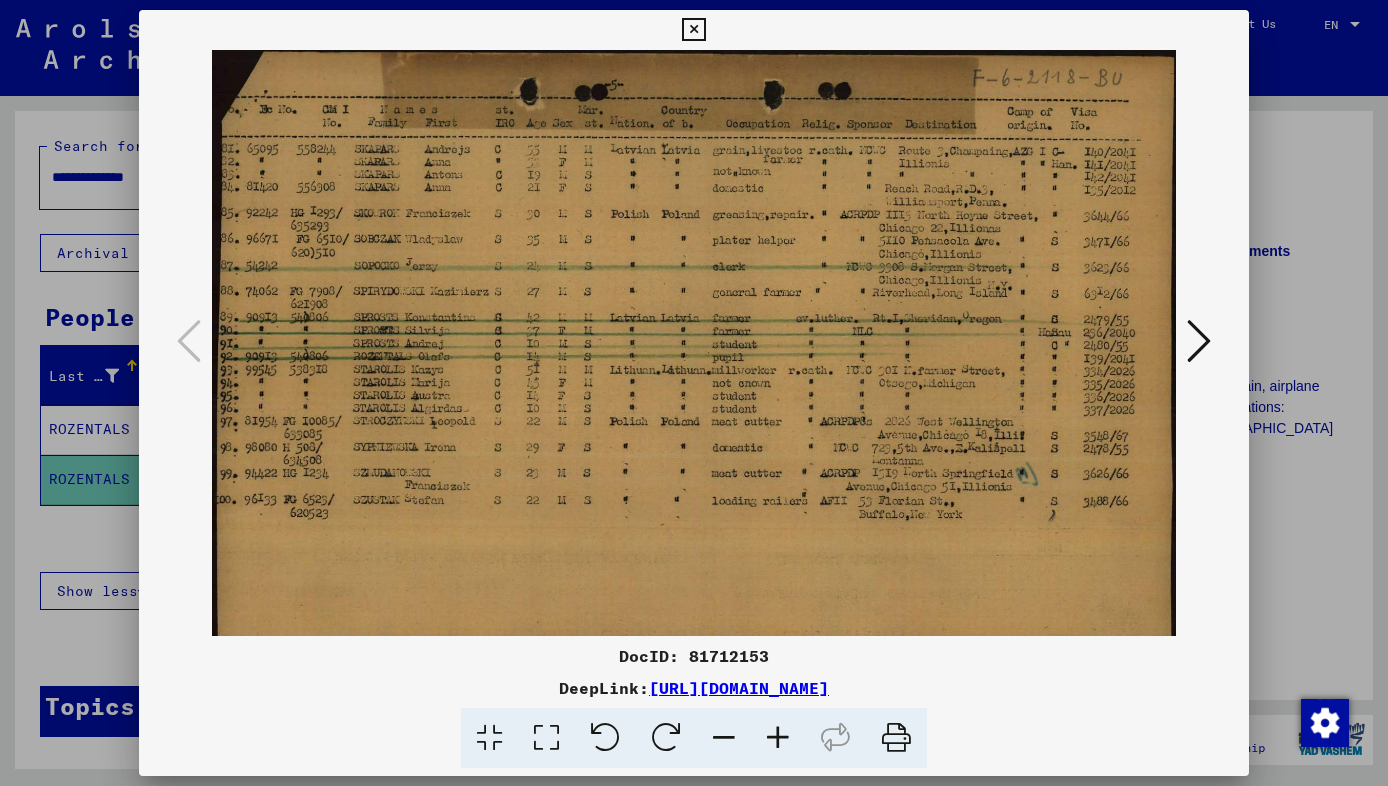 click at bounding box center (778, 738) 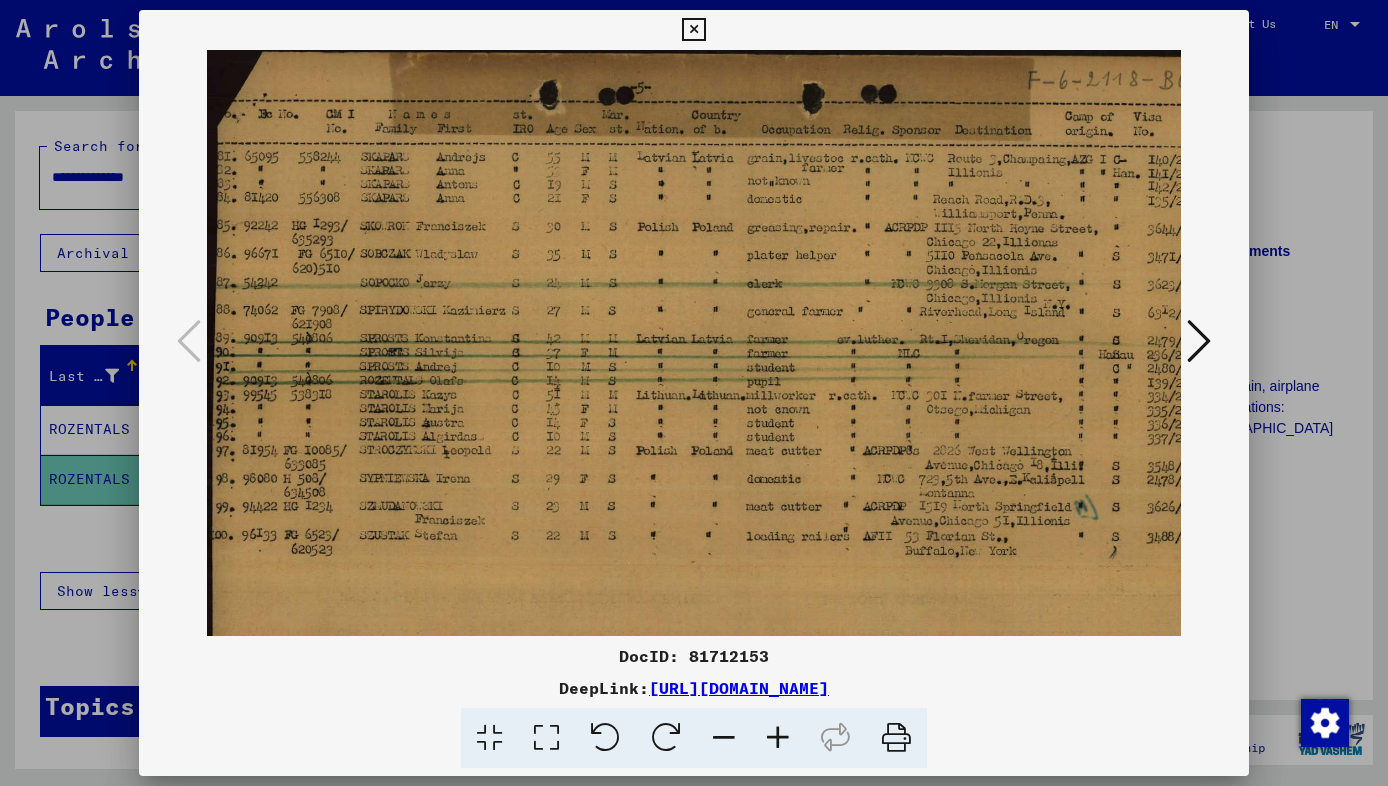 click at bounding box center (778, 738) 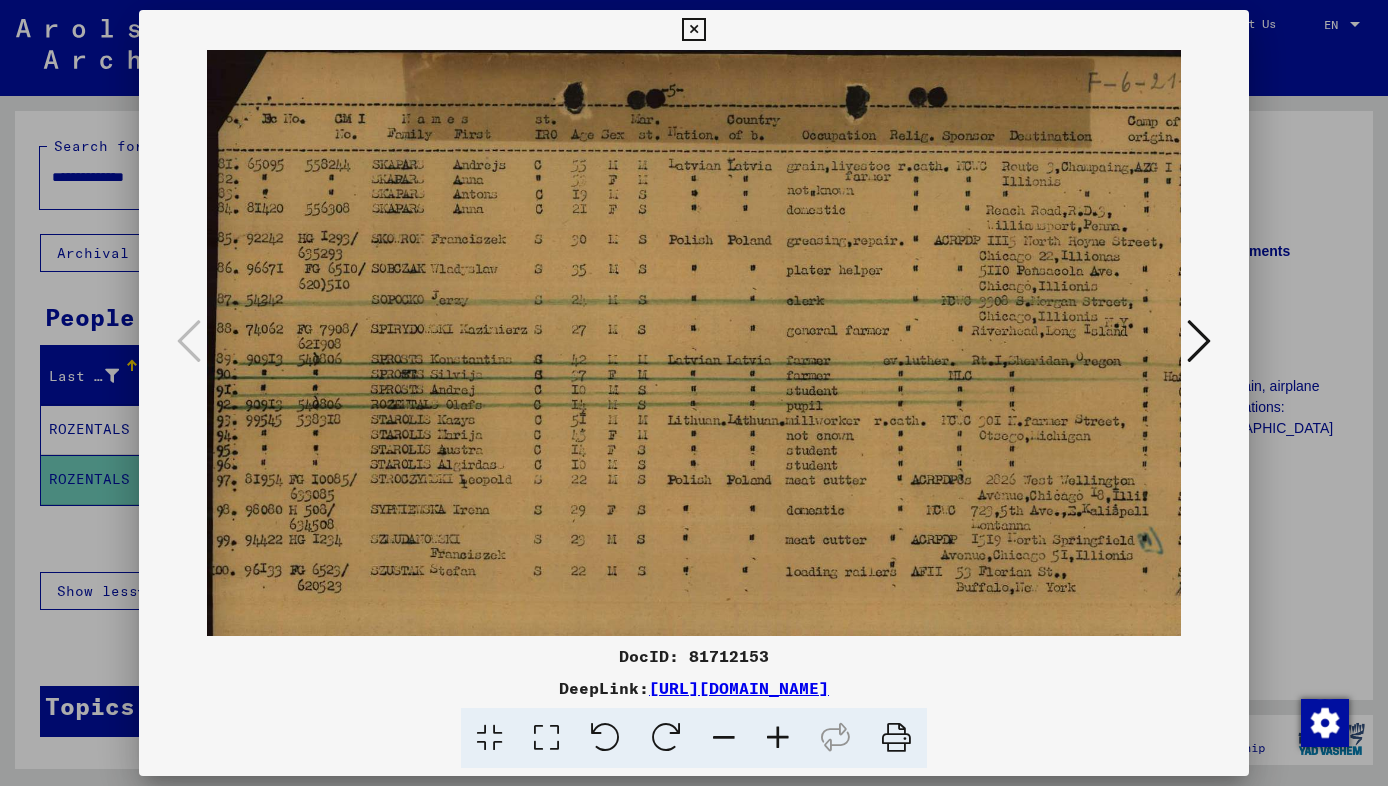 click at bounding box center (778, 738) 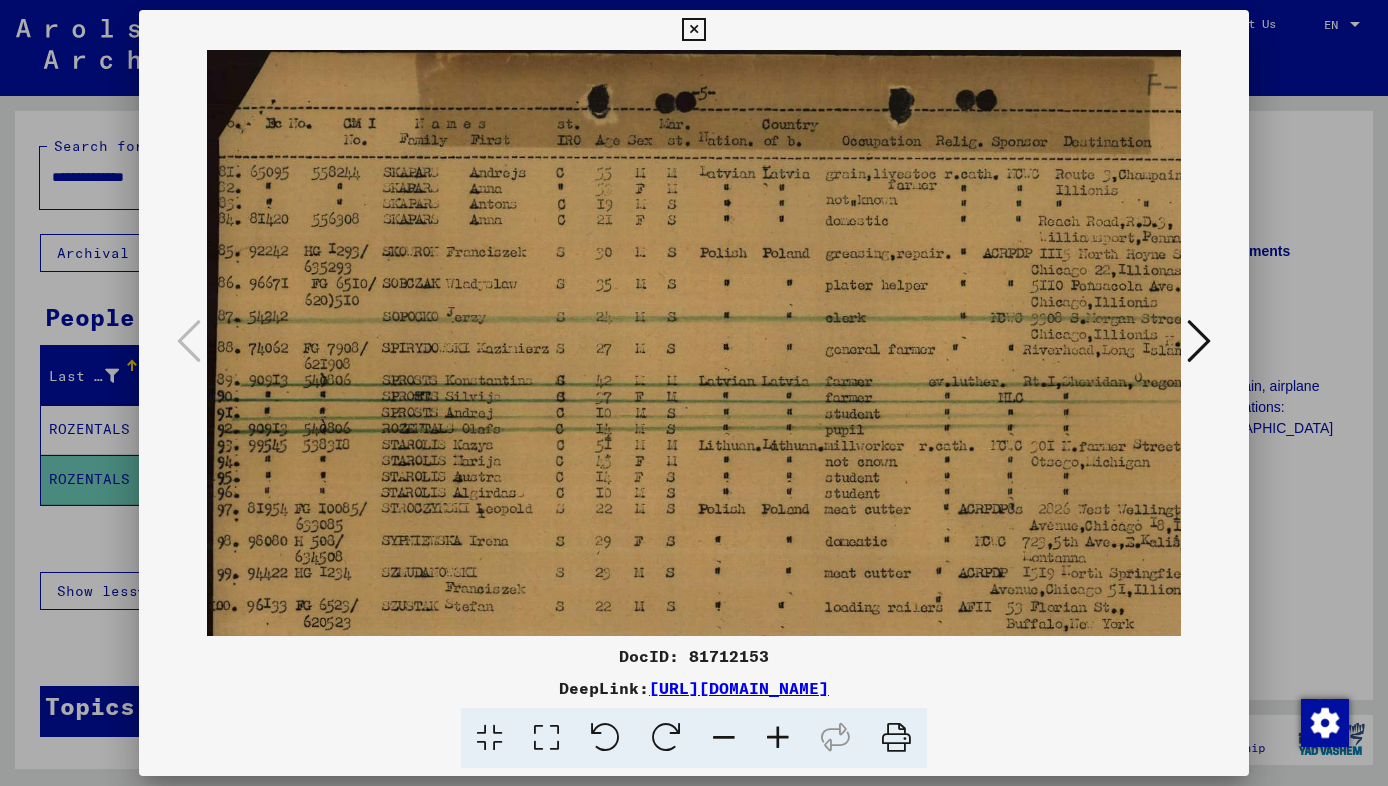 click at bounding box center [778, 738] 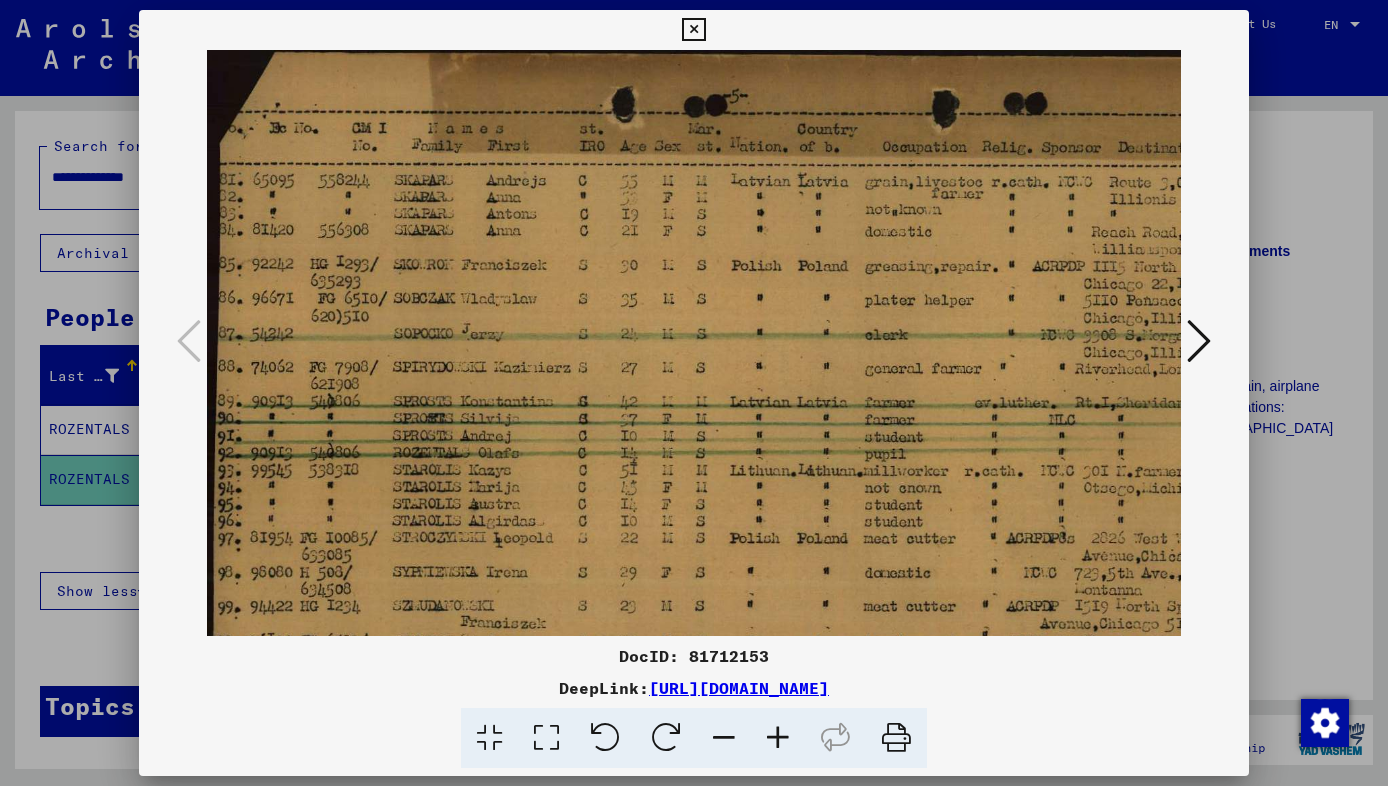 click at bounding box center (778, 738) 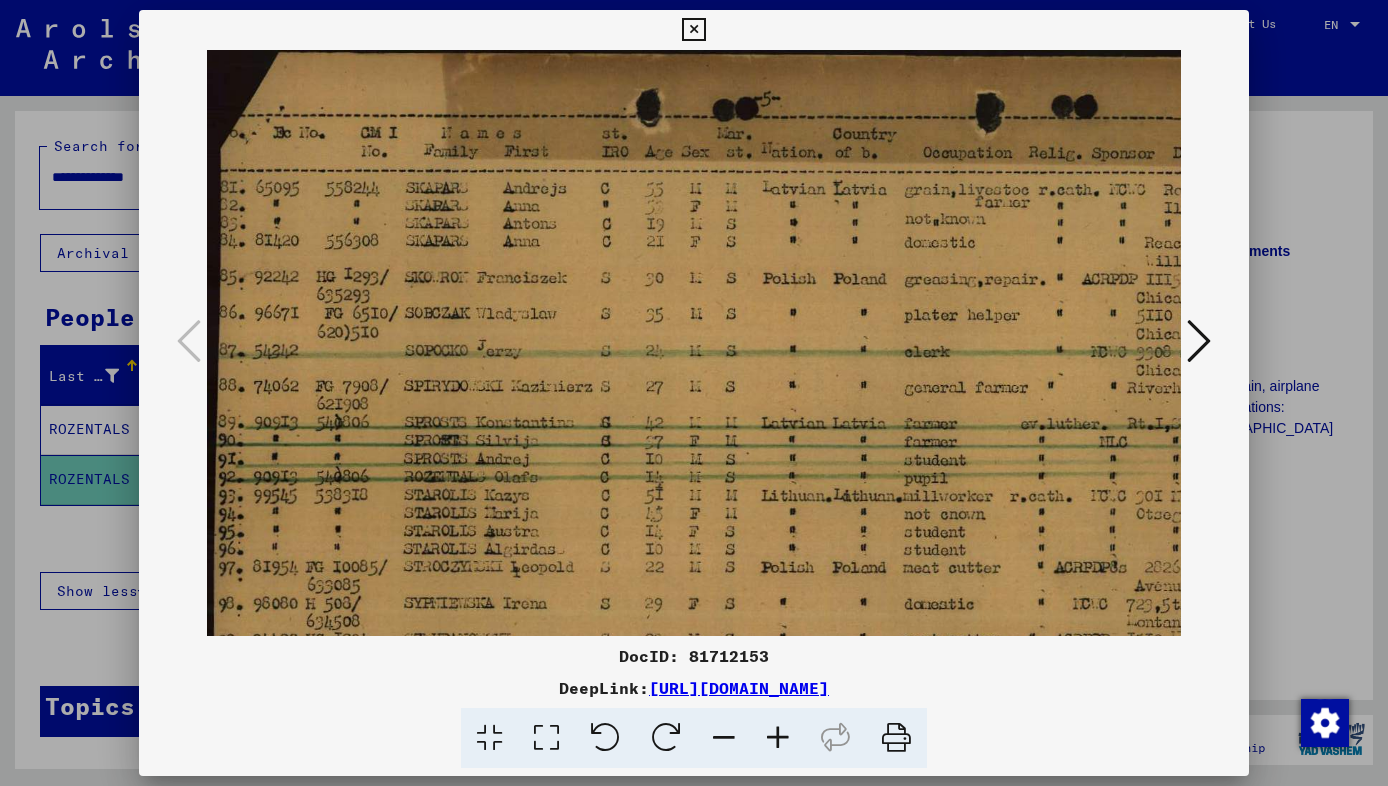 click at bounding box center (693, 30) 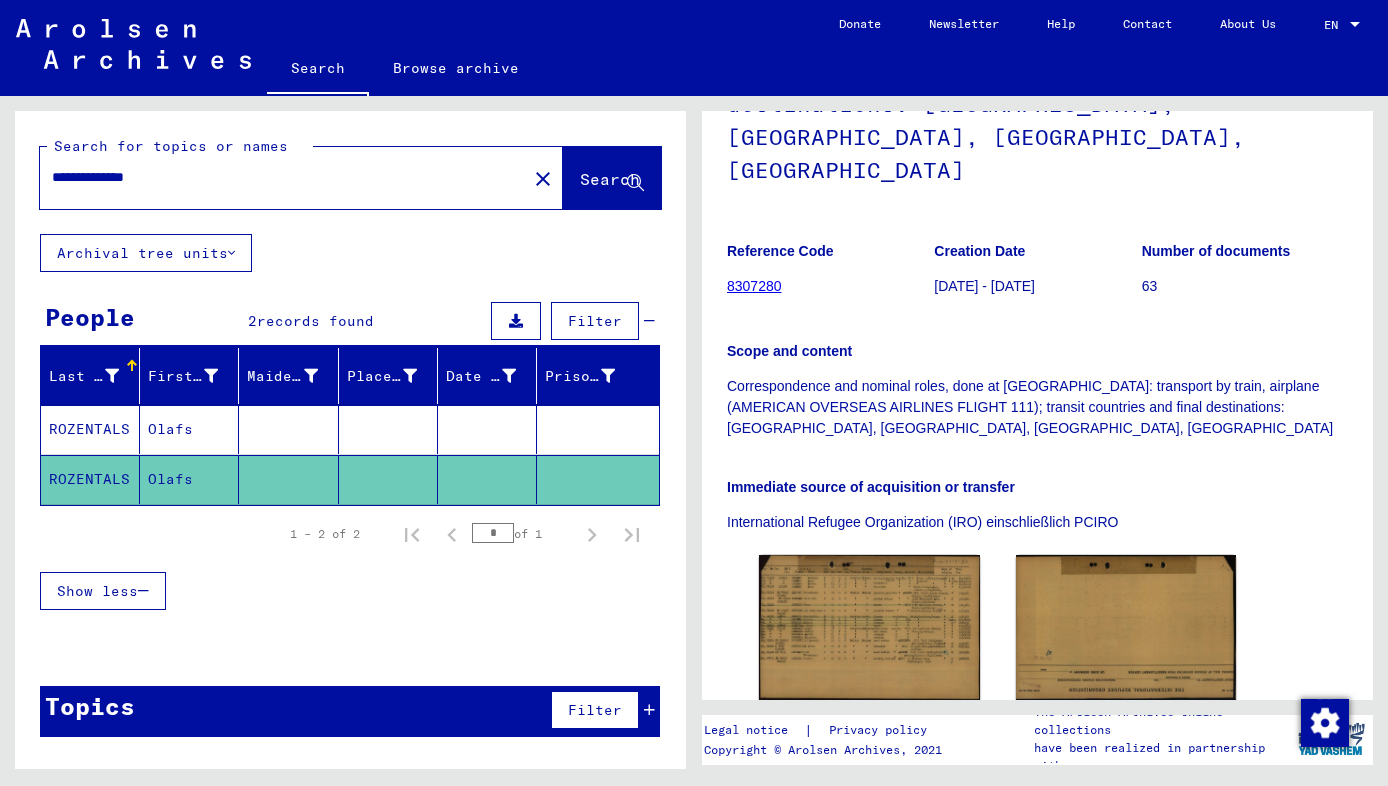 click on "Olafs" at bounding box center (189, 479) 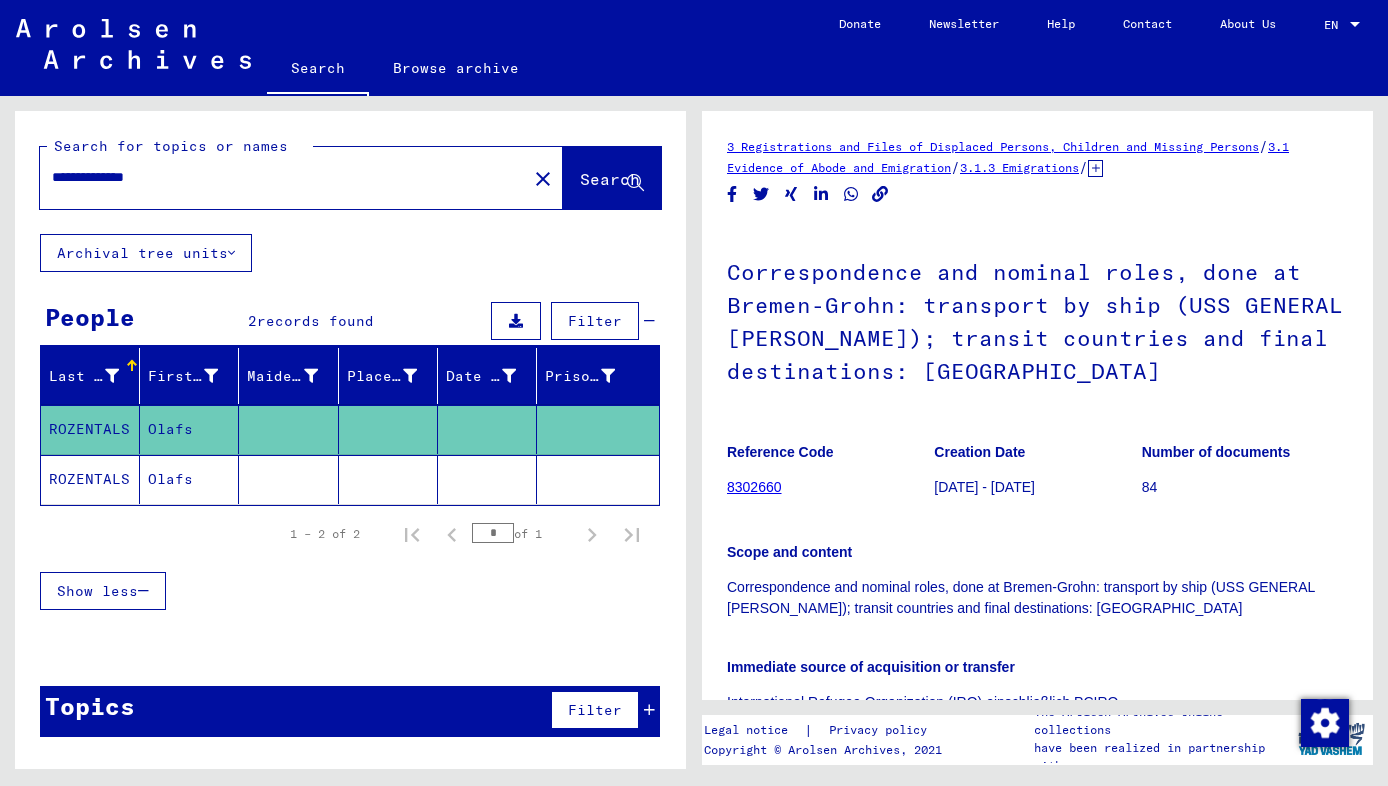 scroll, scrollTop: 0, scrollLeft: 0, axis: both 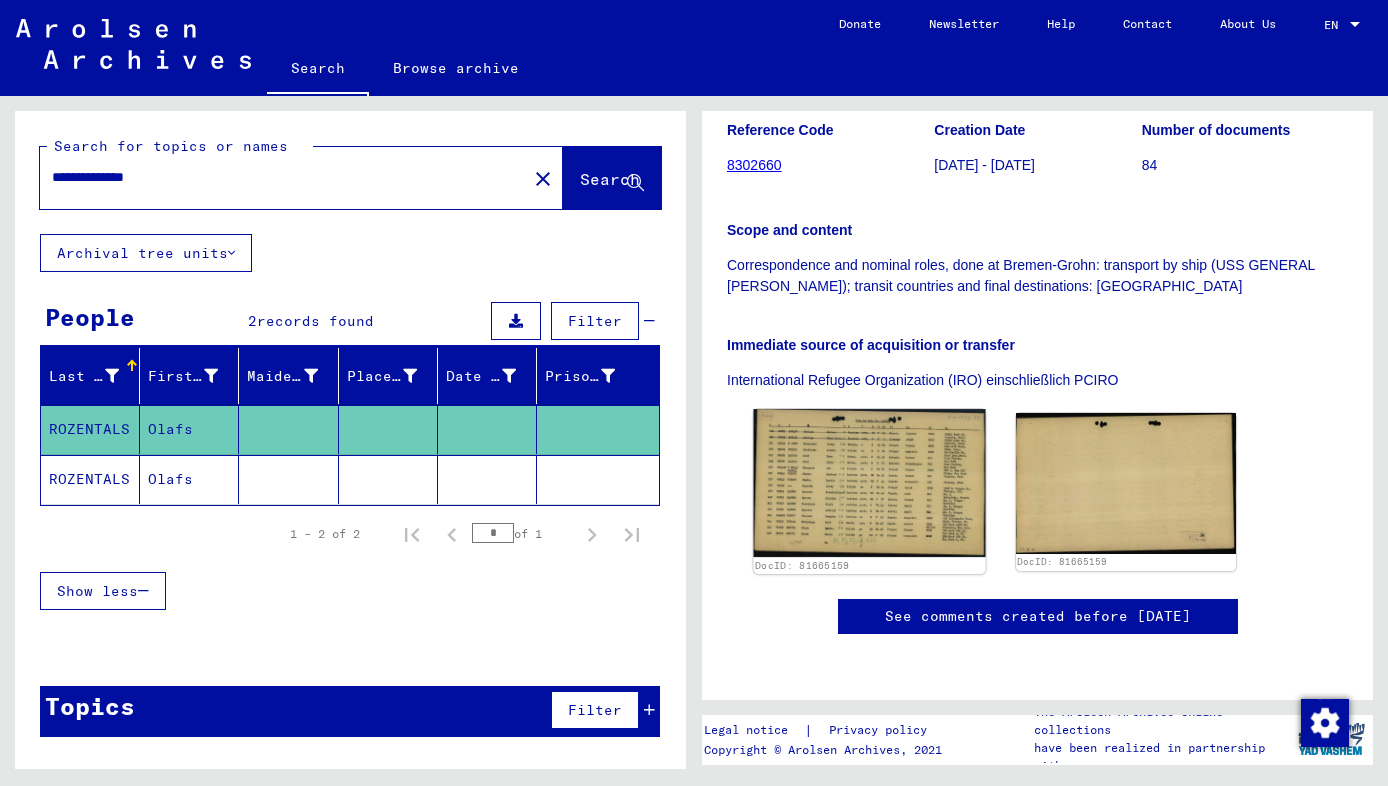 click 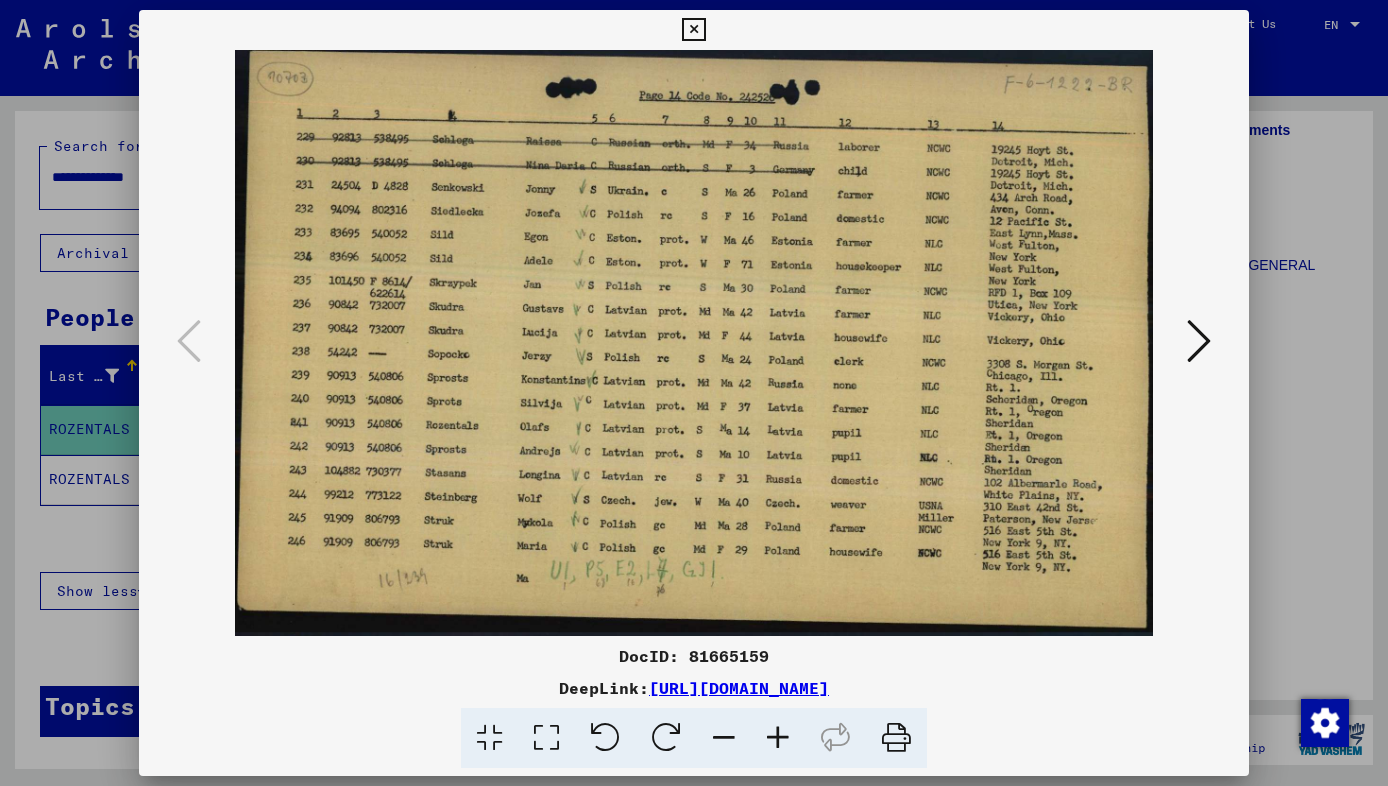 click at bounding box center [694, 393] 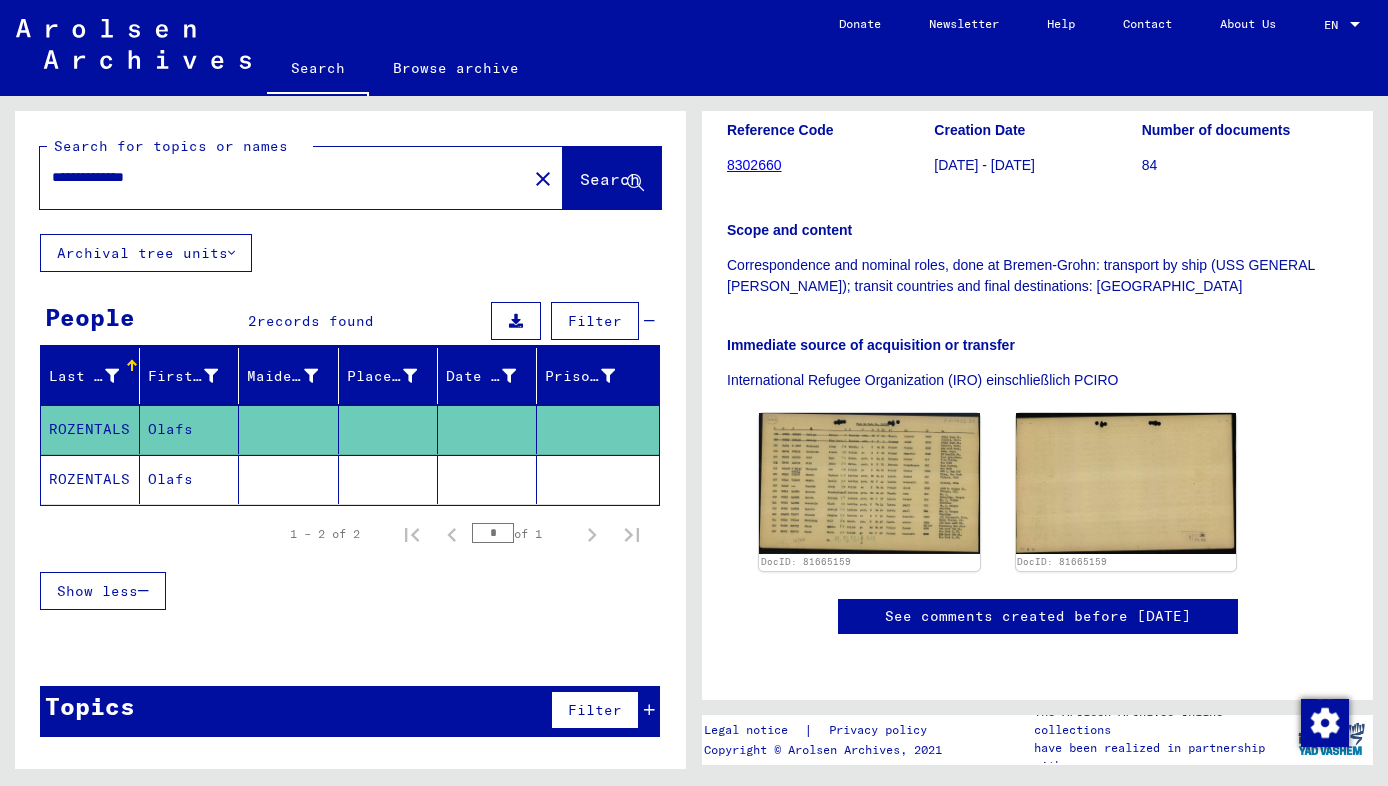 drag, startPoint x: 186, startPoint y: 174, endPoint x: -3, endPoint y: 172, distance: 189.01057 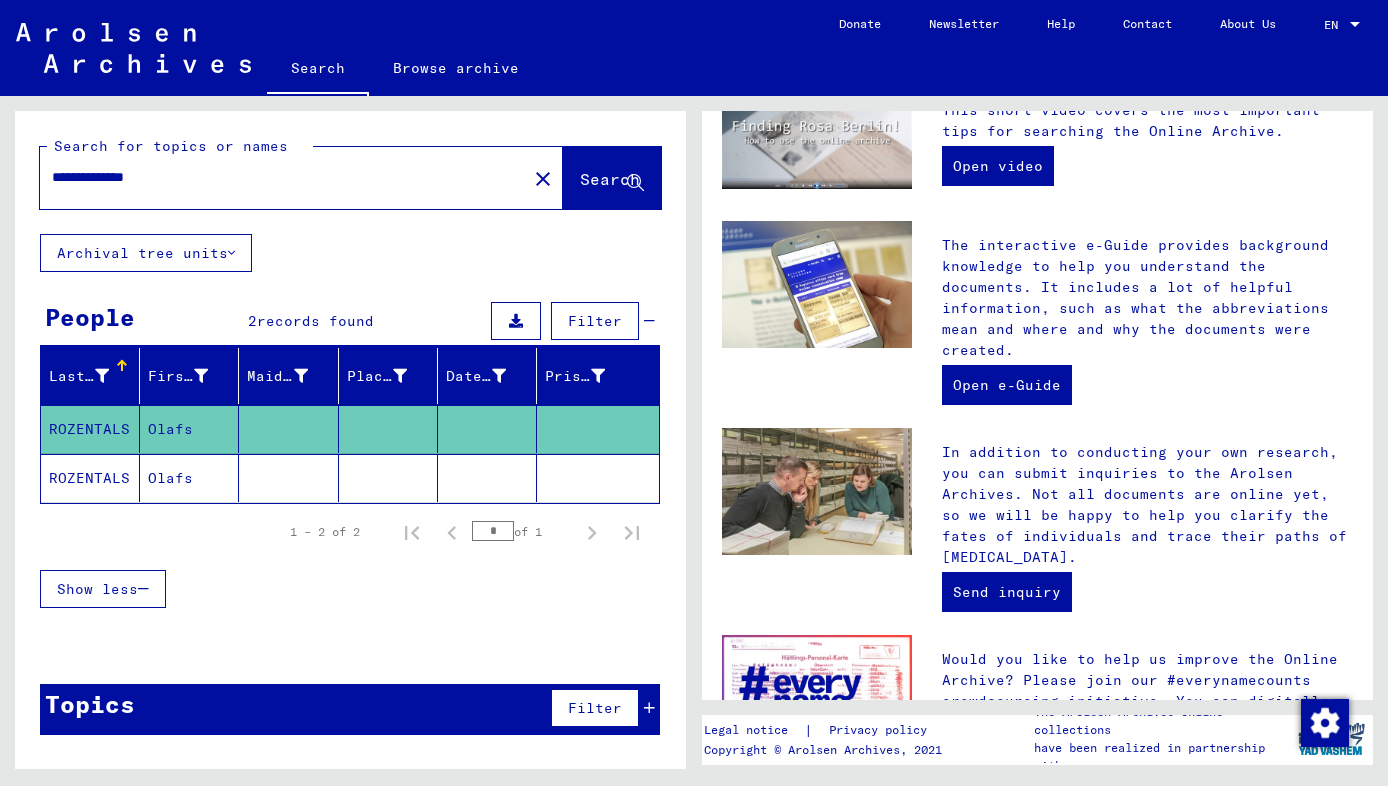 scroll, scrollTop: 0, scrollLeft: 0, axis: both 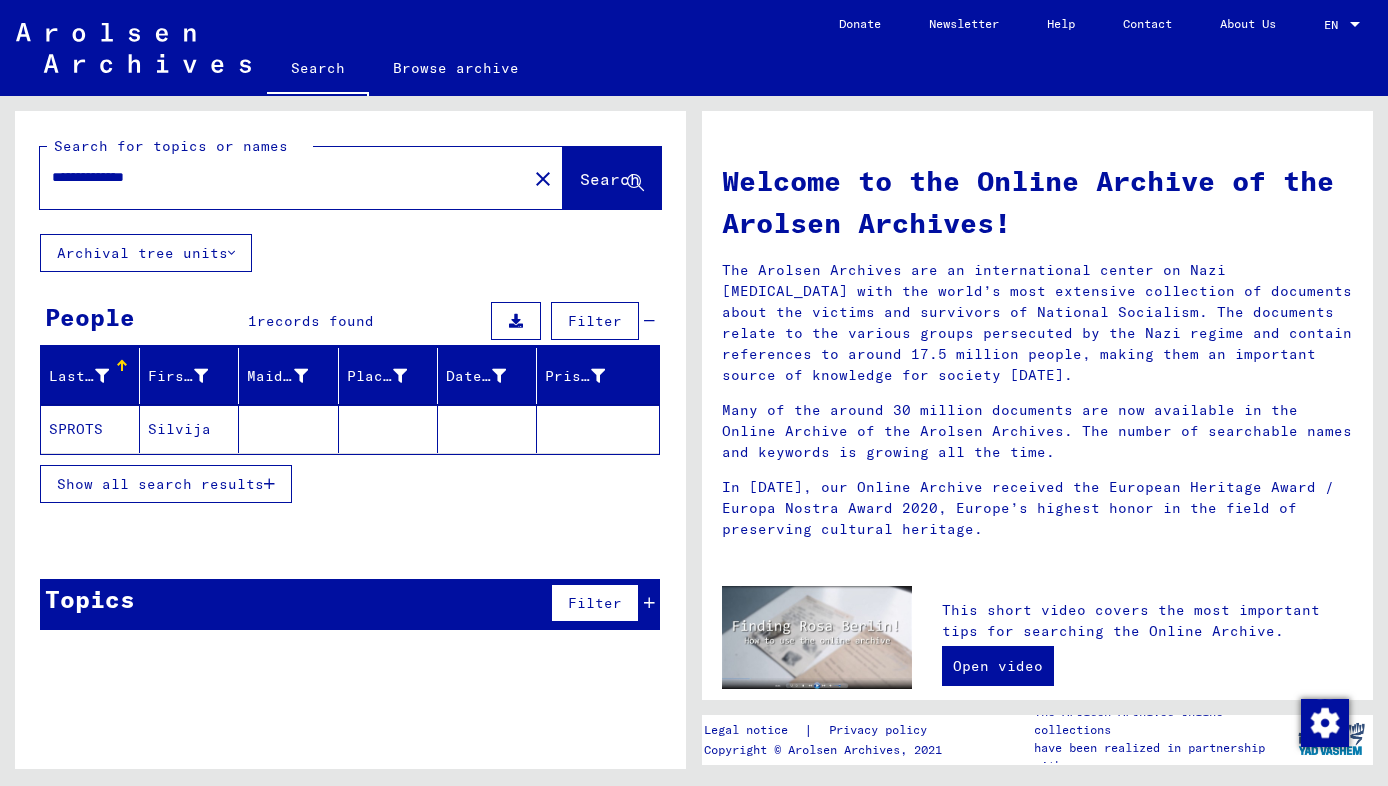 click on "Show all search results" at bounding box center [166, 484] 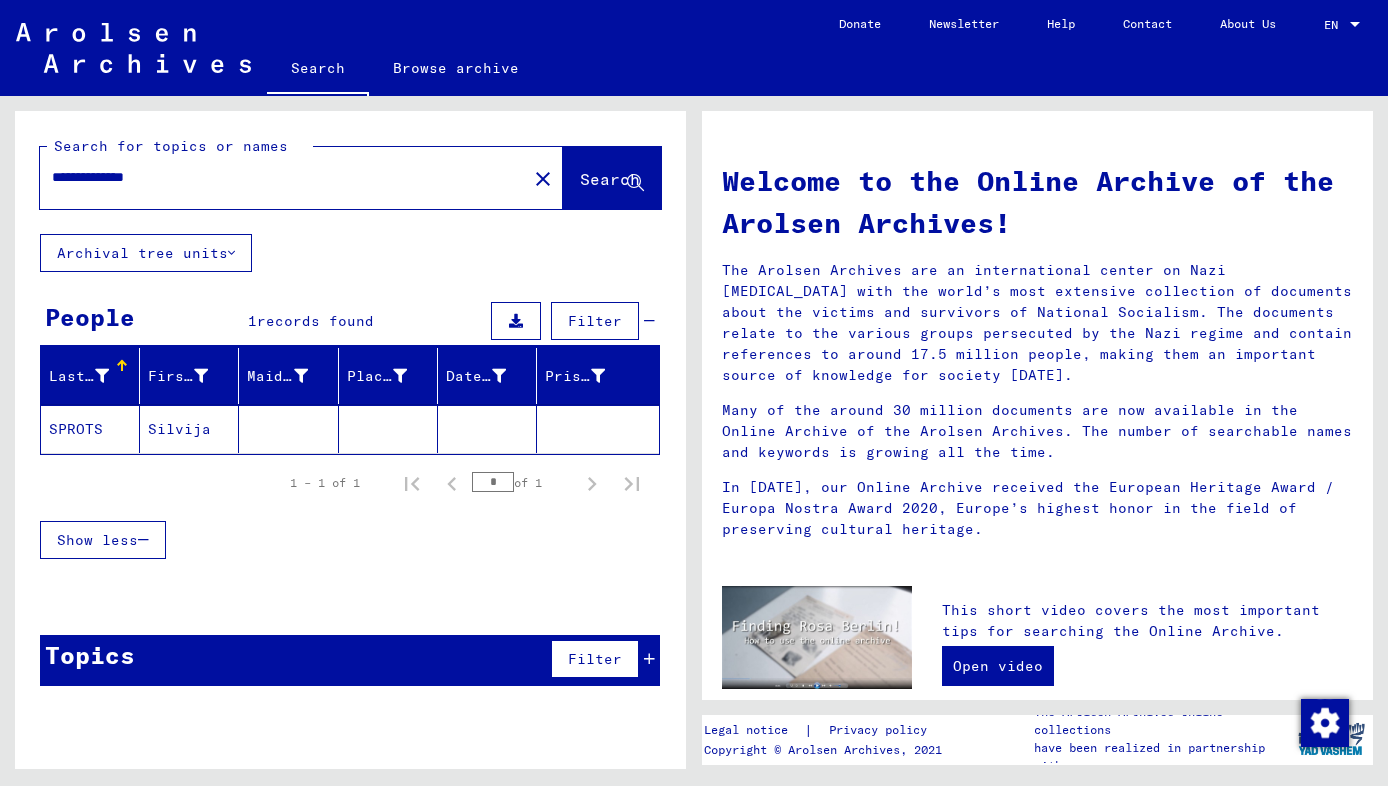 click on "Silvija" 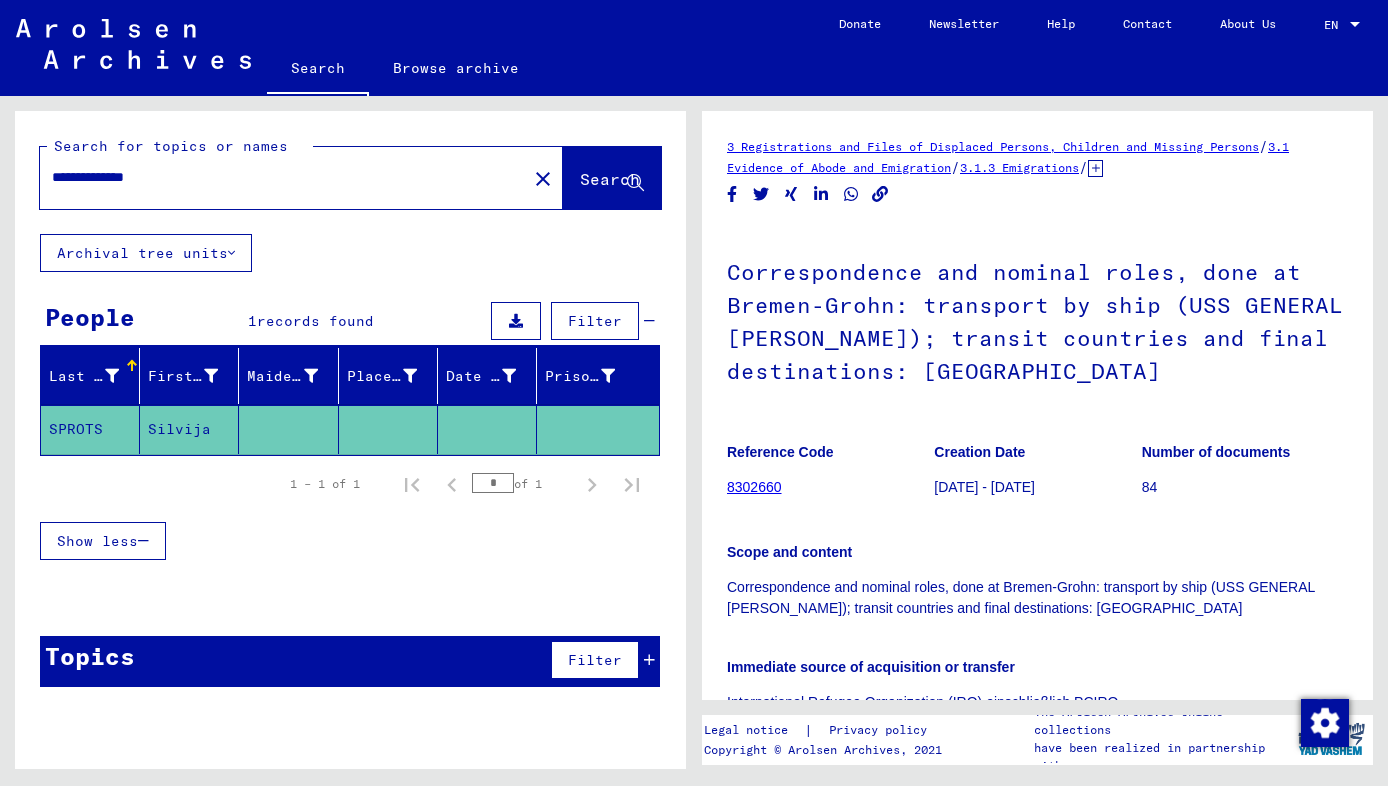 scroll, scrollTop: 0, scrollLeft: 0, axis: both 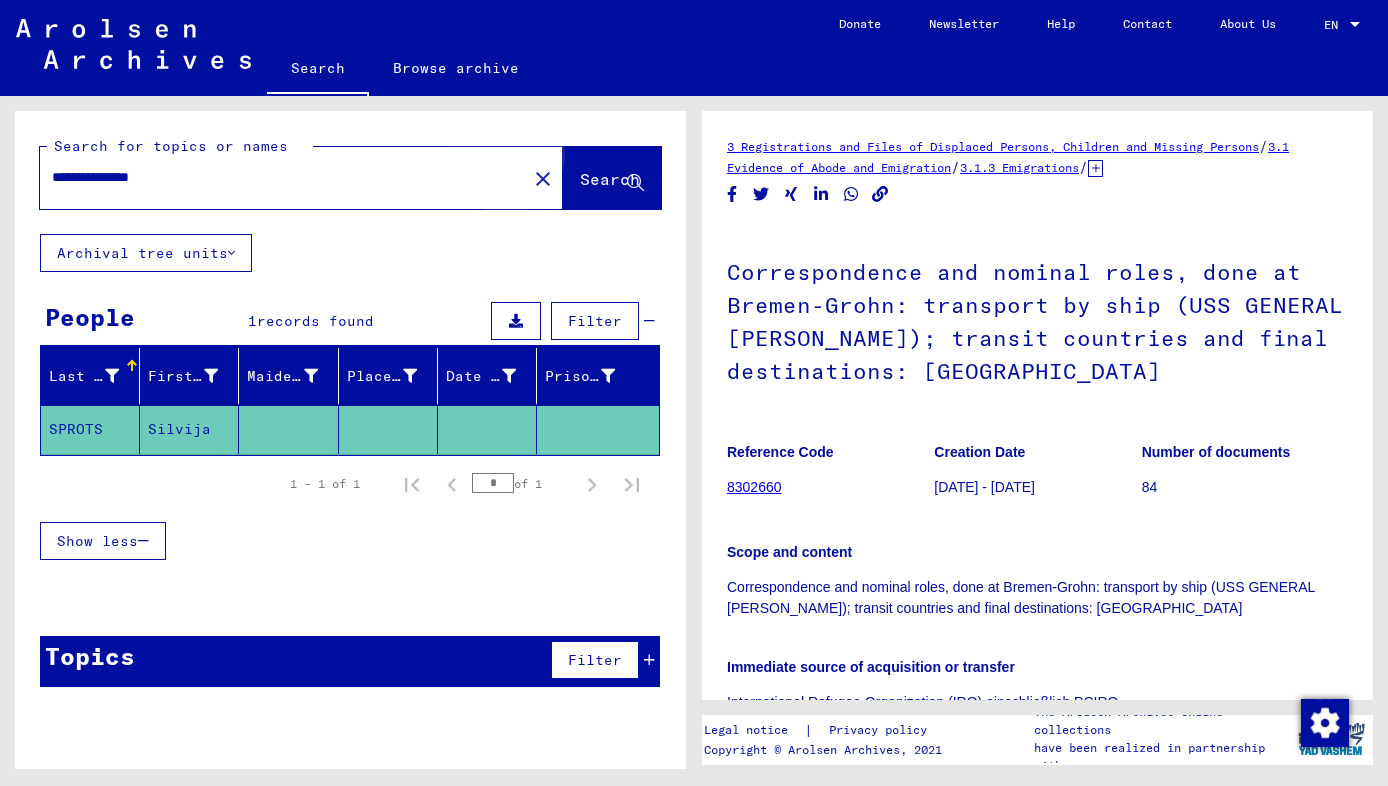 click on "Search" 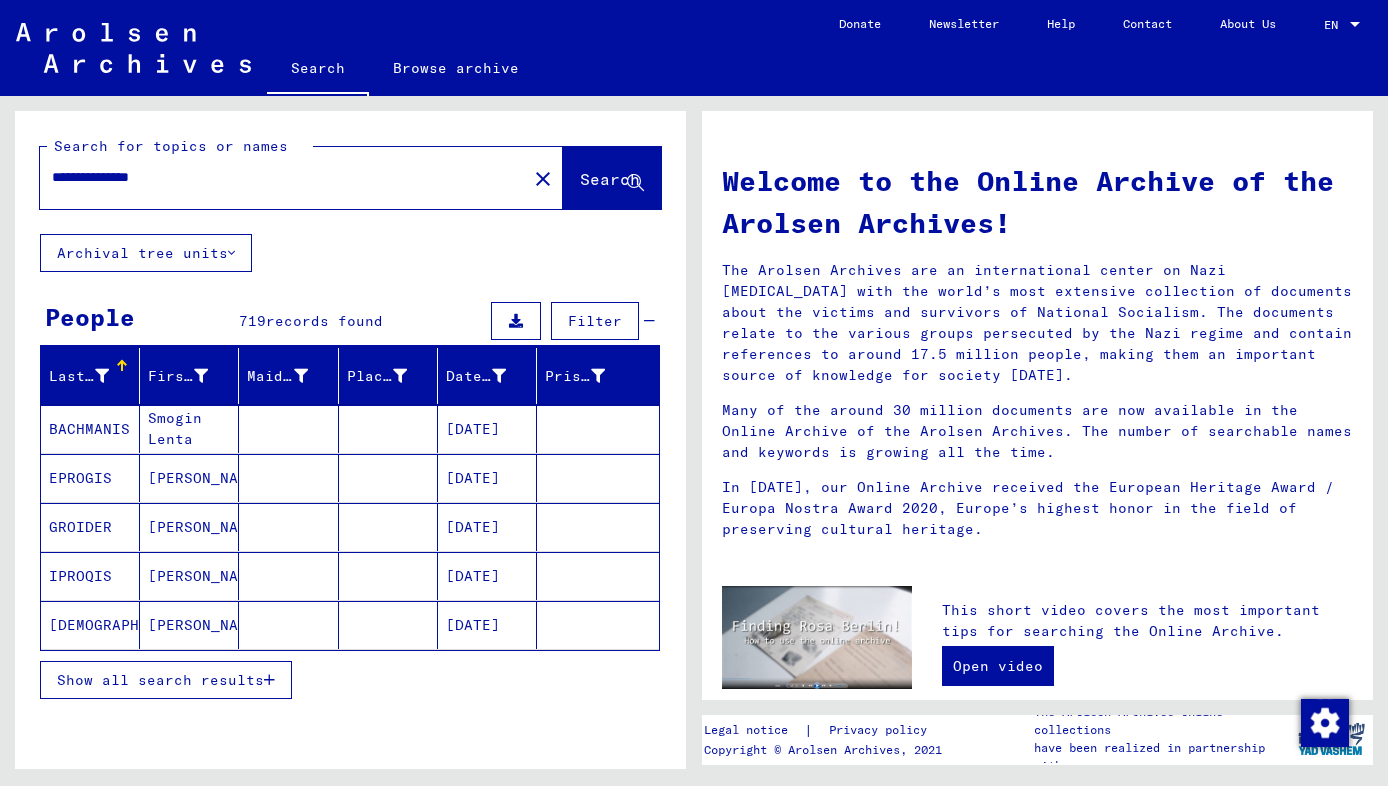 click at bounding box center [269, 680] 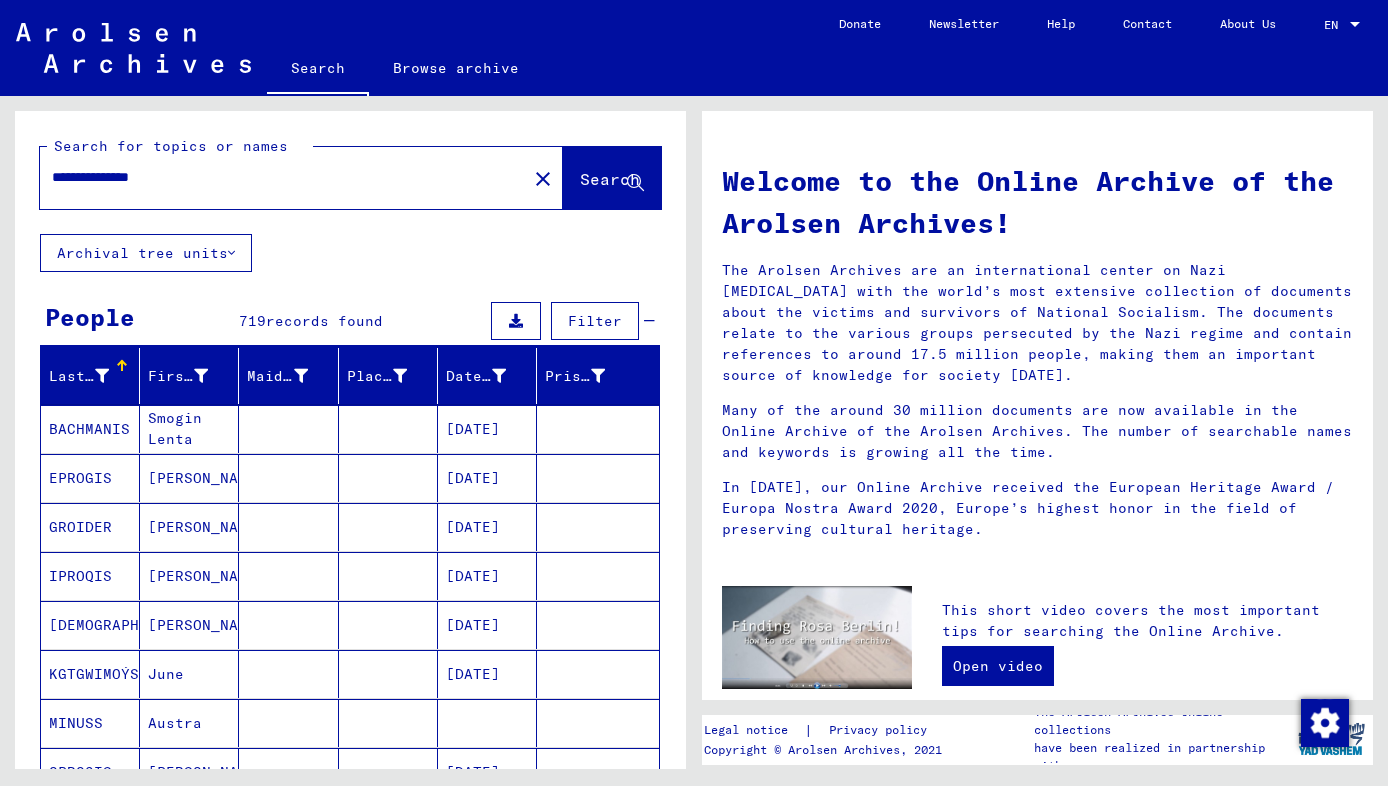 drag, startPoint x: 117, startPoint y: 176, endPoint x: 25, endPoint y: 177, distance: 92.00543 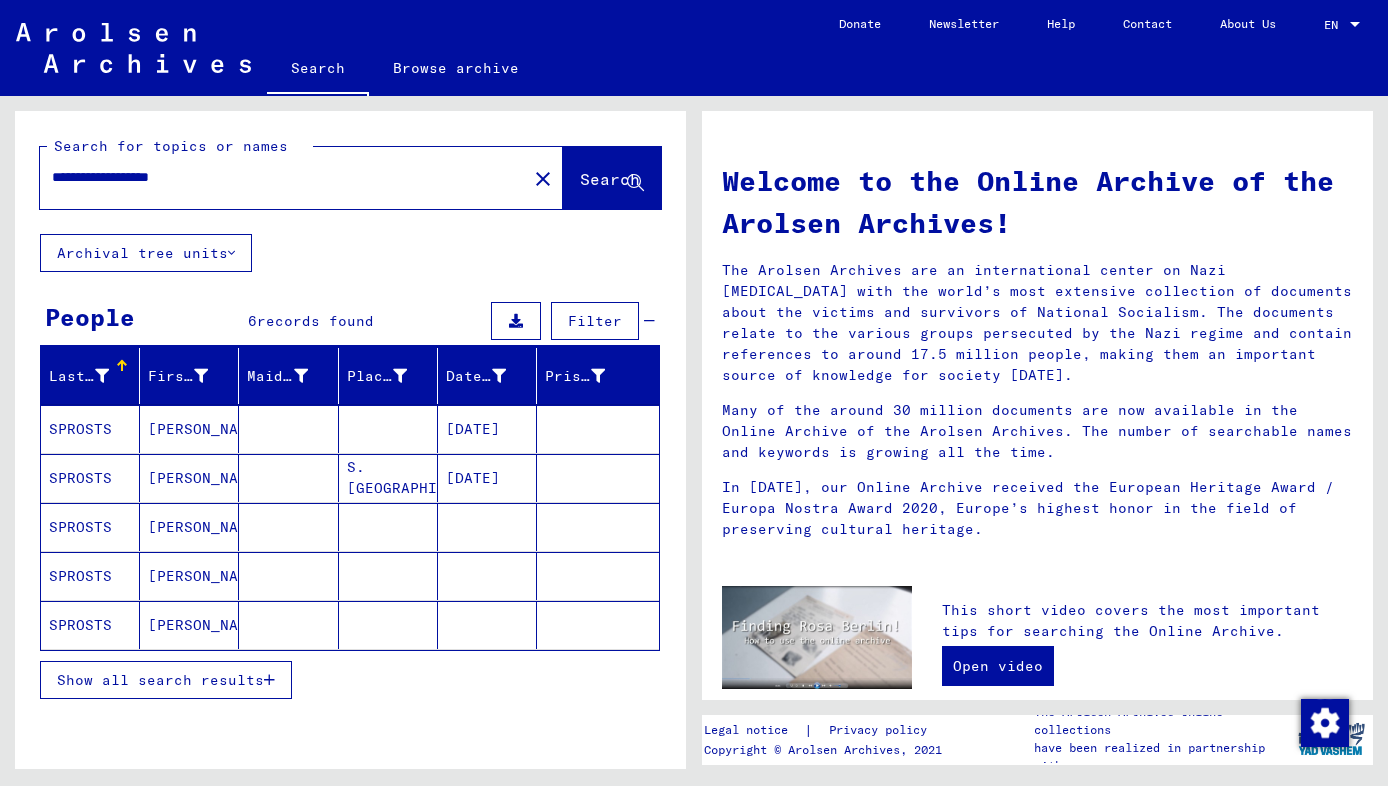 click on "Show all search results" at bounding box center (166, 680) 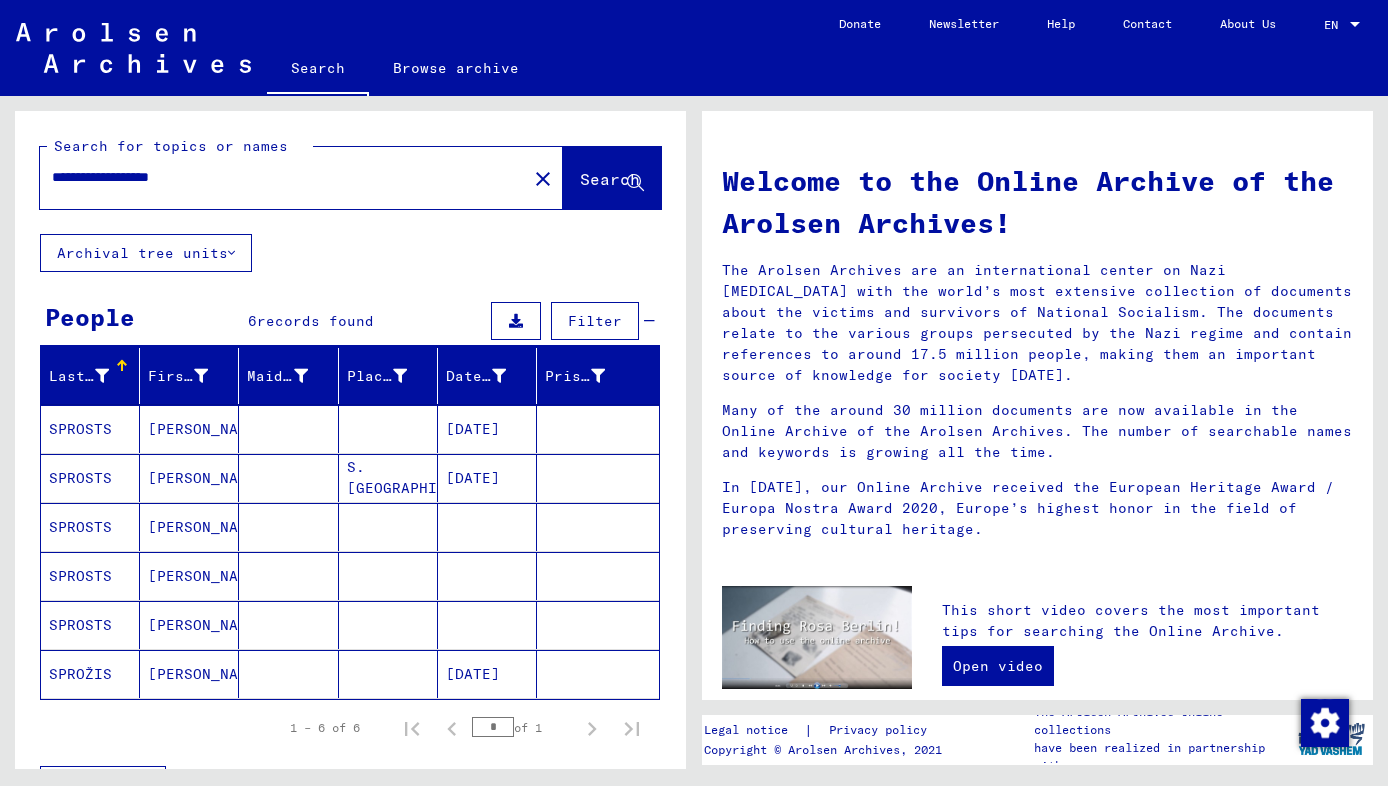click on "[PERSON_NAME]" at bounding box center (189, 478) 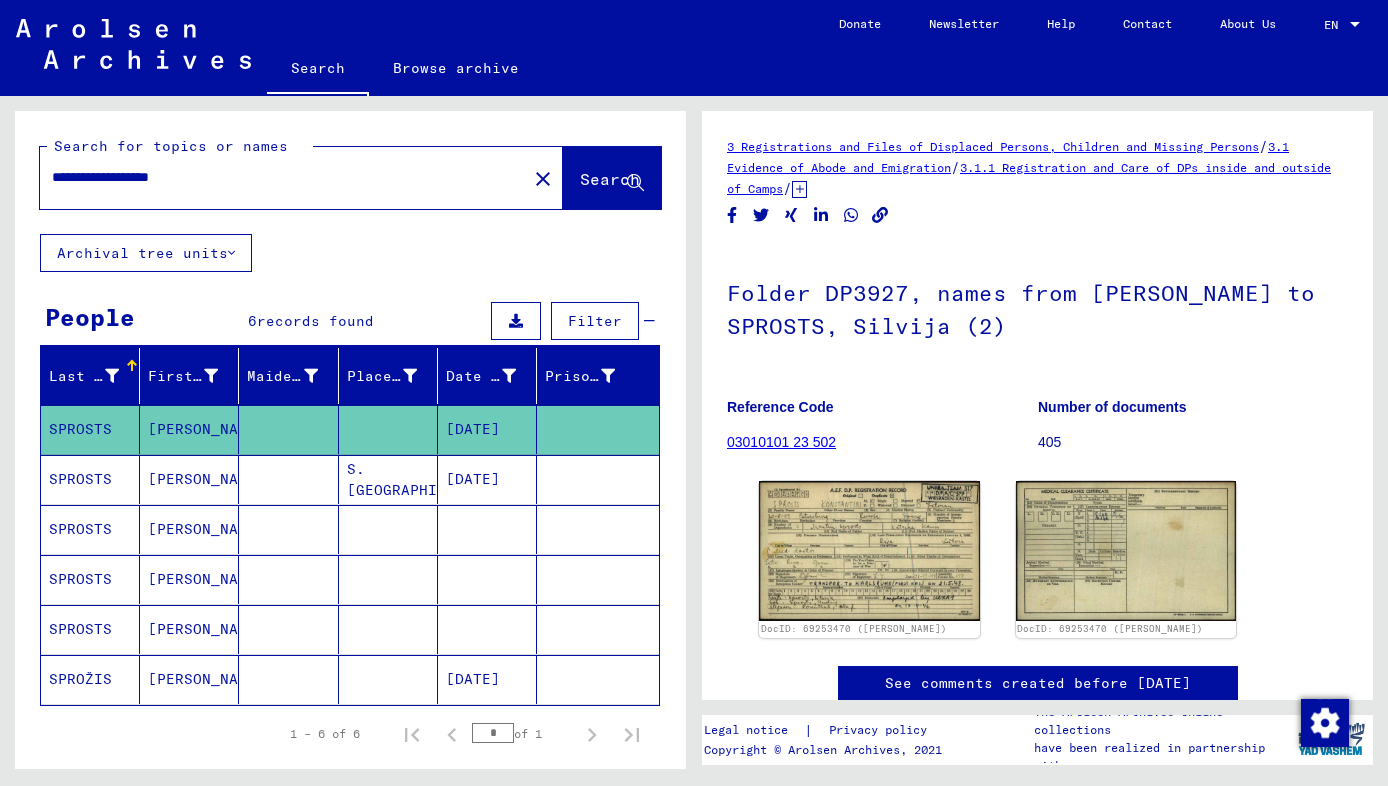 scroll, scrollTop: 0, scrollLeft: 0, axis: both 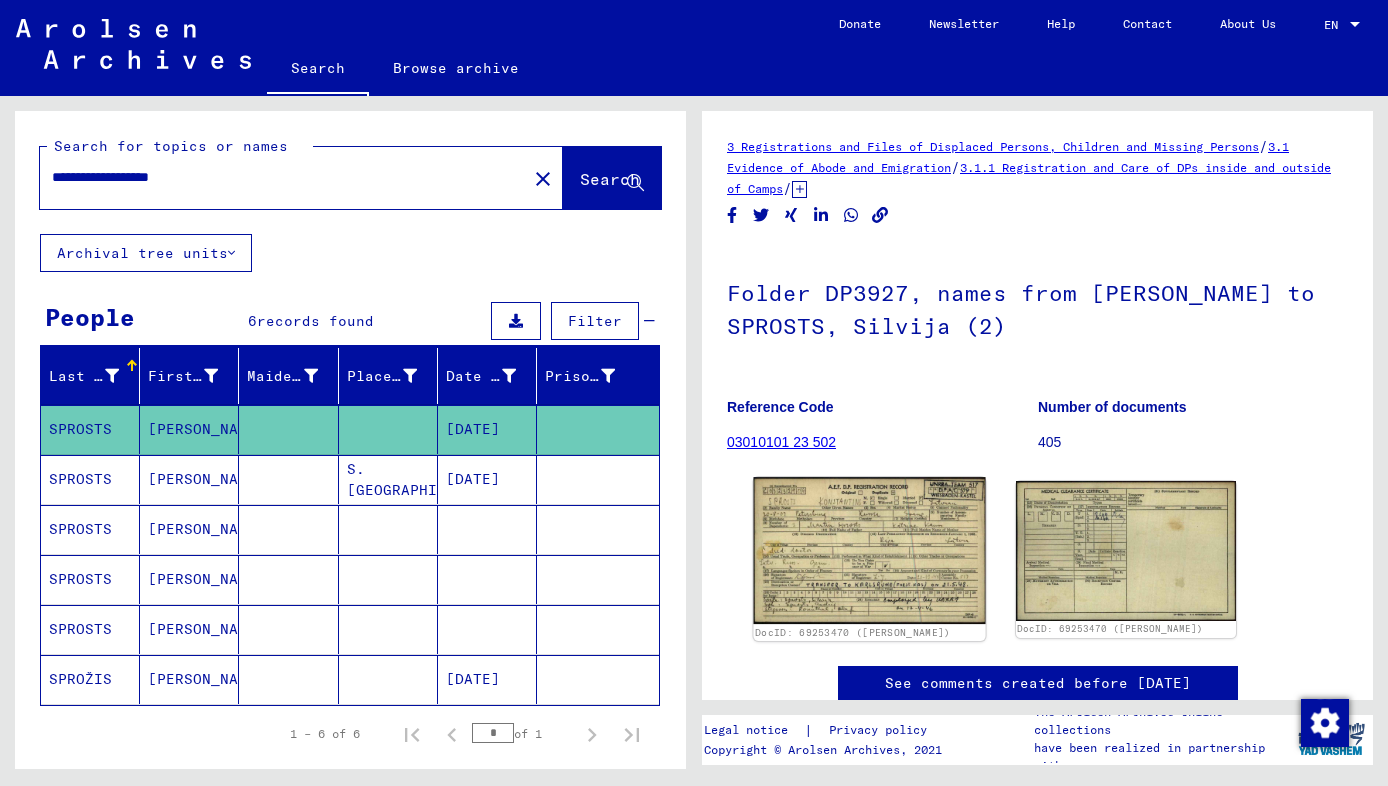 click 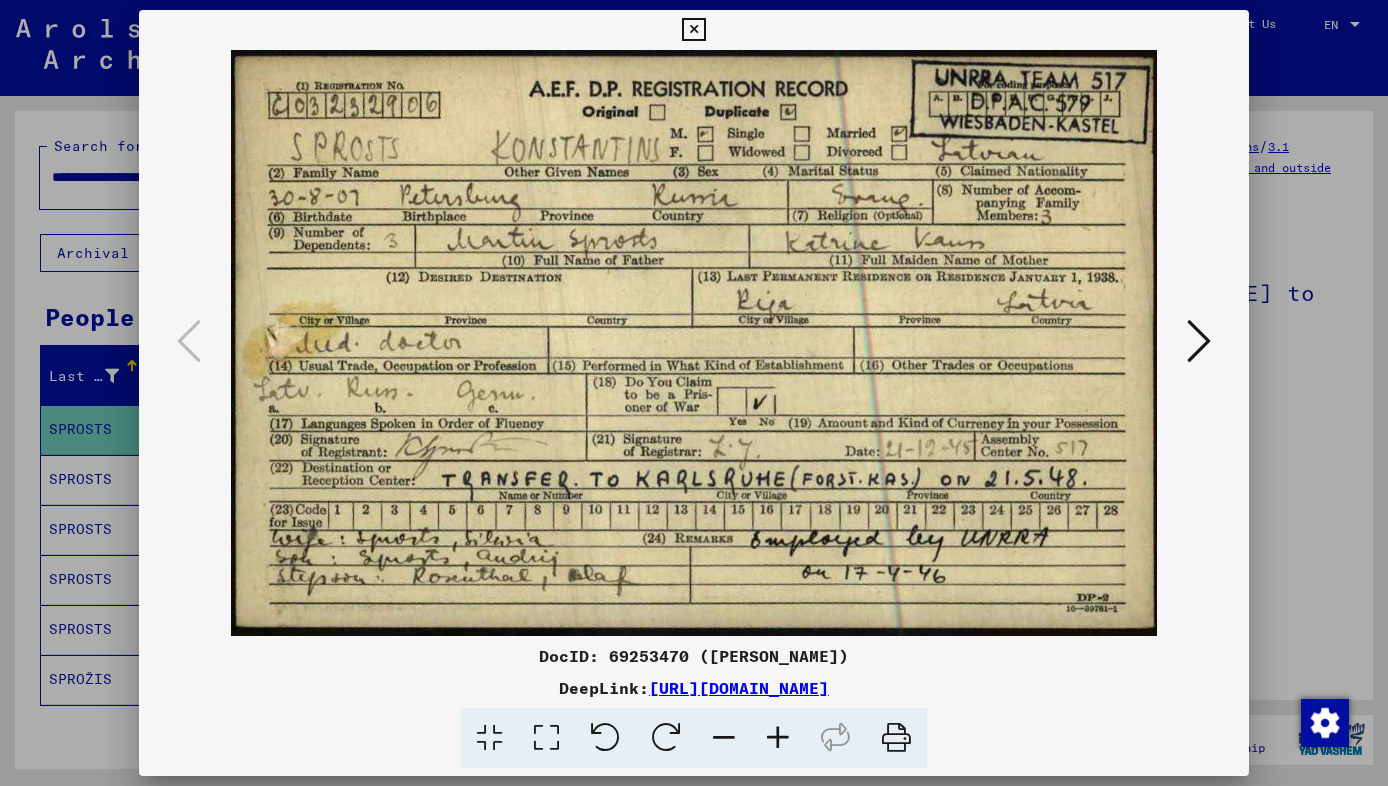 click at bounding box center (693, 30) 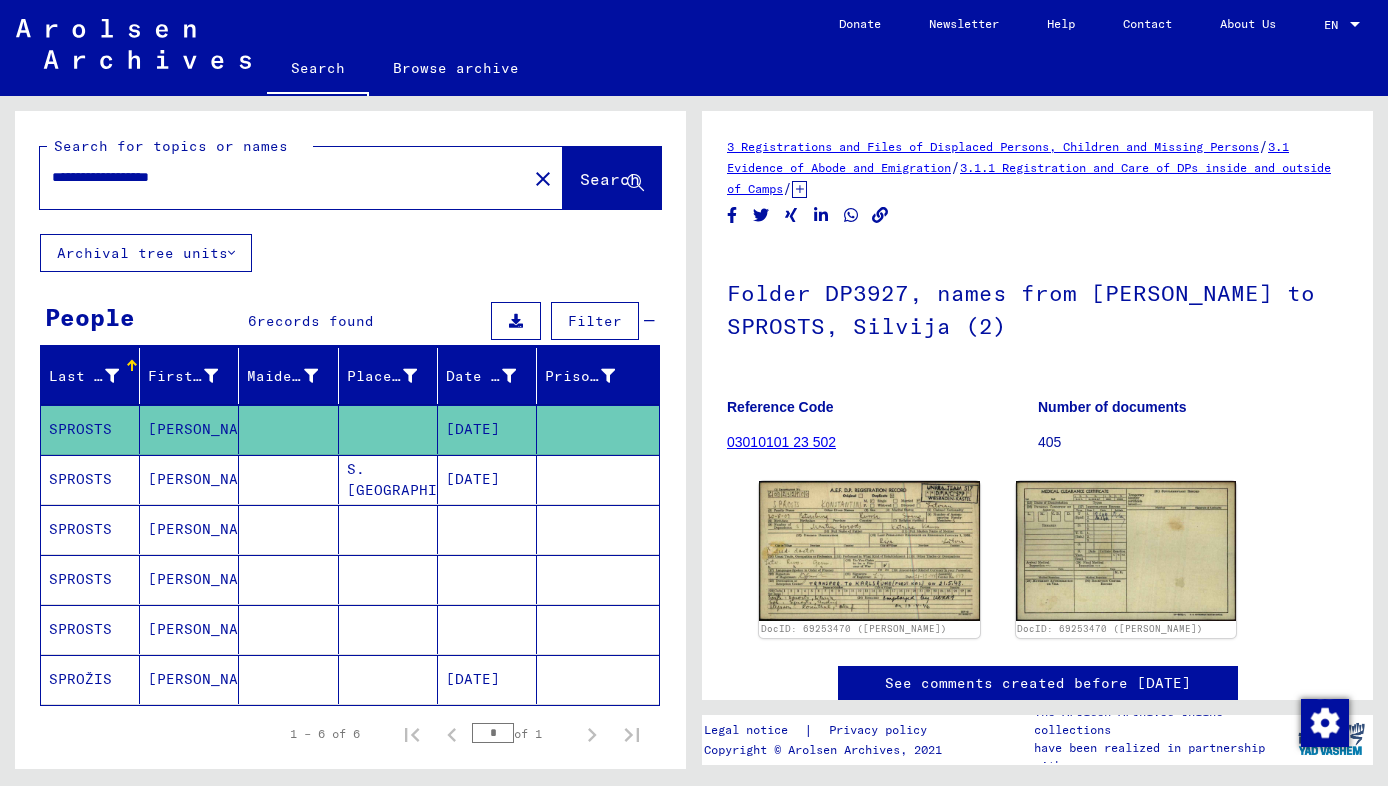 click on "[DATE]" at bounding box center (487, 529) 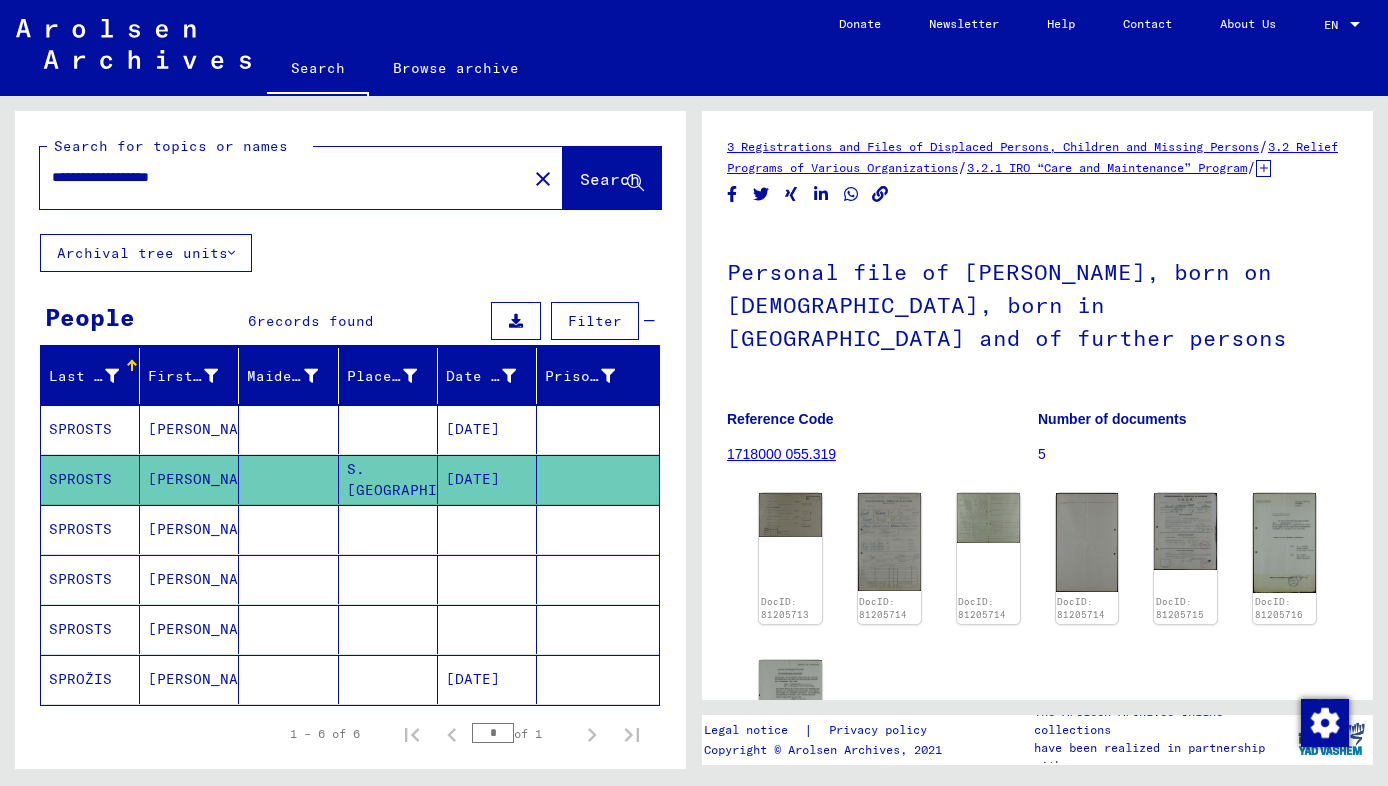 scroll, scrollTop: 0, scrollLeft: 0, axis: both 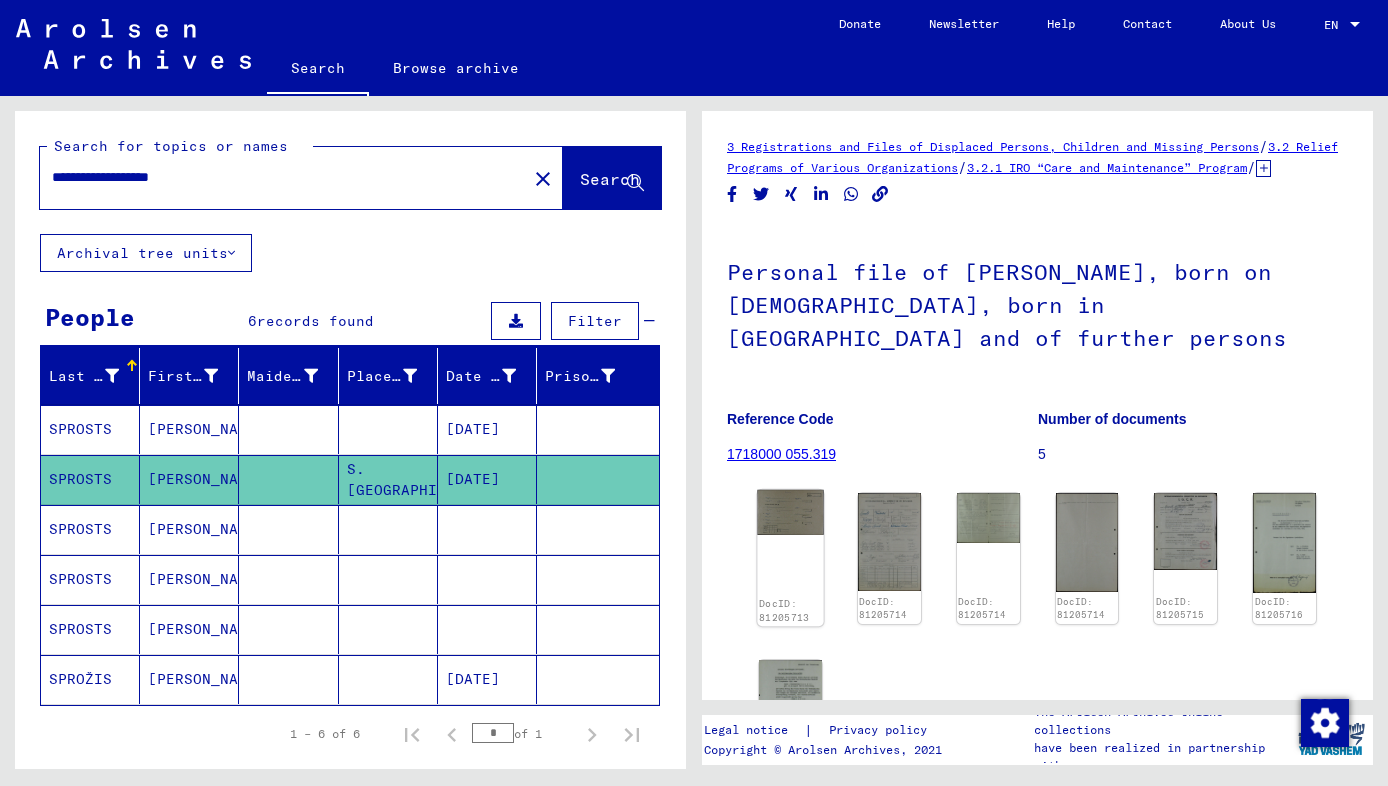 click on "DocID: 81205713" 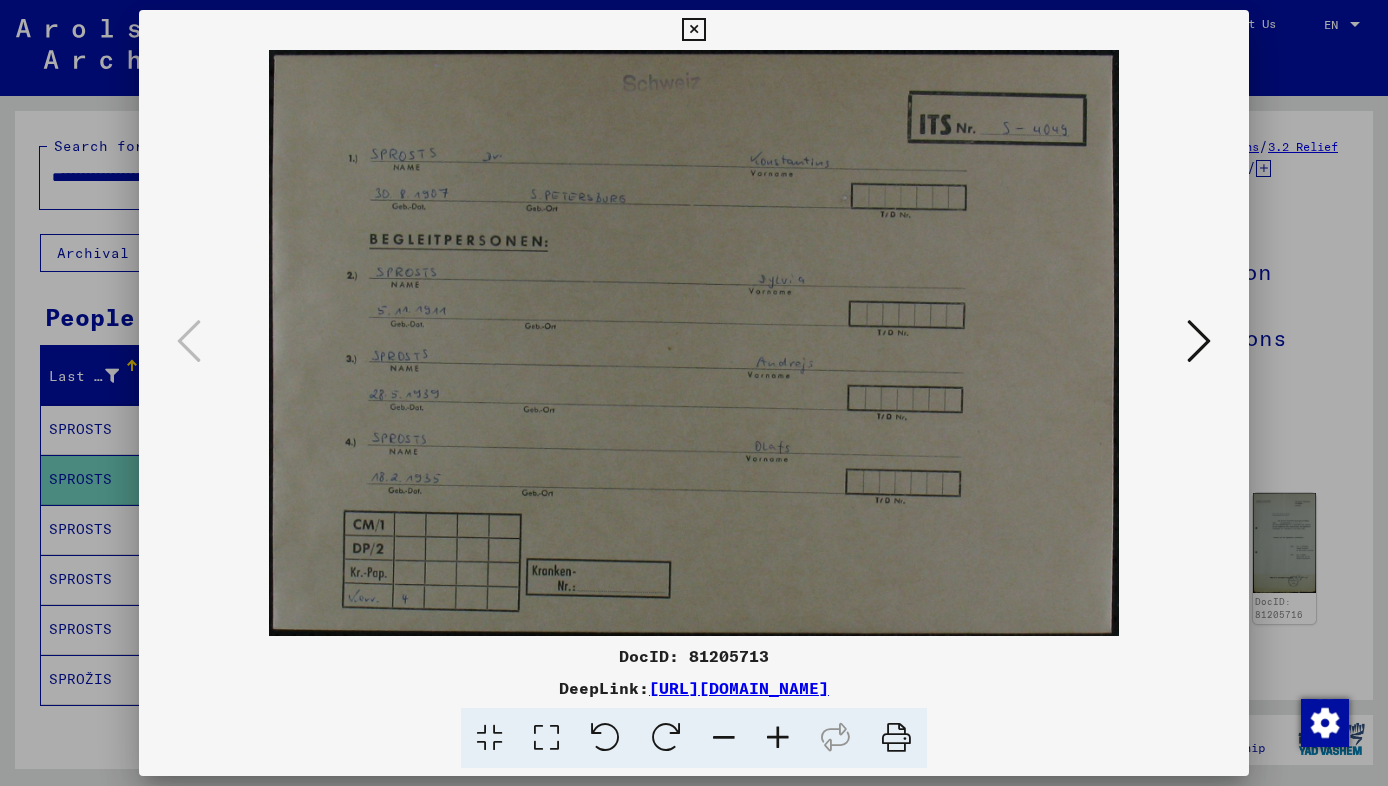click at bounding box center (694, 343) 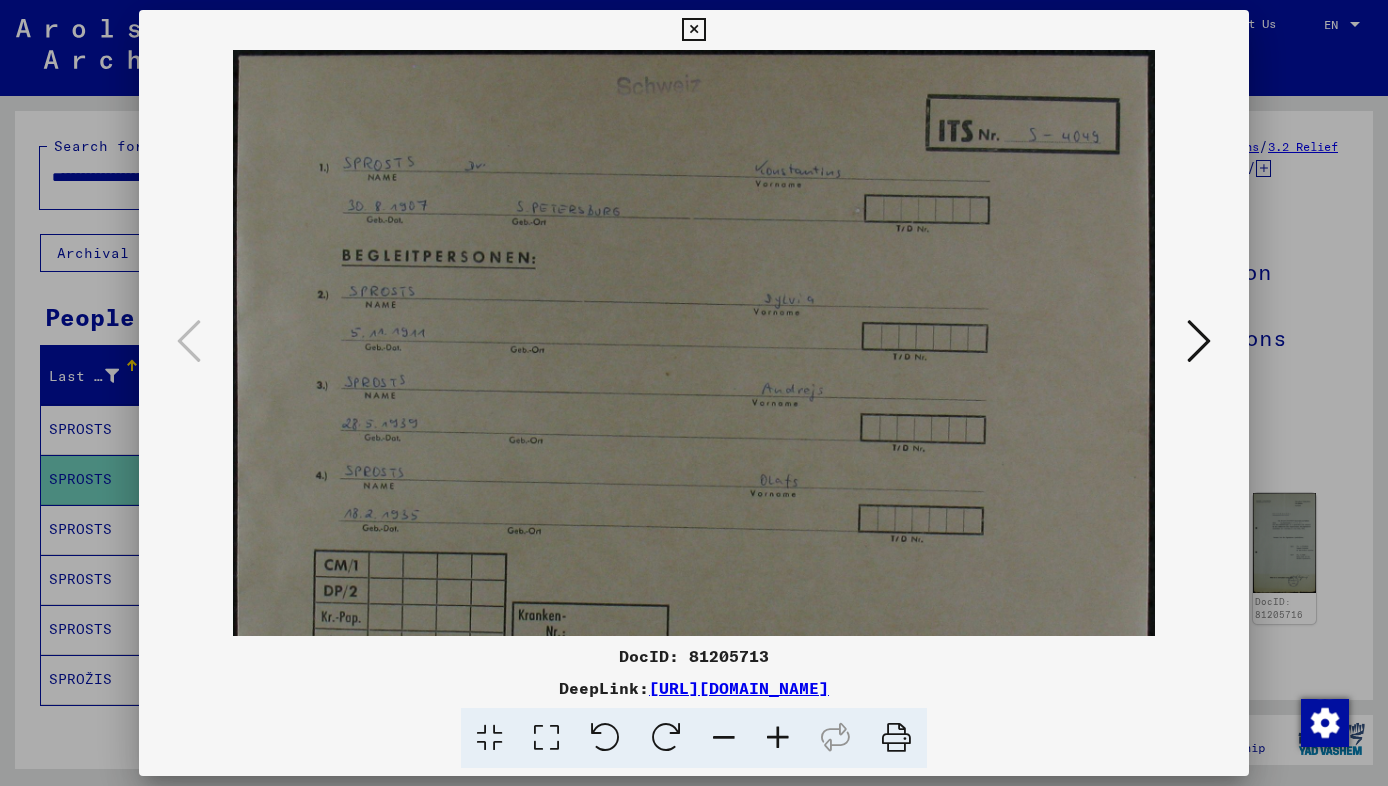click at bounding box center [778, 738] 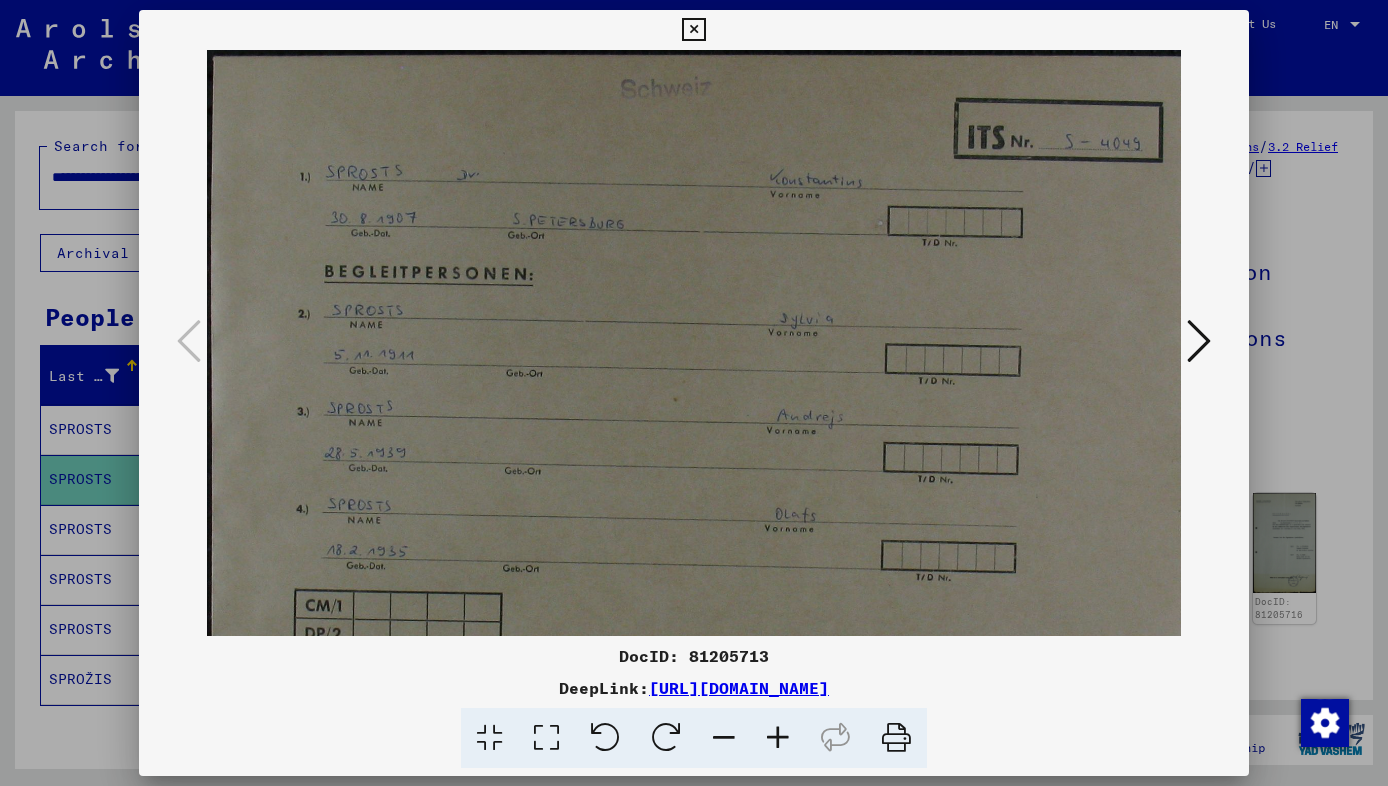 click at bounding box center [778, 738] 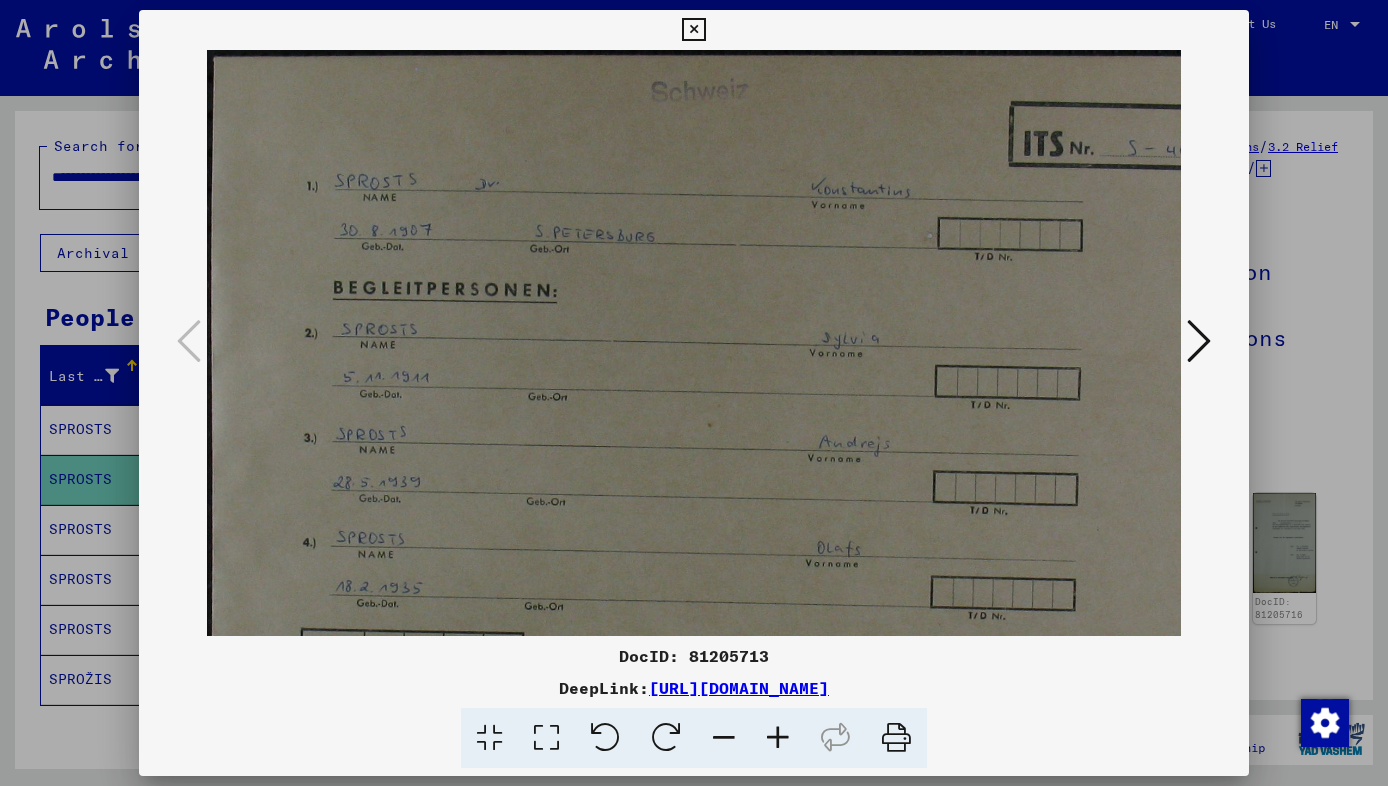 click at bounding box center (778, 738) 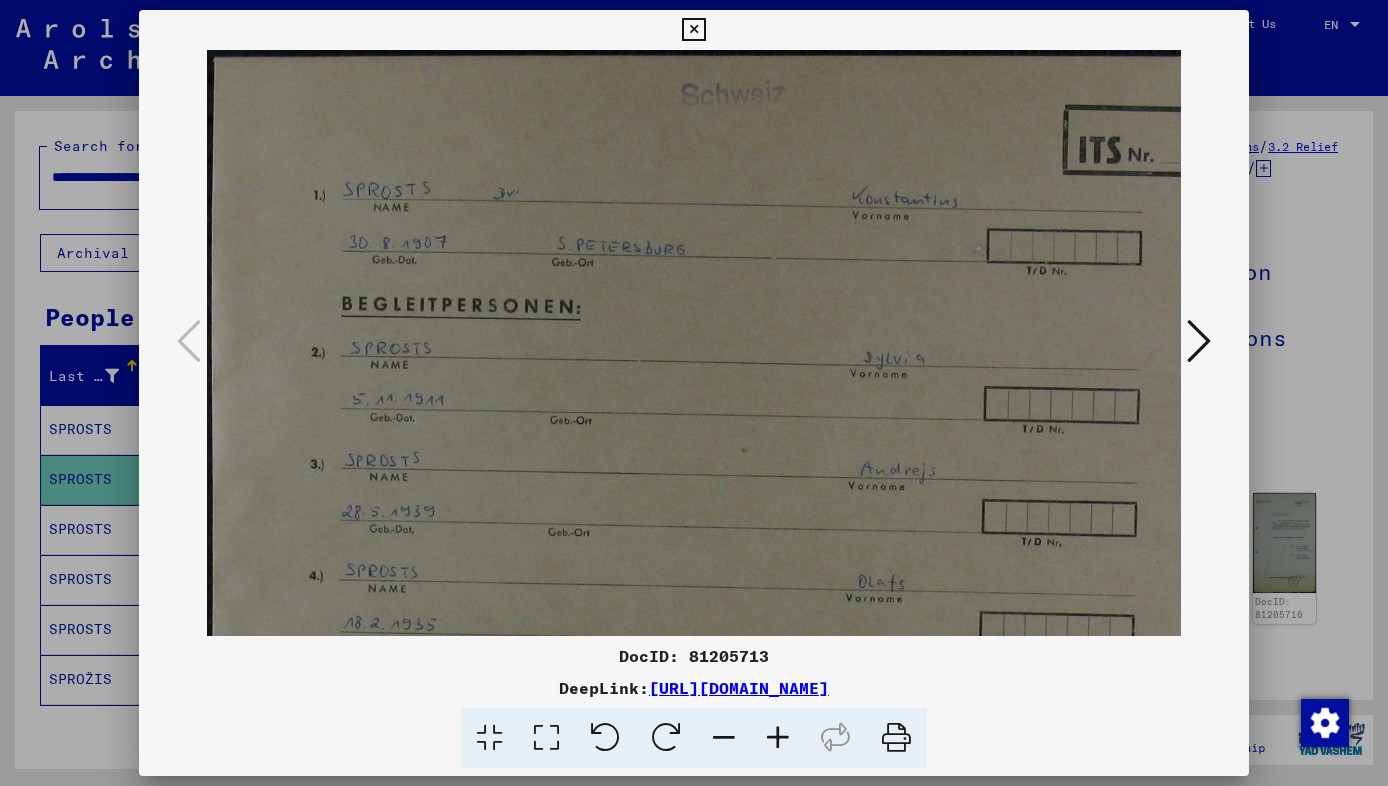 click at bounding box center (778, 738) 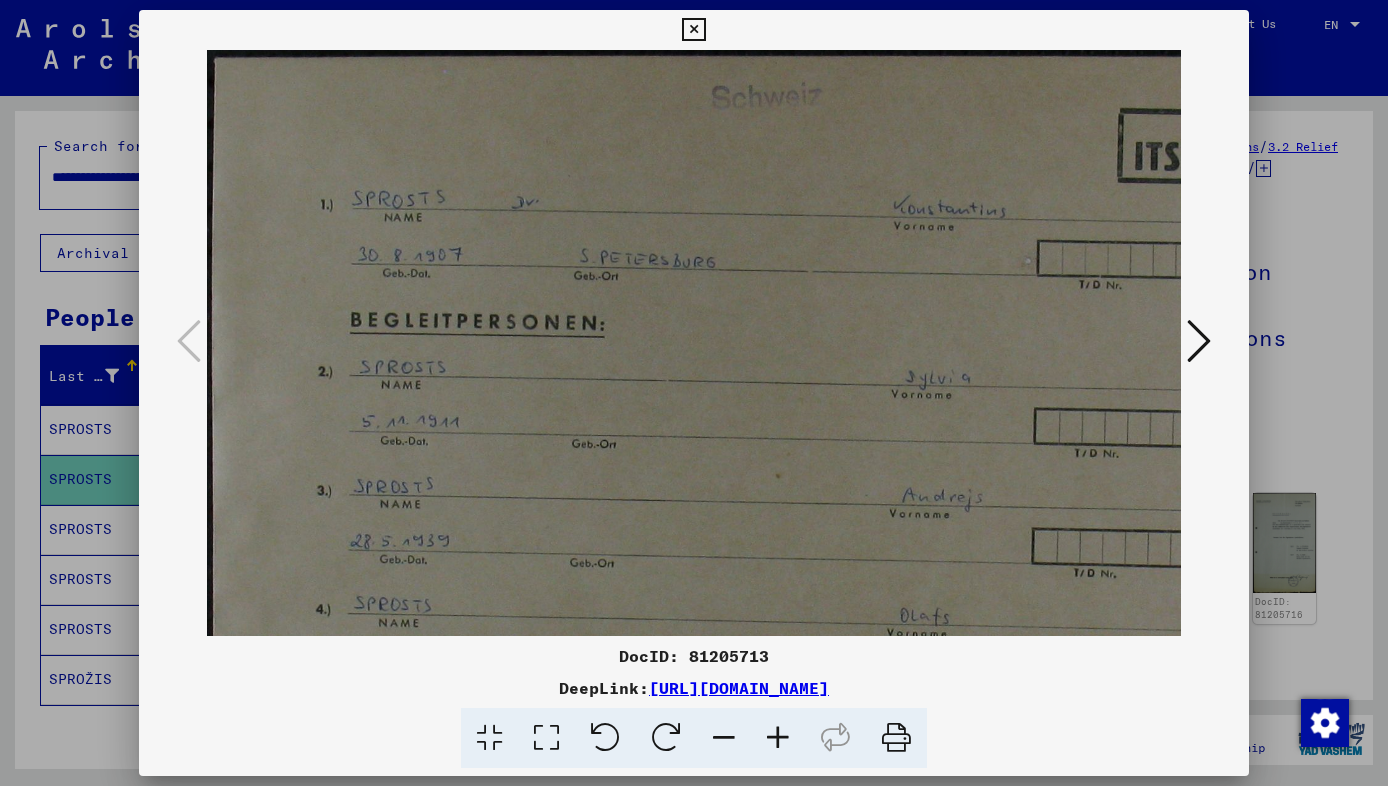 click at bounding box center [778, 738] 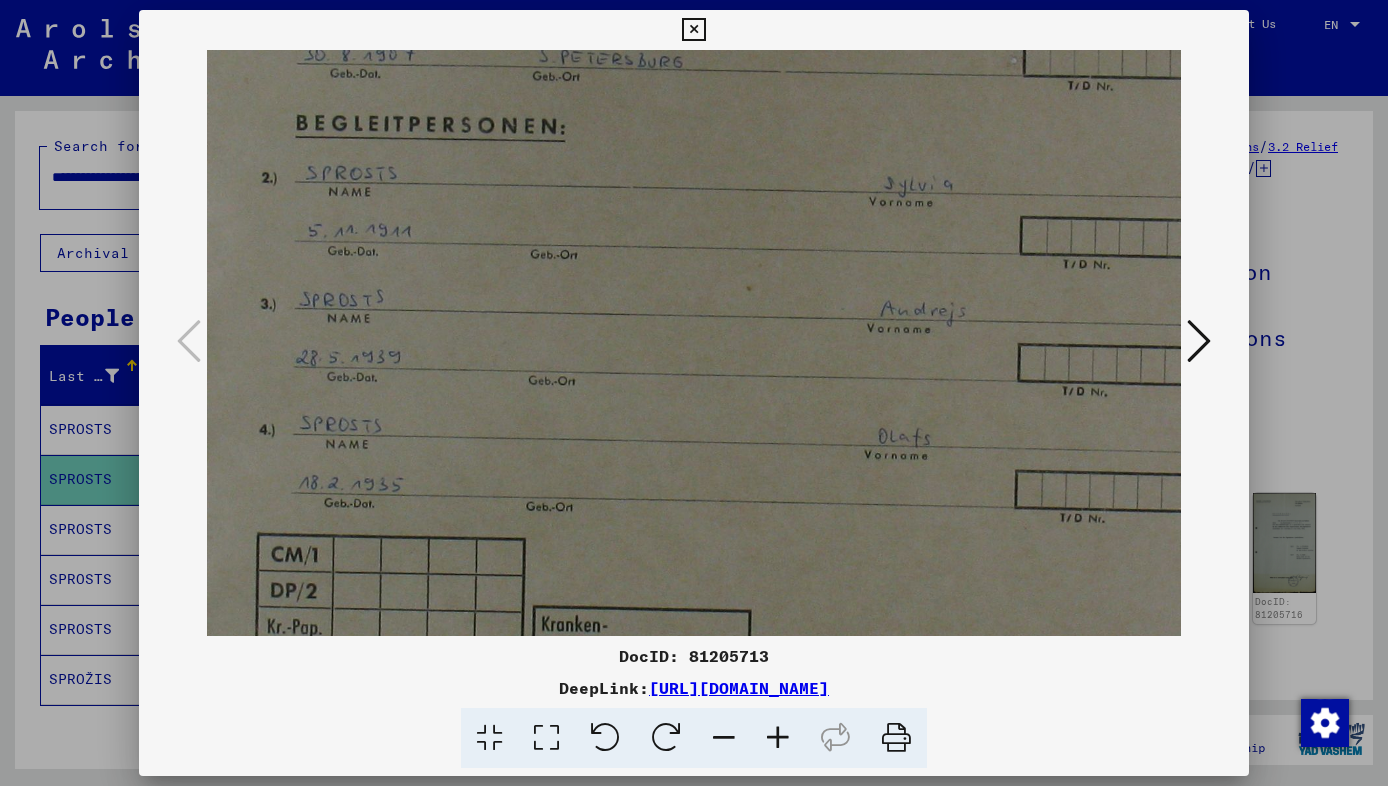 scroll, scrollTop: 219, scrollLeft: 63, axis: both 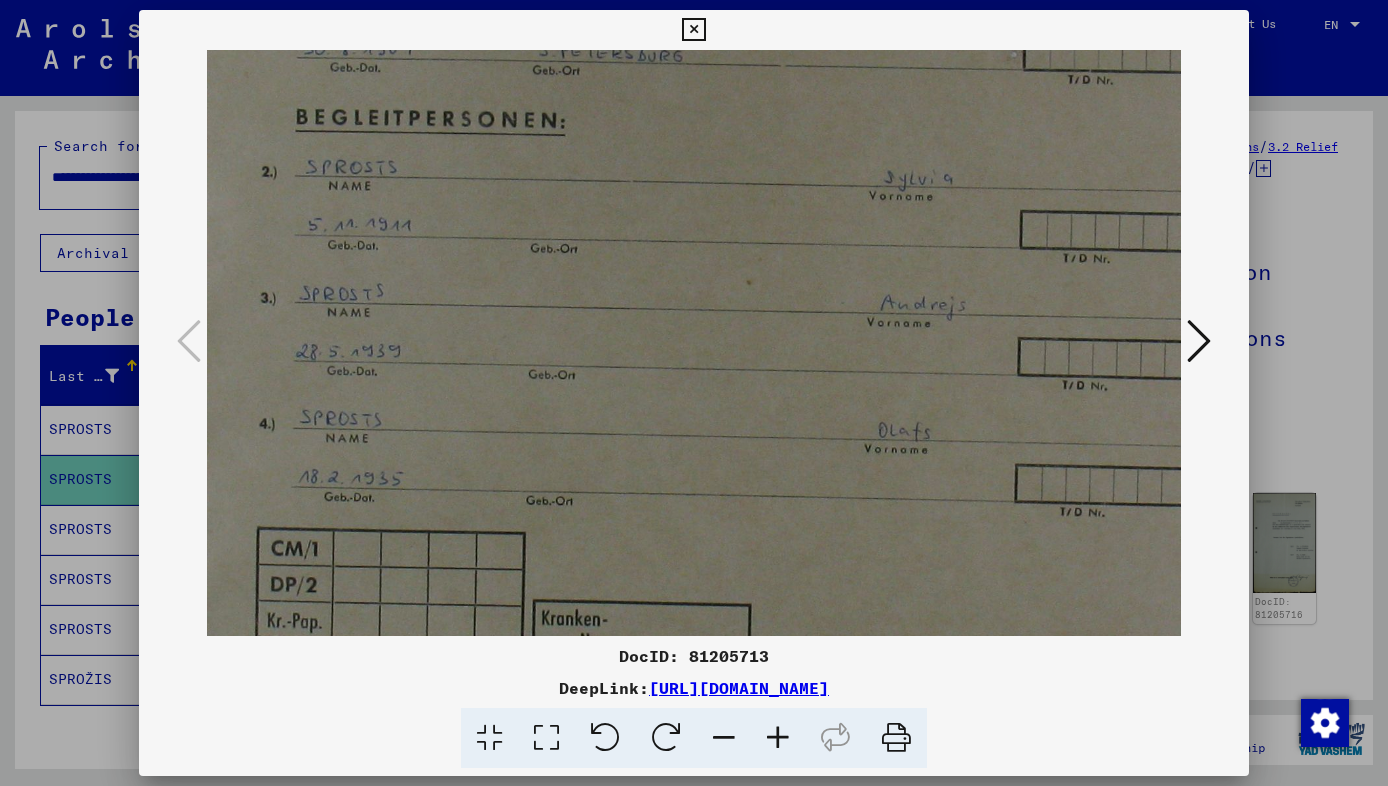 drag, startPoint x: 665, startPoint y: 504, endPoint x: 604, endPoint y: 298, distance: 214.8418 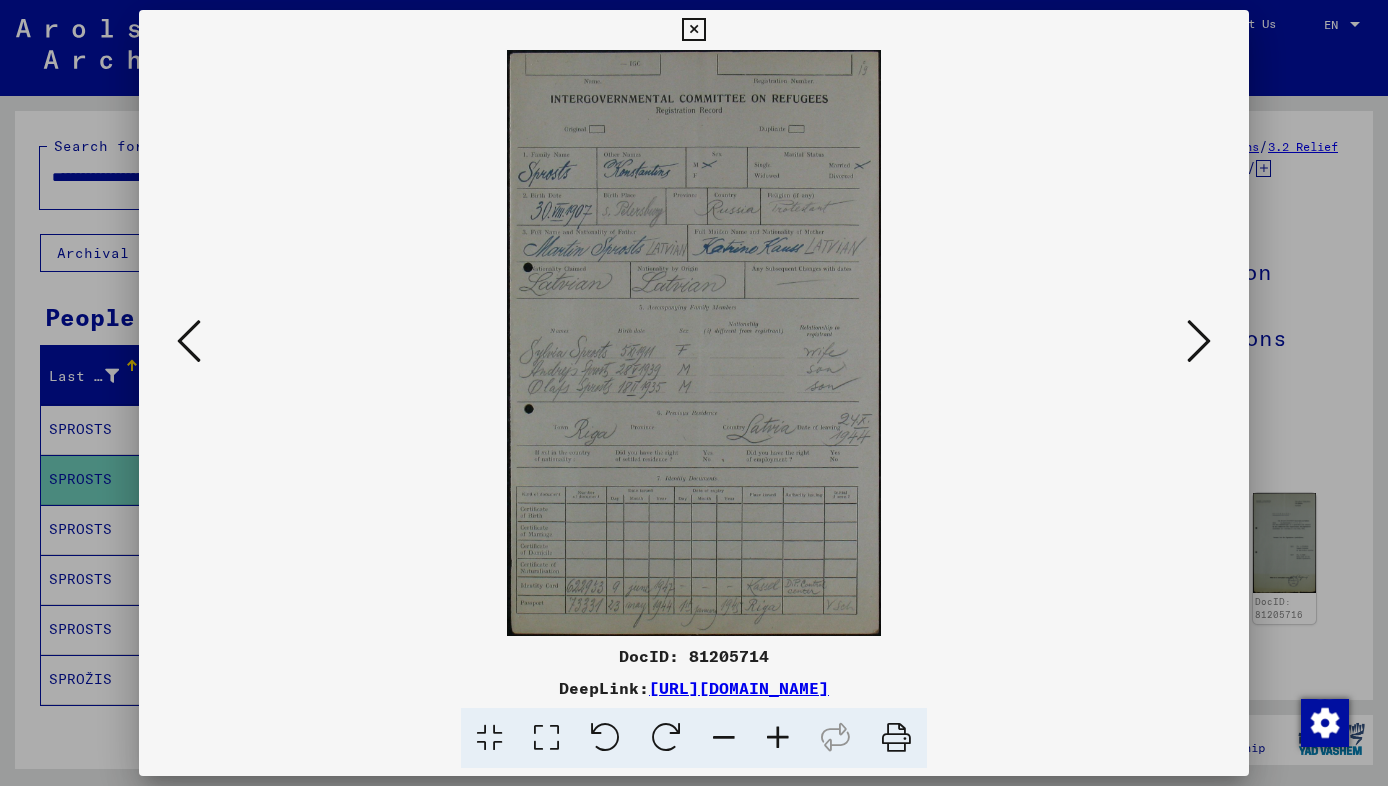 click at bounding box center [694, 343] 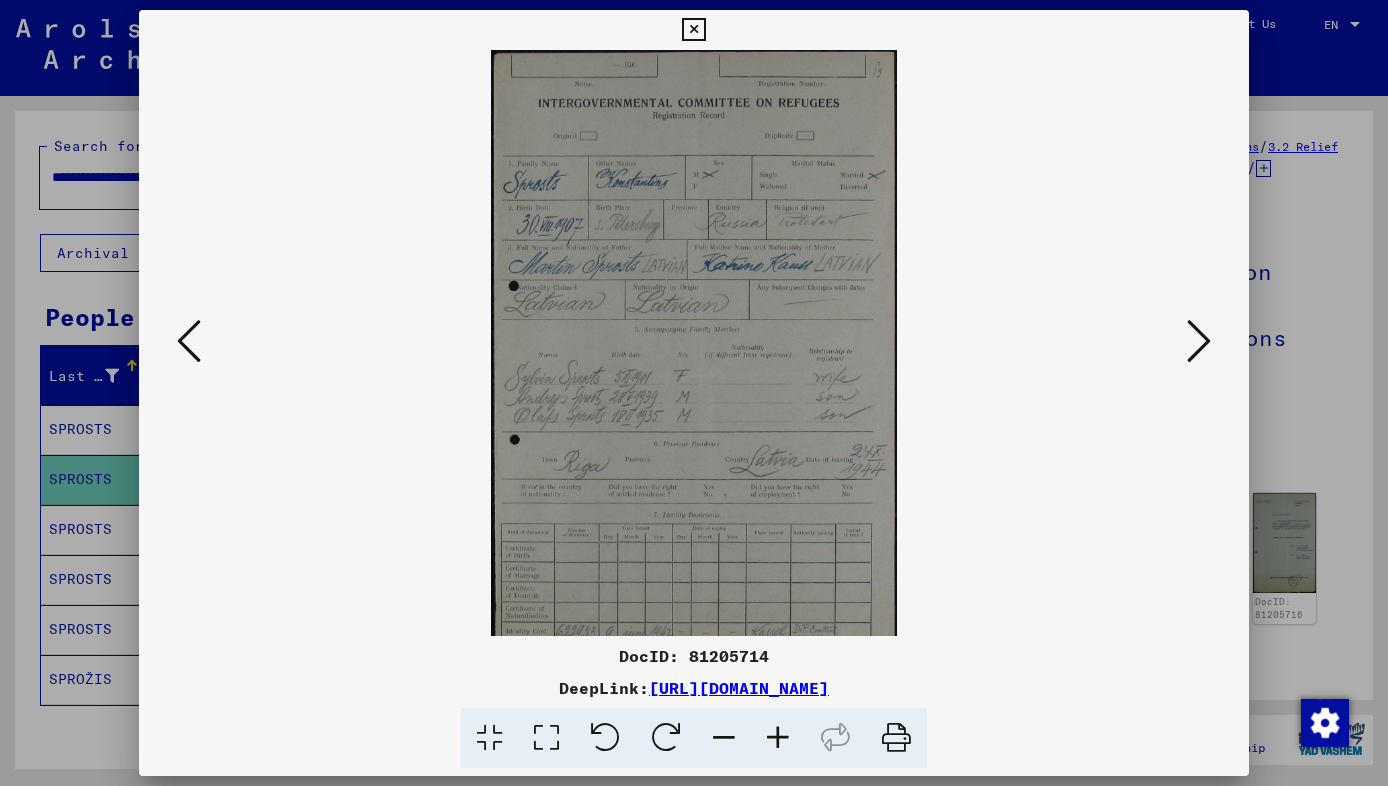 click at bounding box center (778, 738) 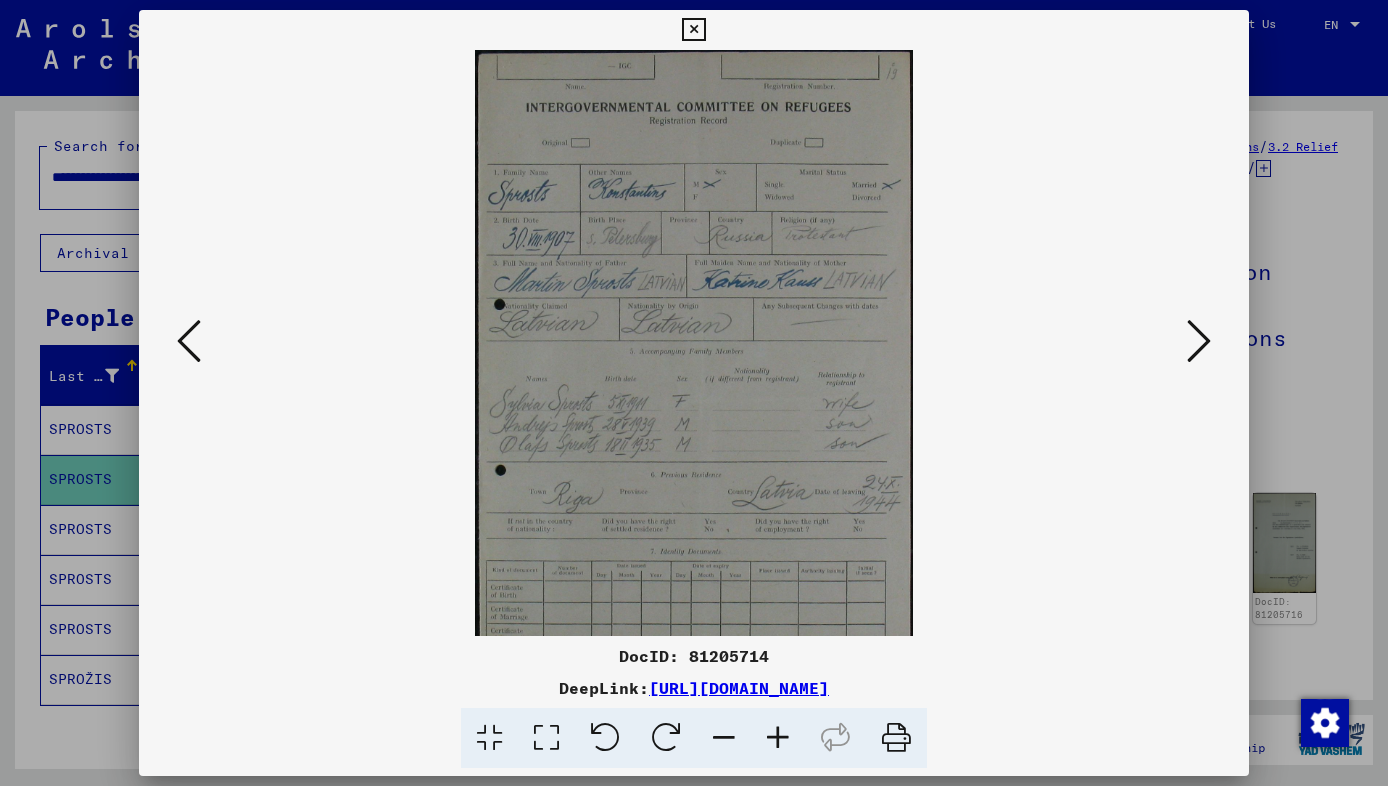 click at bounding box center [778, 738] 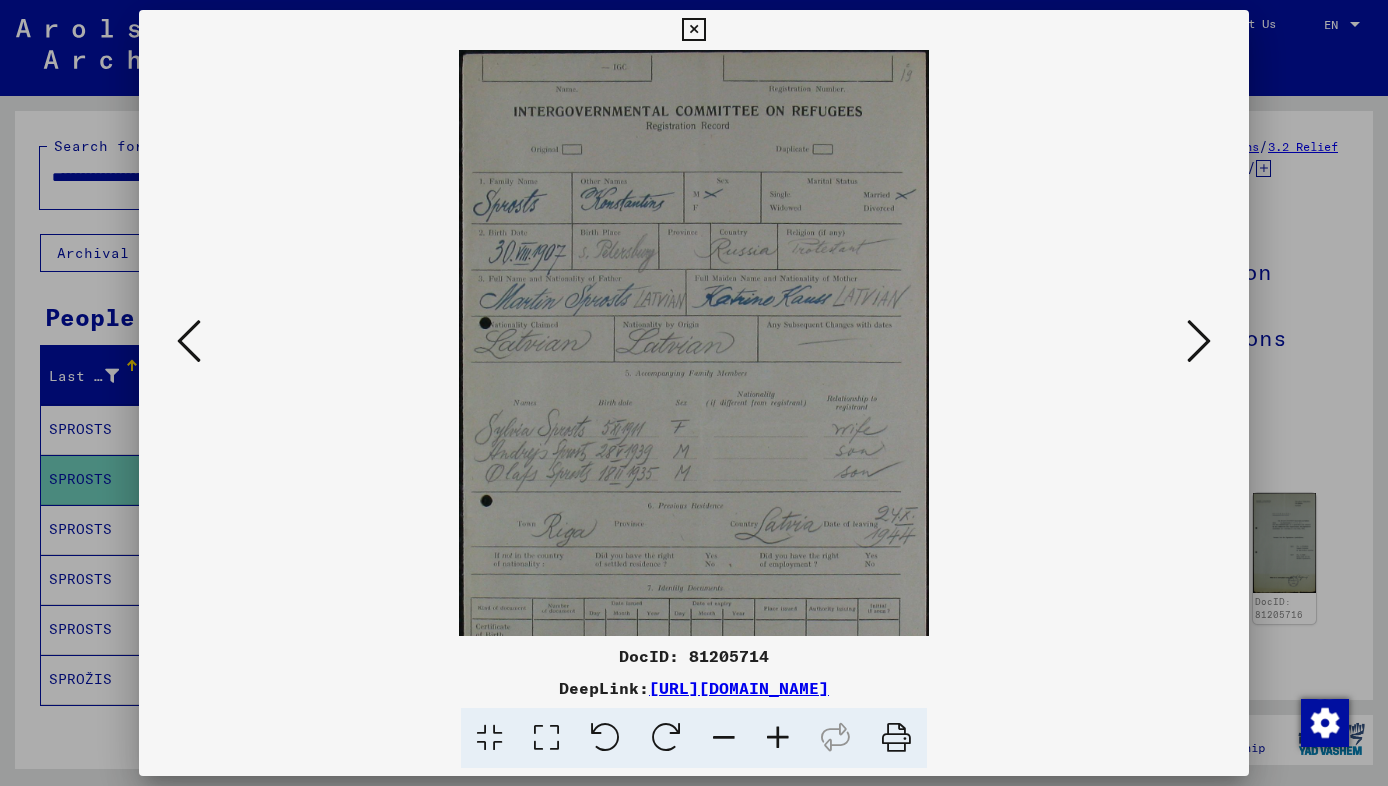 click at bounding box center (778, 738) 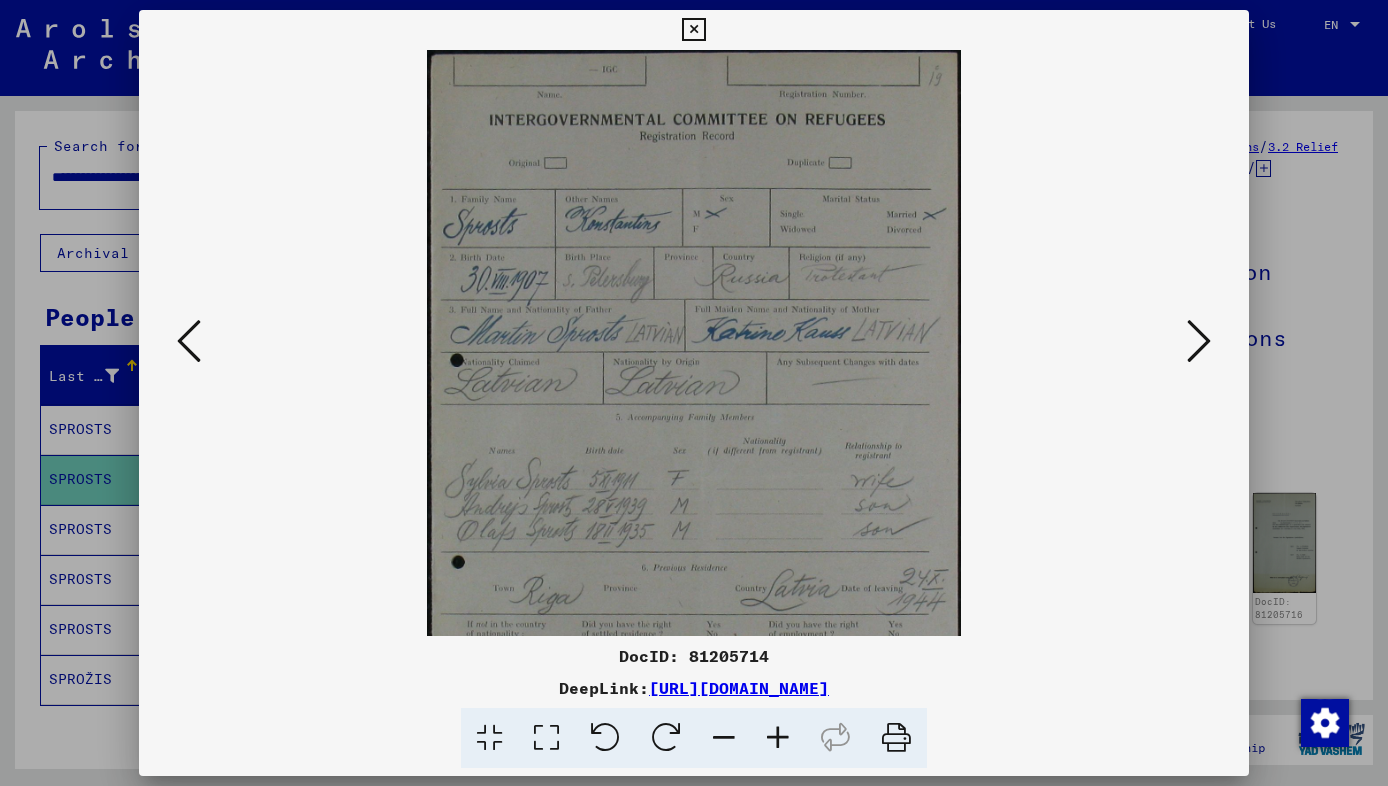 click at bounding box center (778, 738) 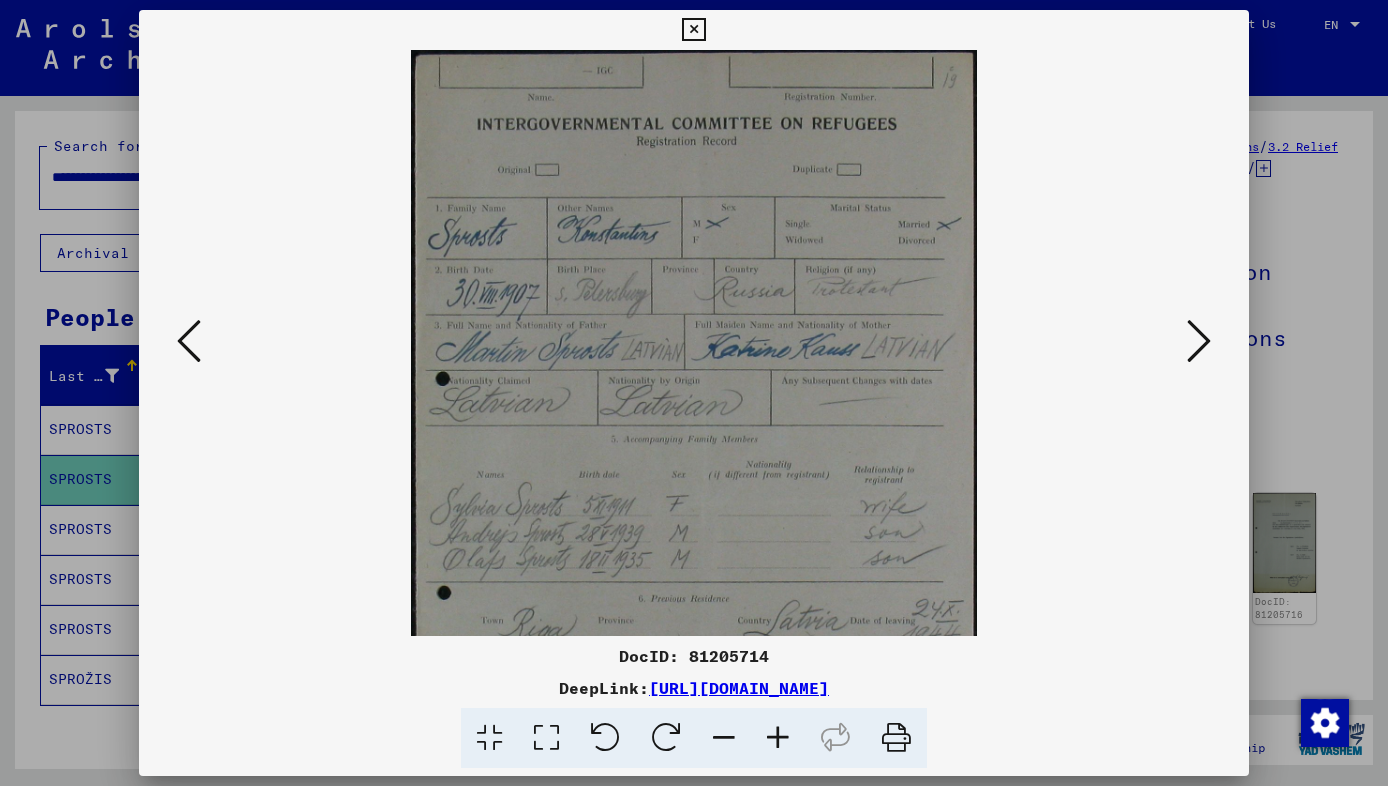 click at bounding box center (778, 738) 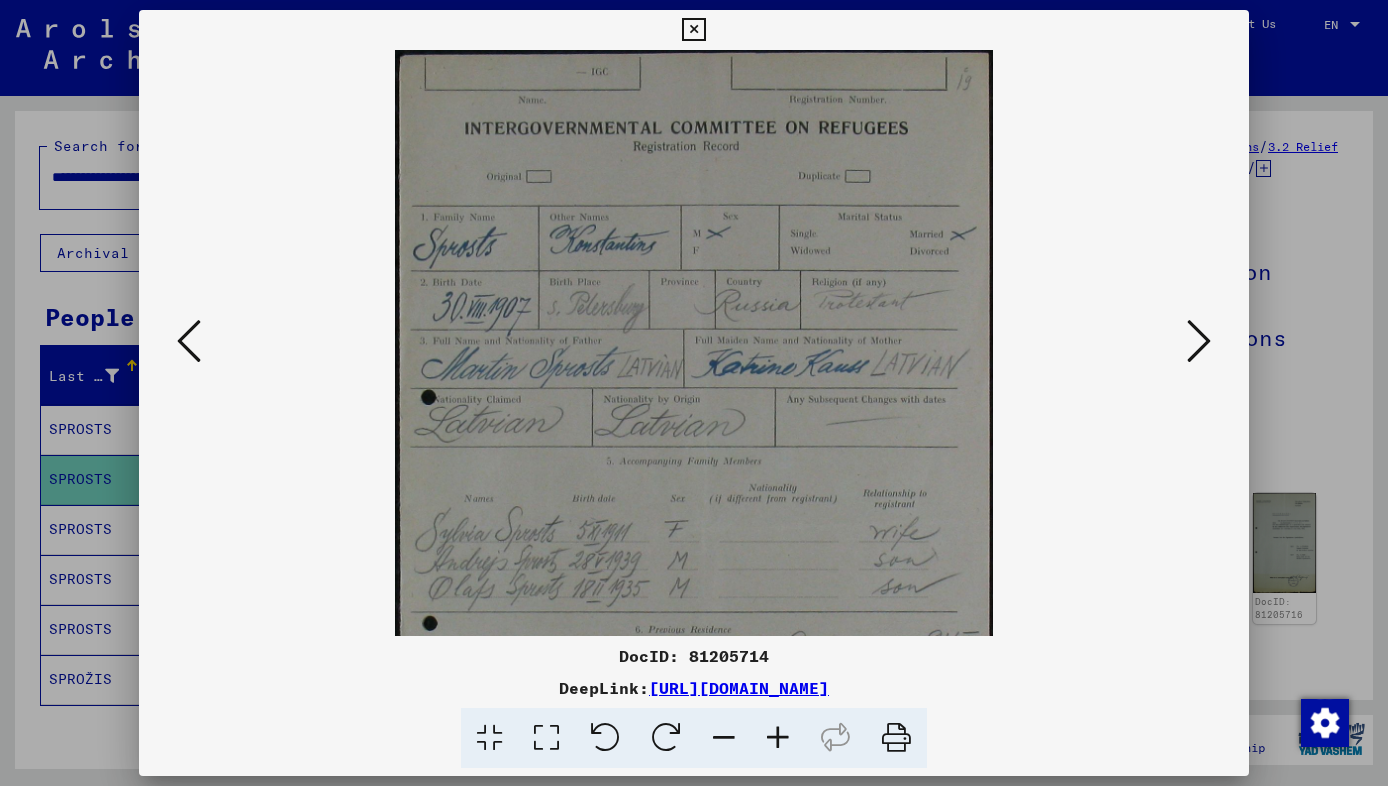 click at bounding box center [778, 738] 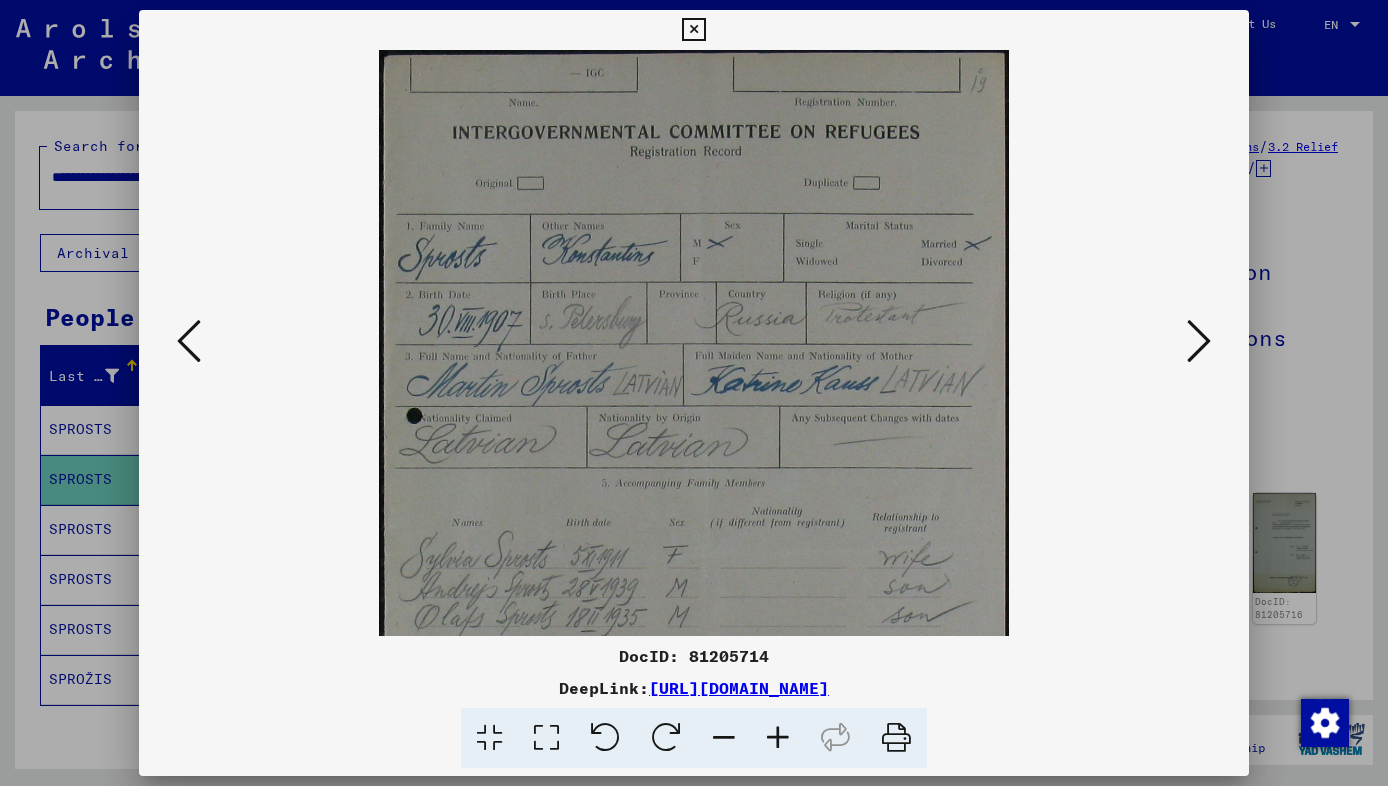 click at bounding box center (778, 738) 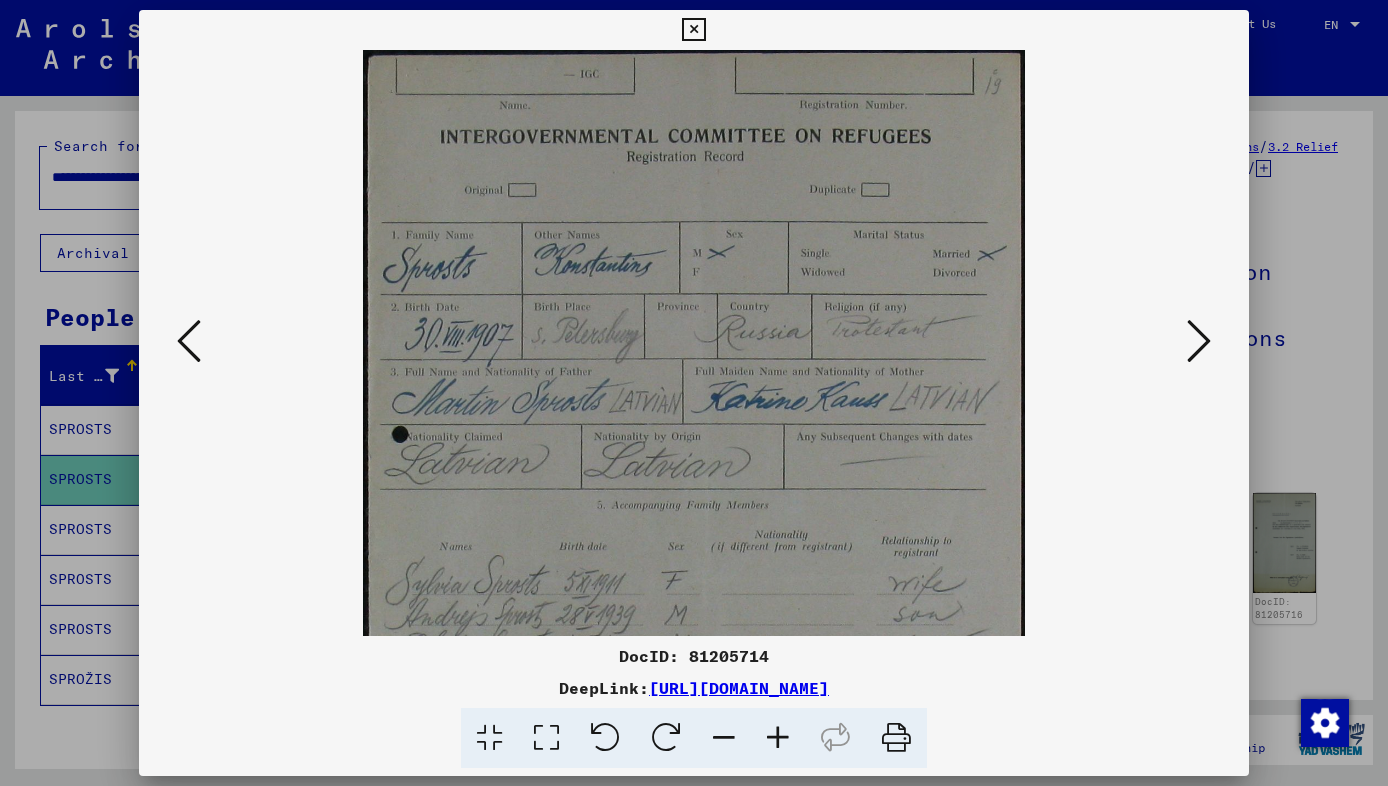 click at bounding box center [778, 738] 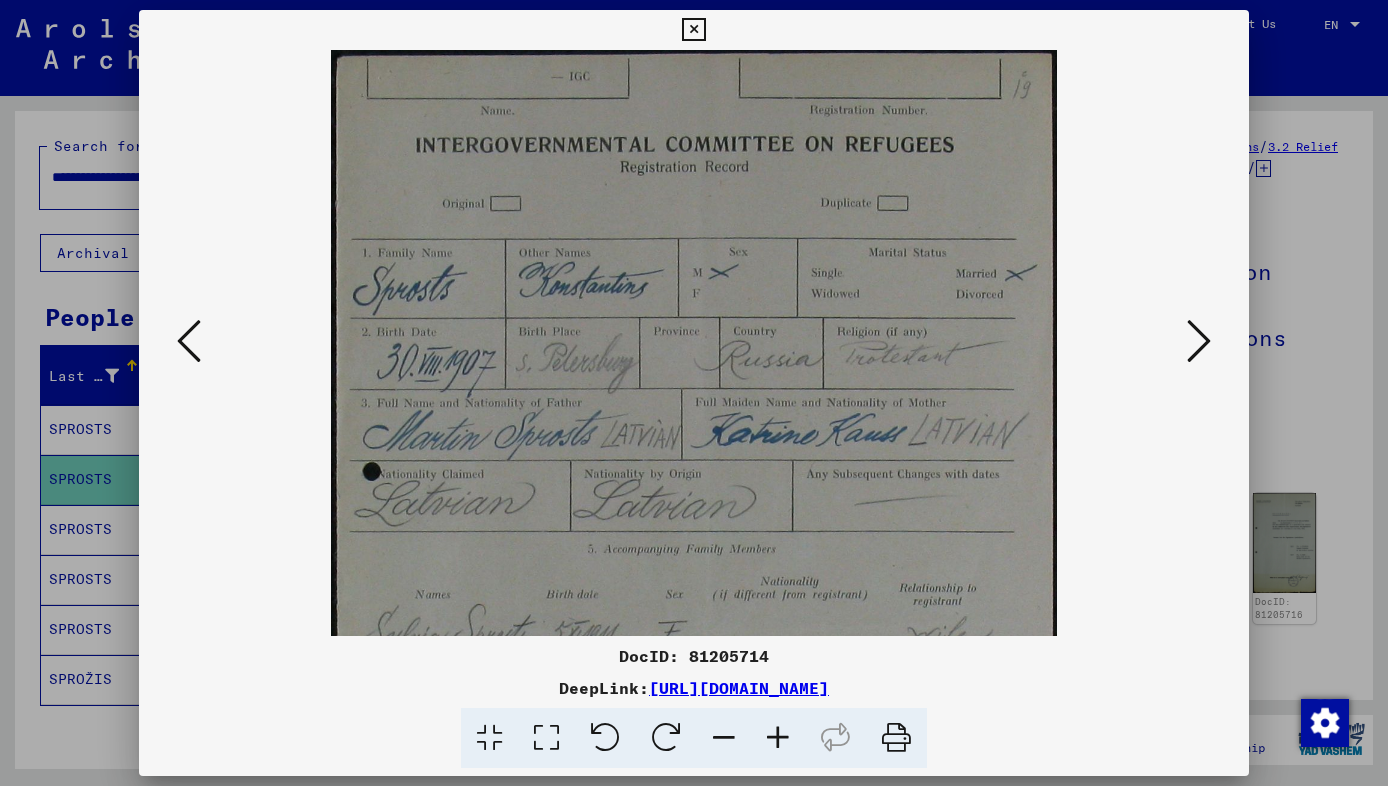 click at bounding box center [778, 738] 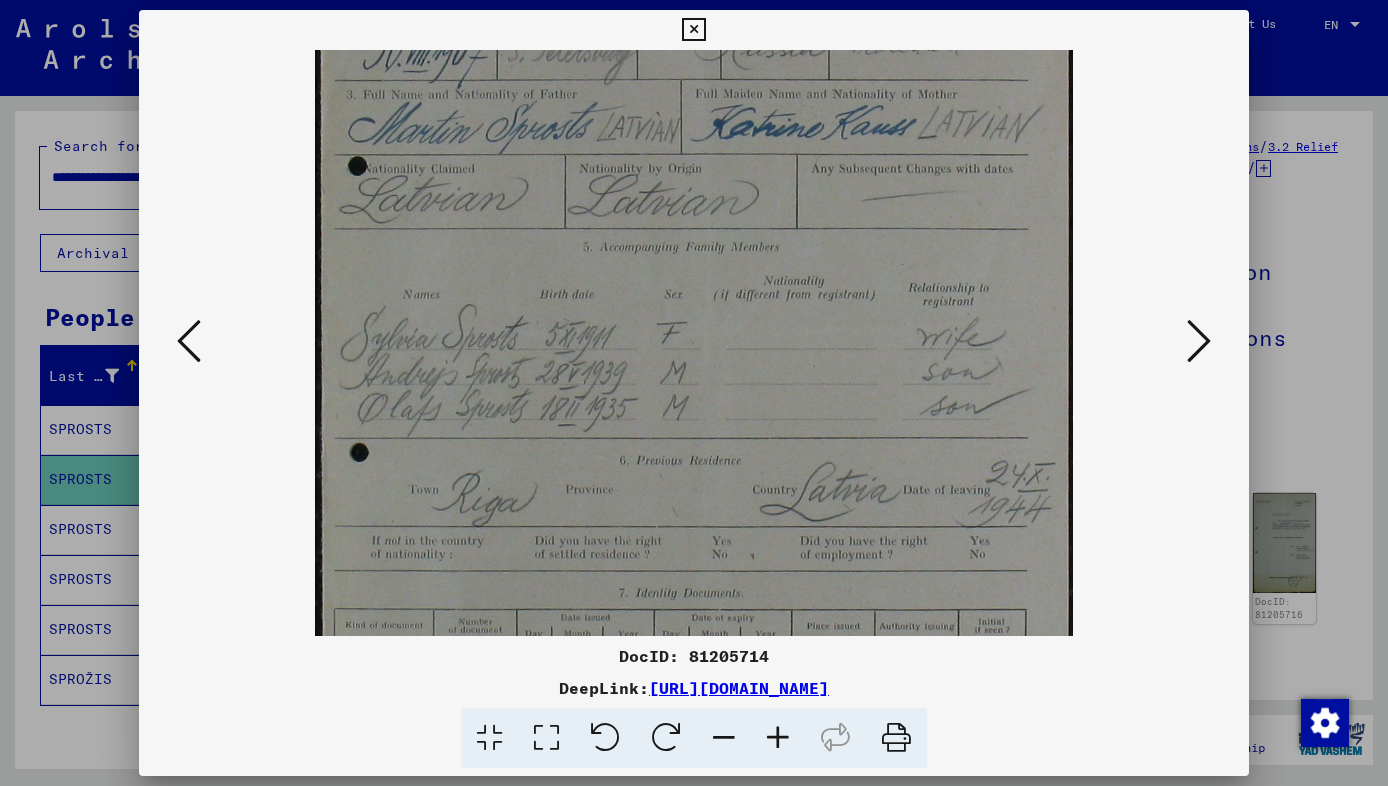 scroll, scrollTop: 324, scrollLeft: 0, axis: vertical 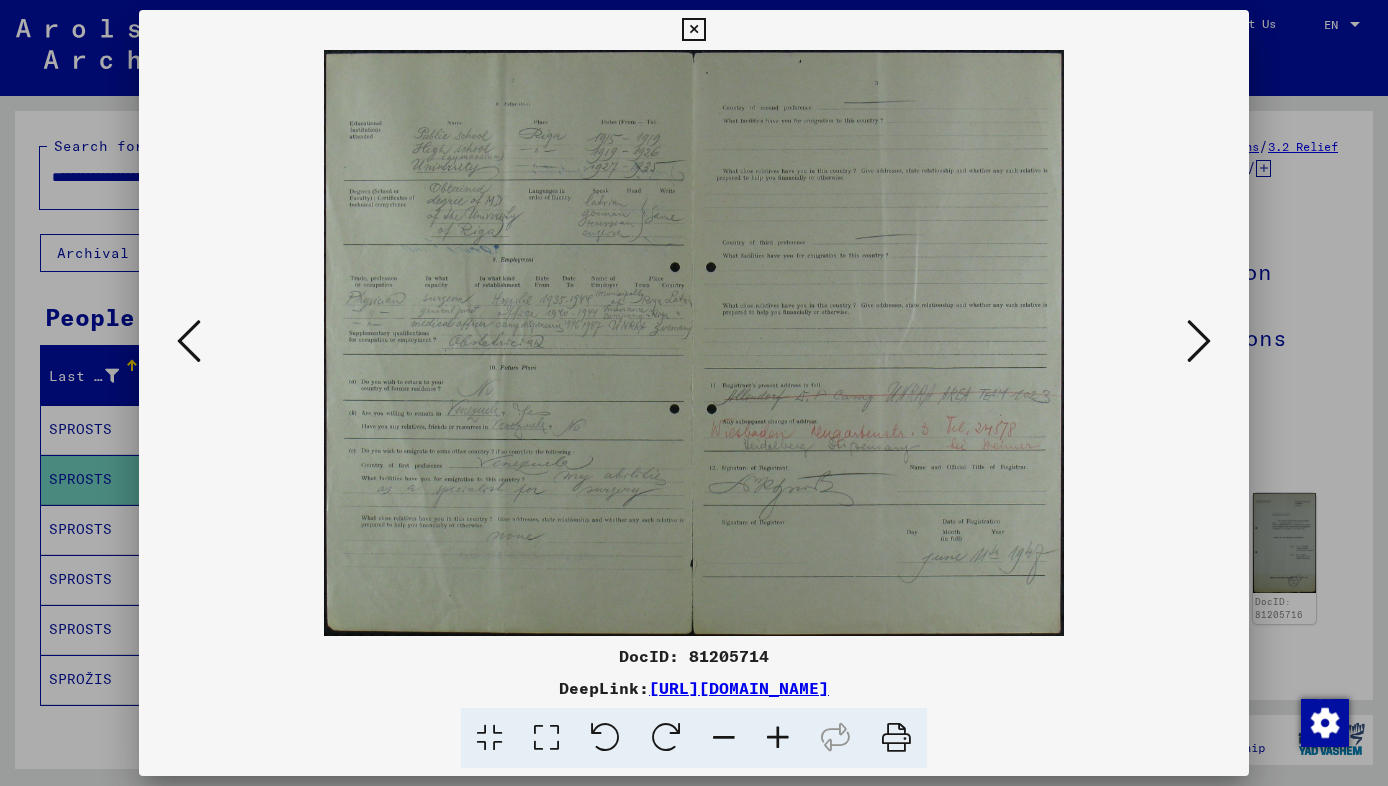 click at bounding box center [778, 738] 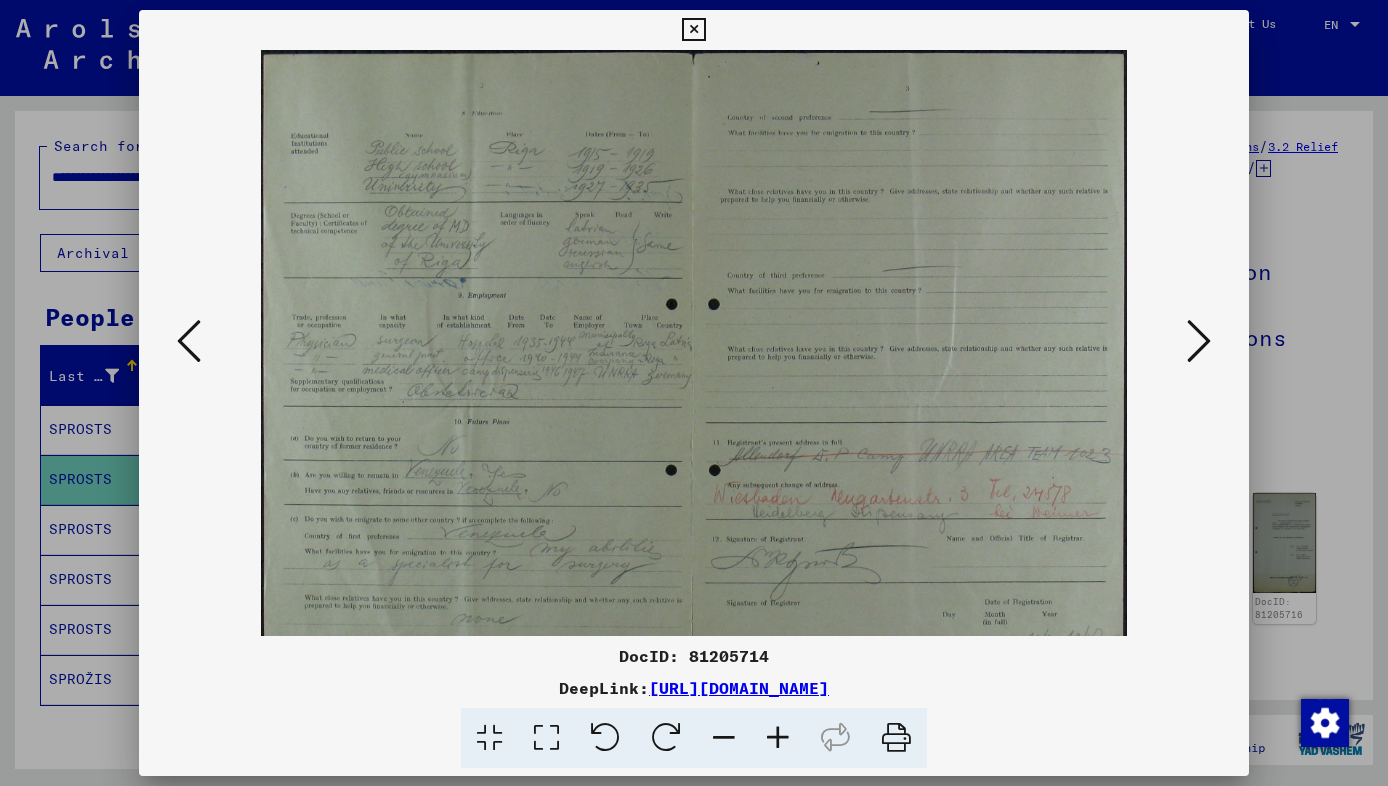 click at bounding box center [778, 738] 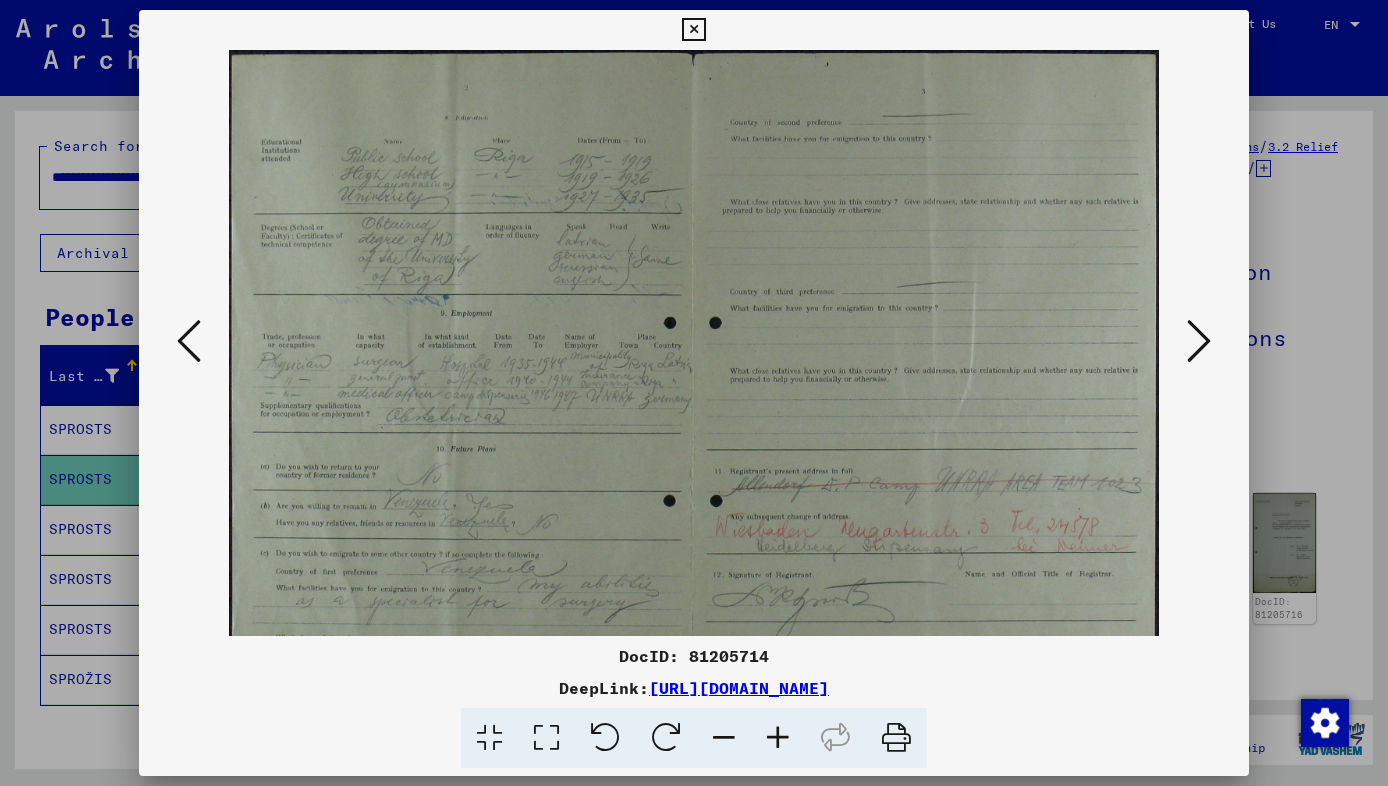 click at bounding box center [778, 738] 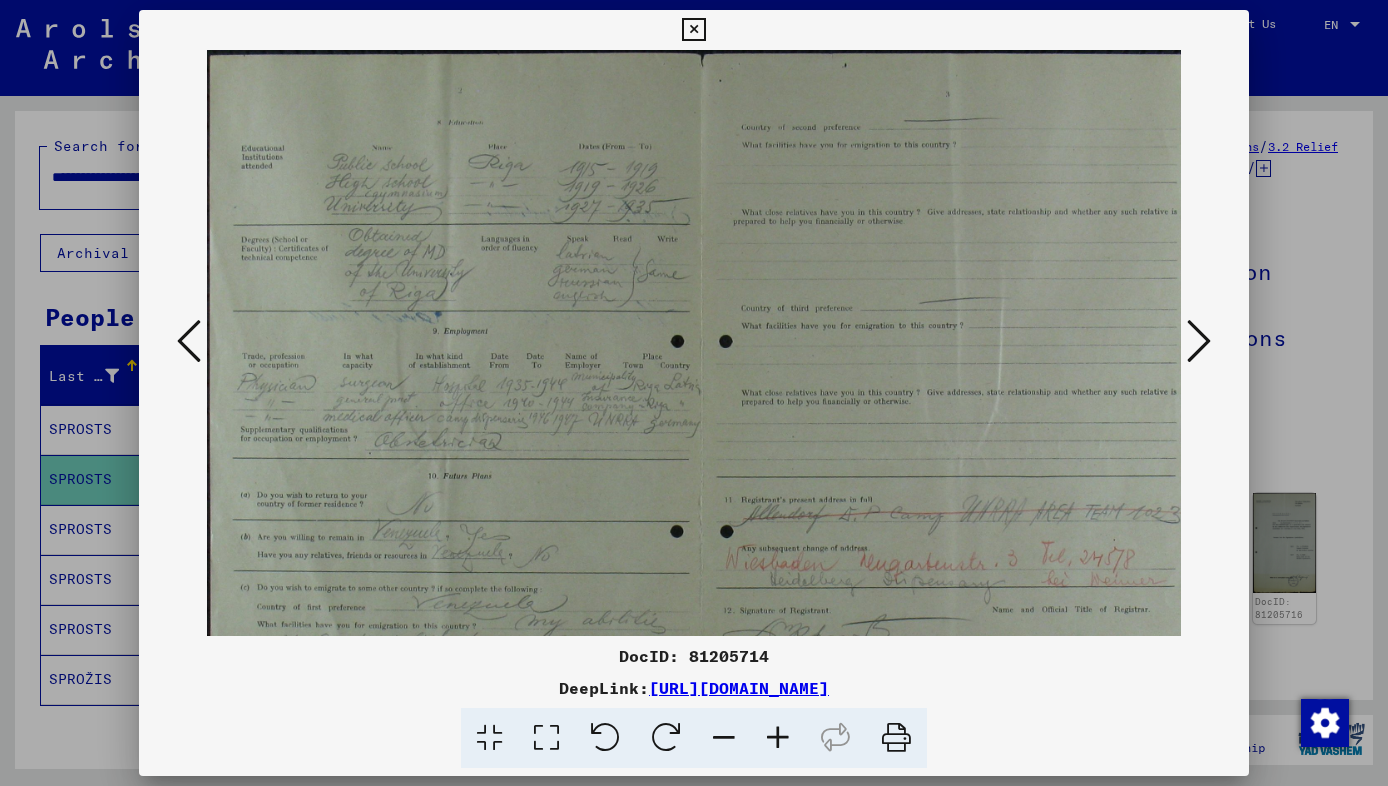 click at bounding box center (778, 738) 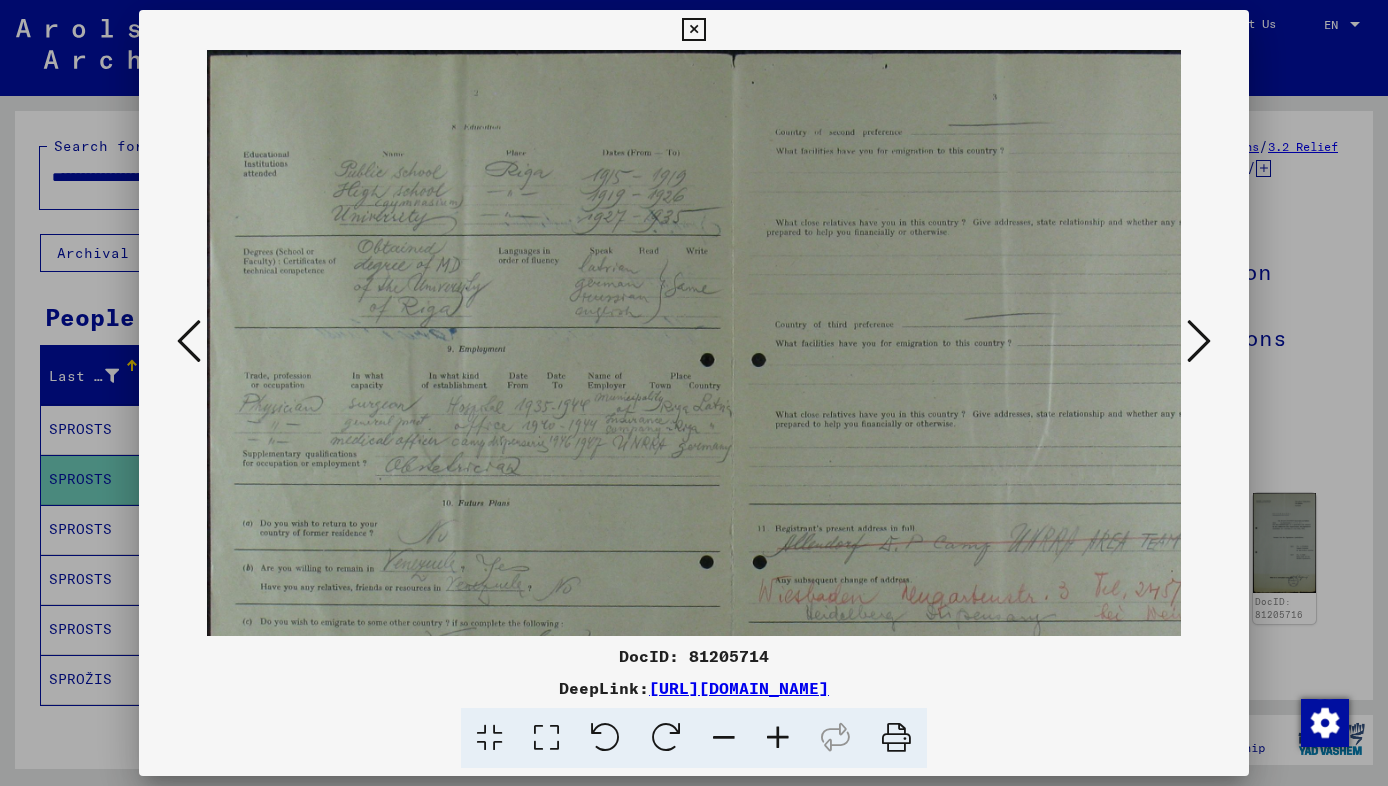 click at bounding box center (778, 738) 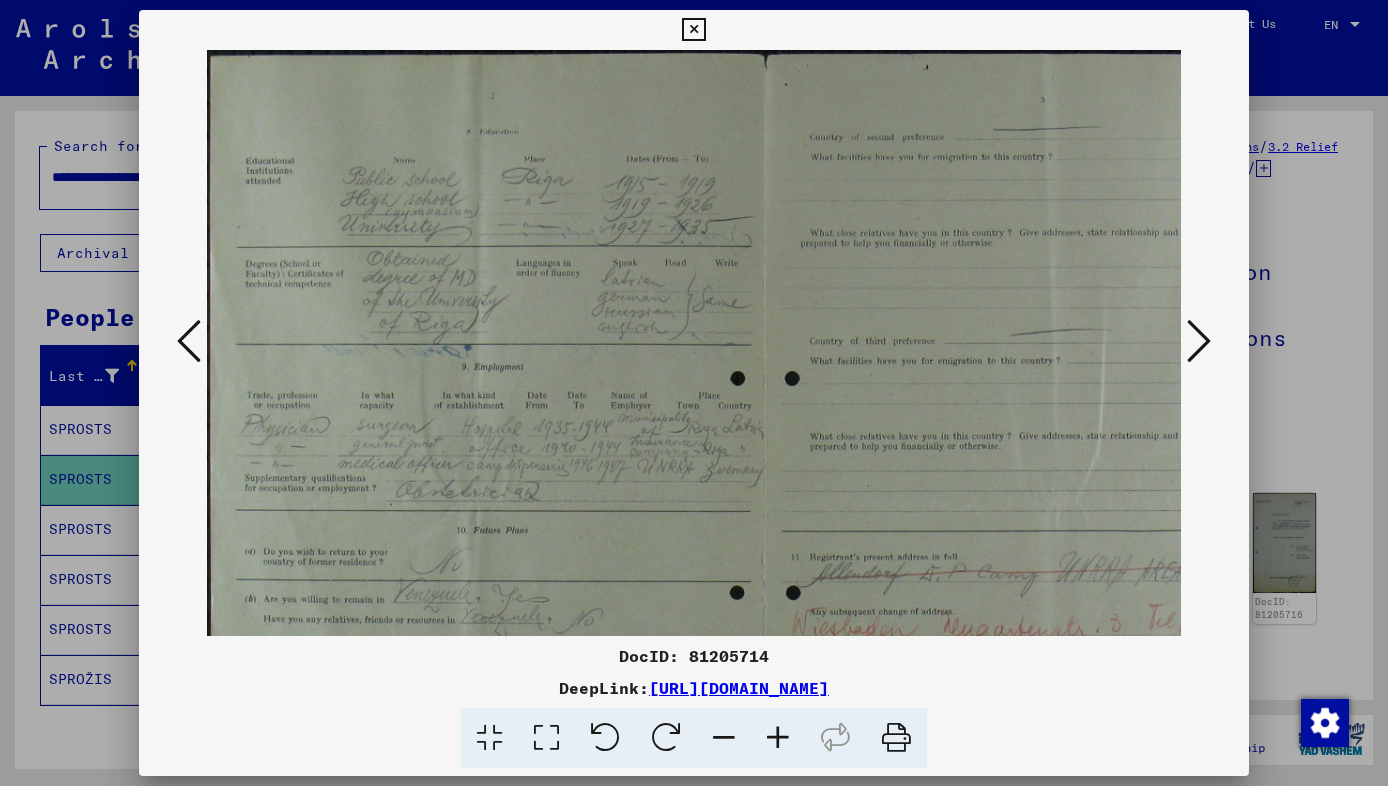 click at bounding box center (778, 738) 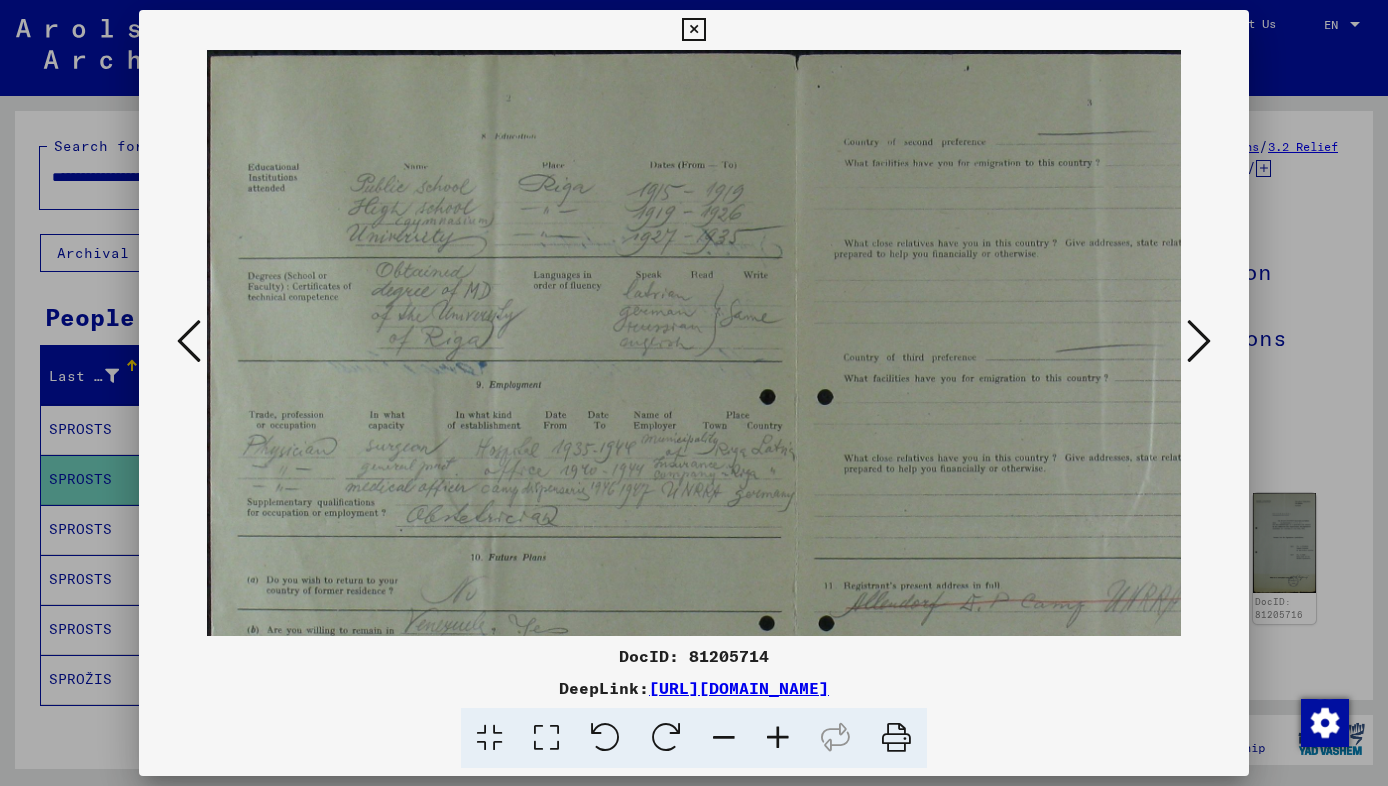 click at bounding box center [778, 738] 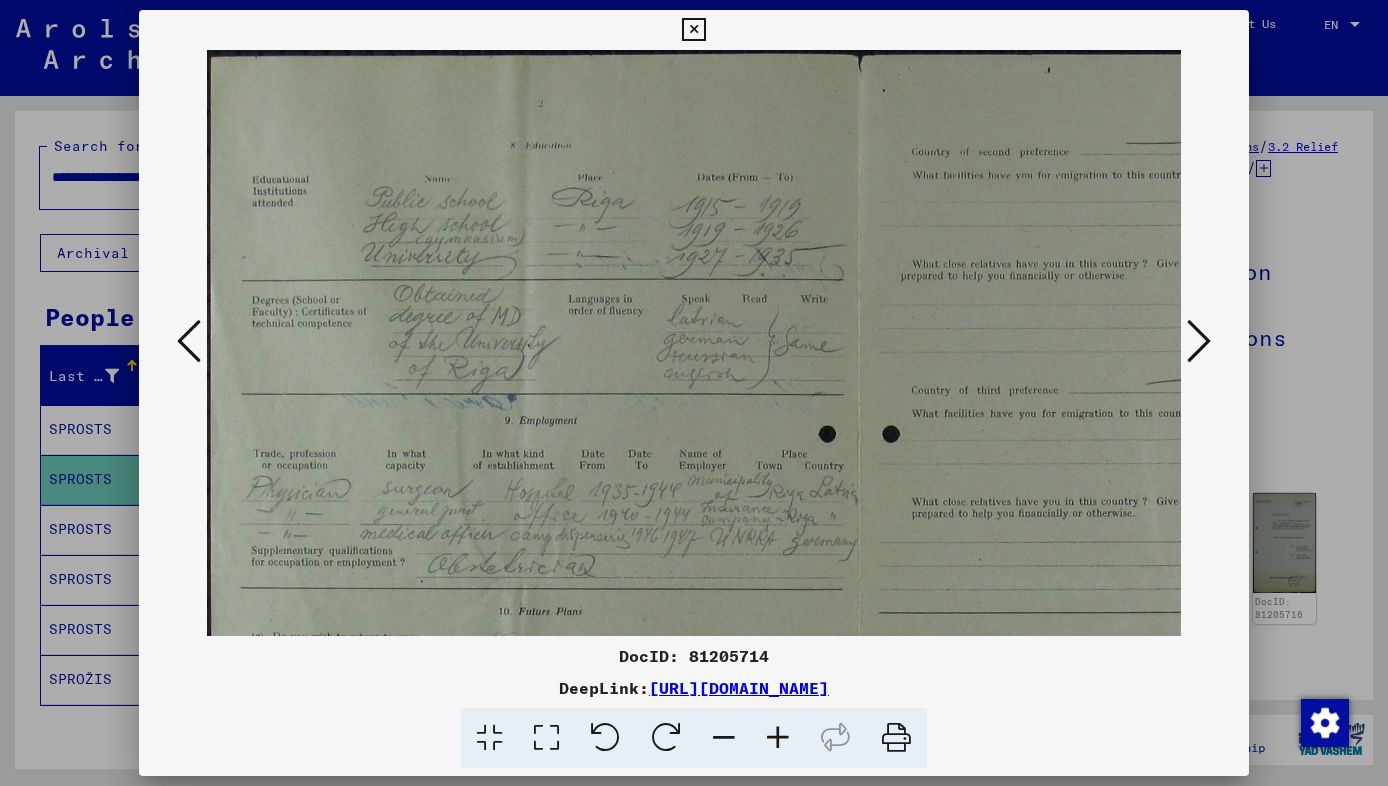 click at bounding box center (778, 738) 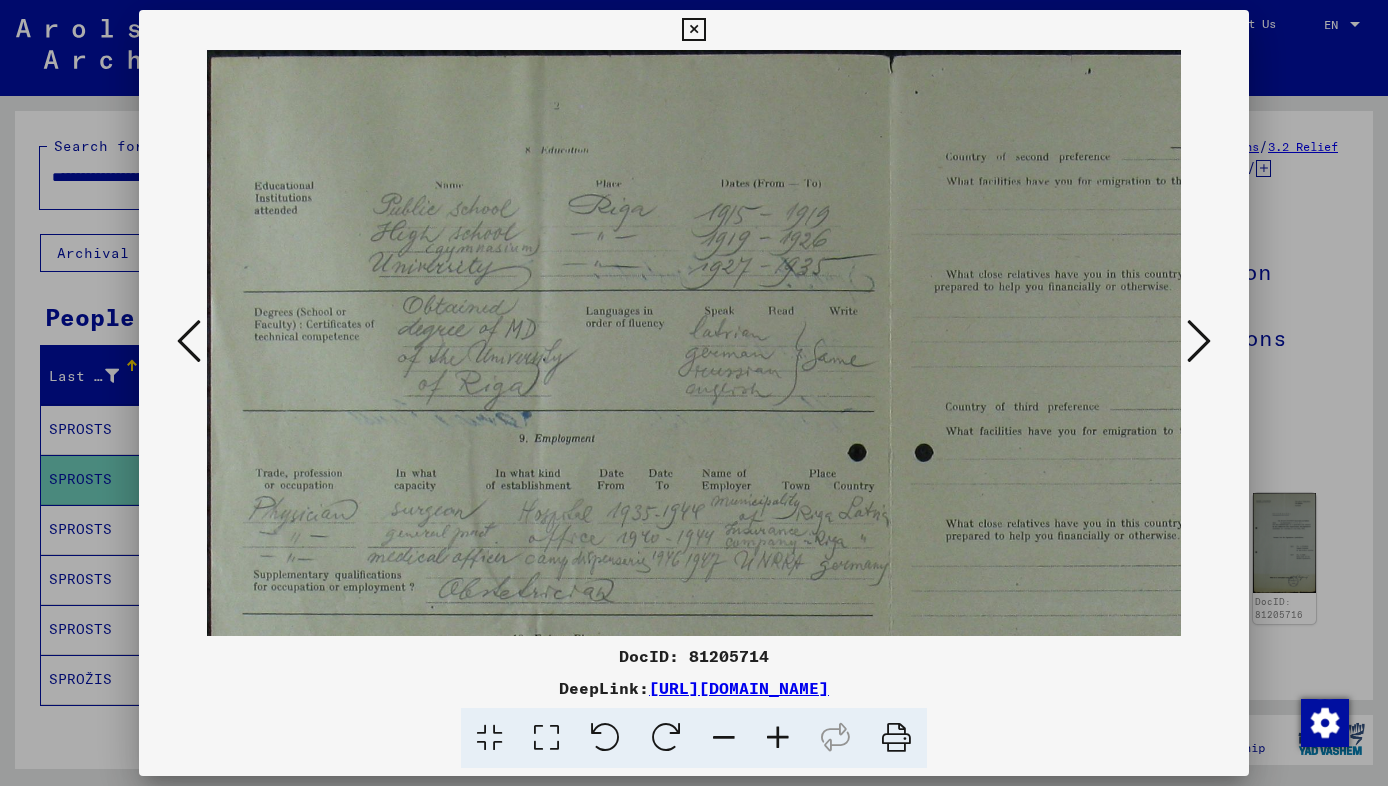 click at bounding box center [778, 738] 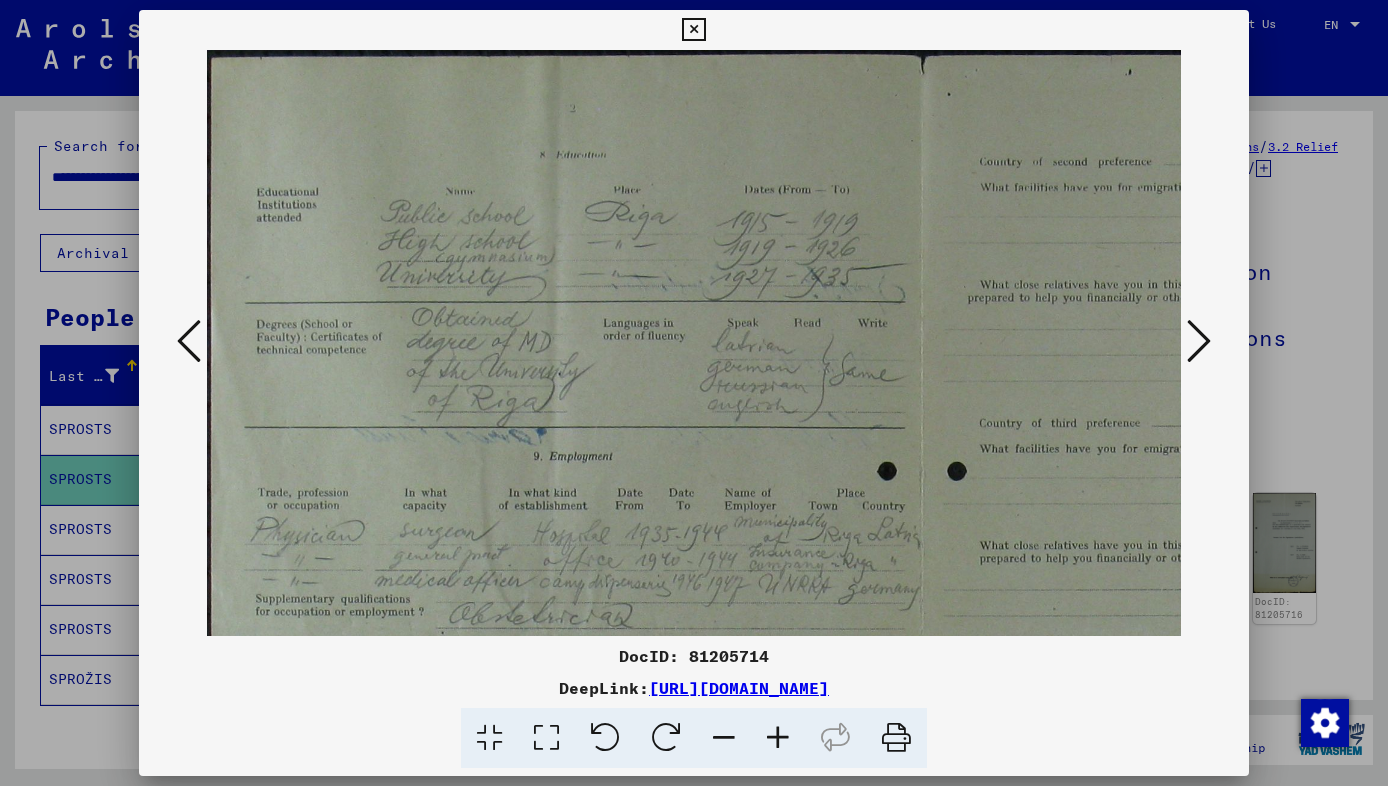 click at bounding box center [778, 738] 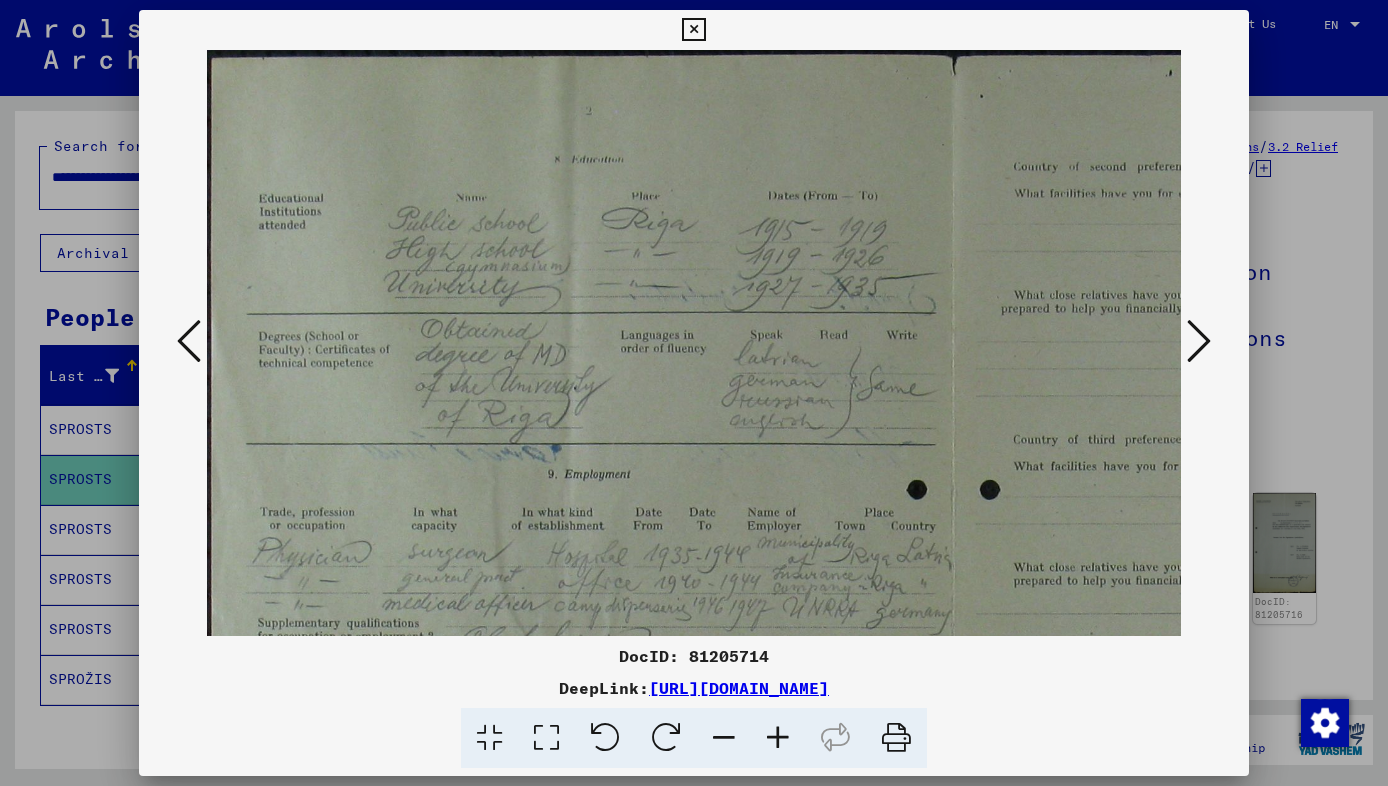 click at bounding box center [778, 738] 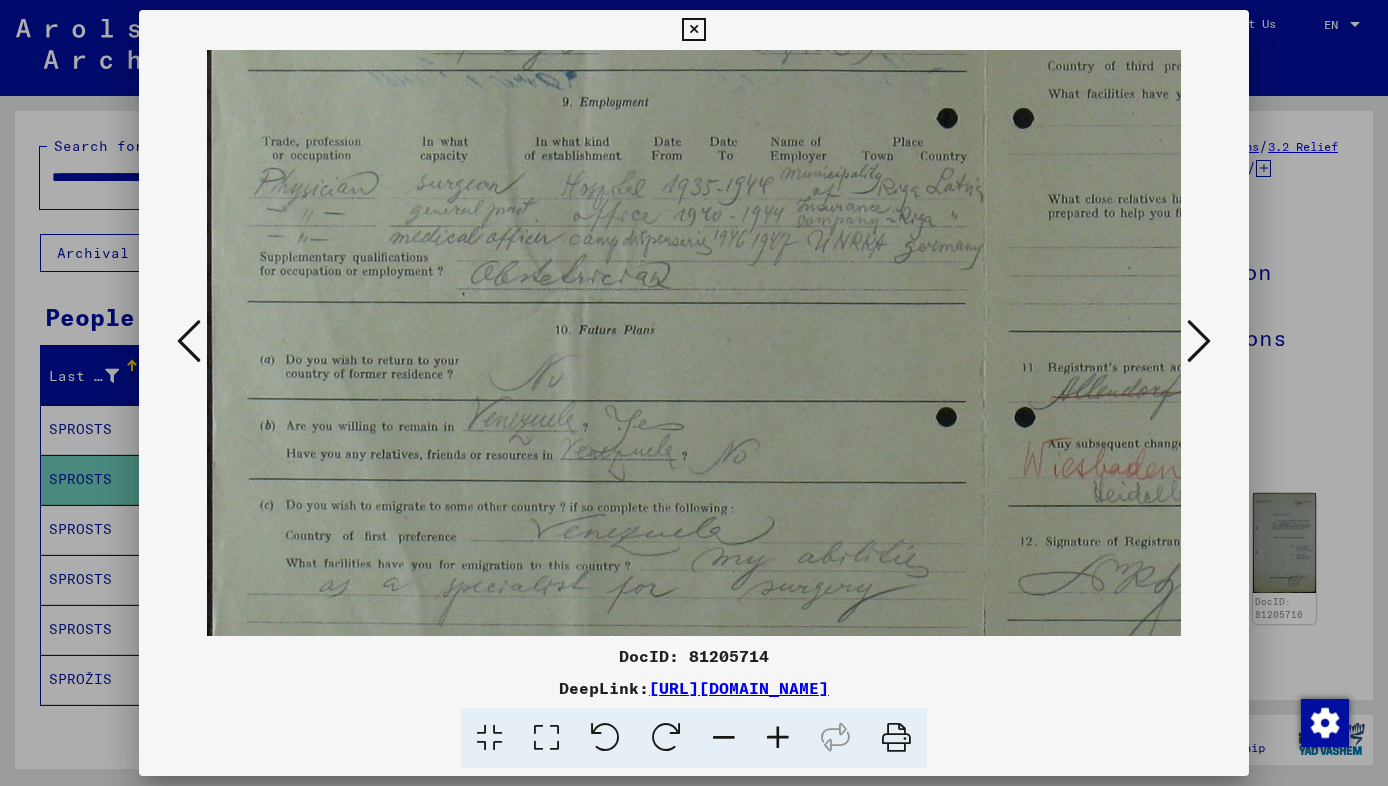 scroll, scrollTop: 392, scrollLeft: 0, axis: vertical 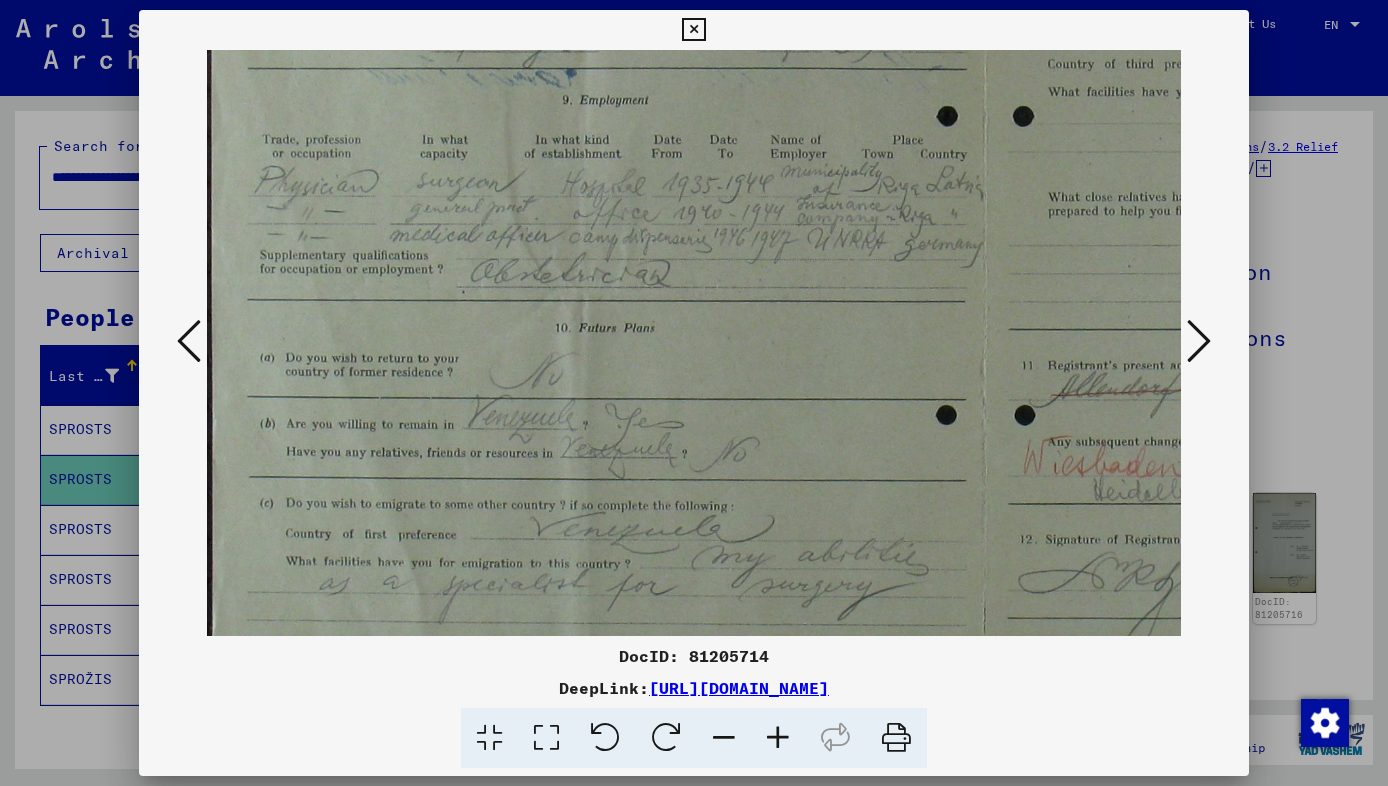 drag, startPoint x: 785, startPoint y: 582, endPoint x: 832, endPoint y: 201, distance: 383.888 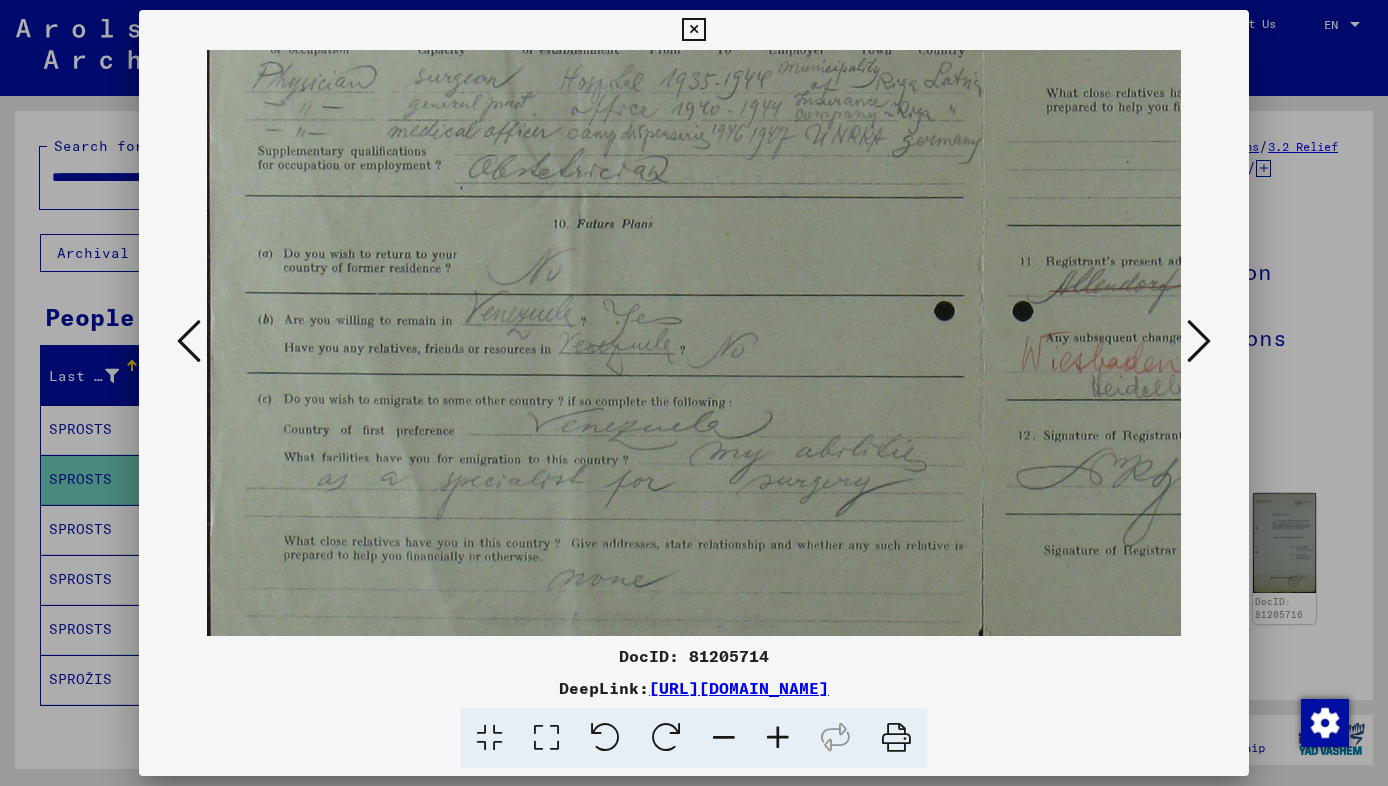 scroll, scrollTop: 493, scrollLeft: 3, axis: both 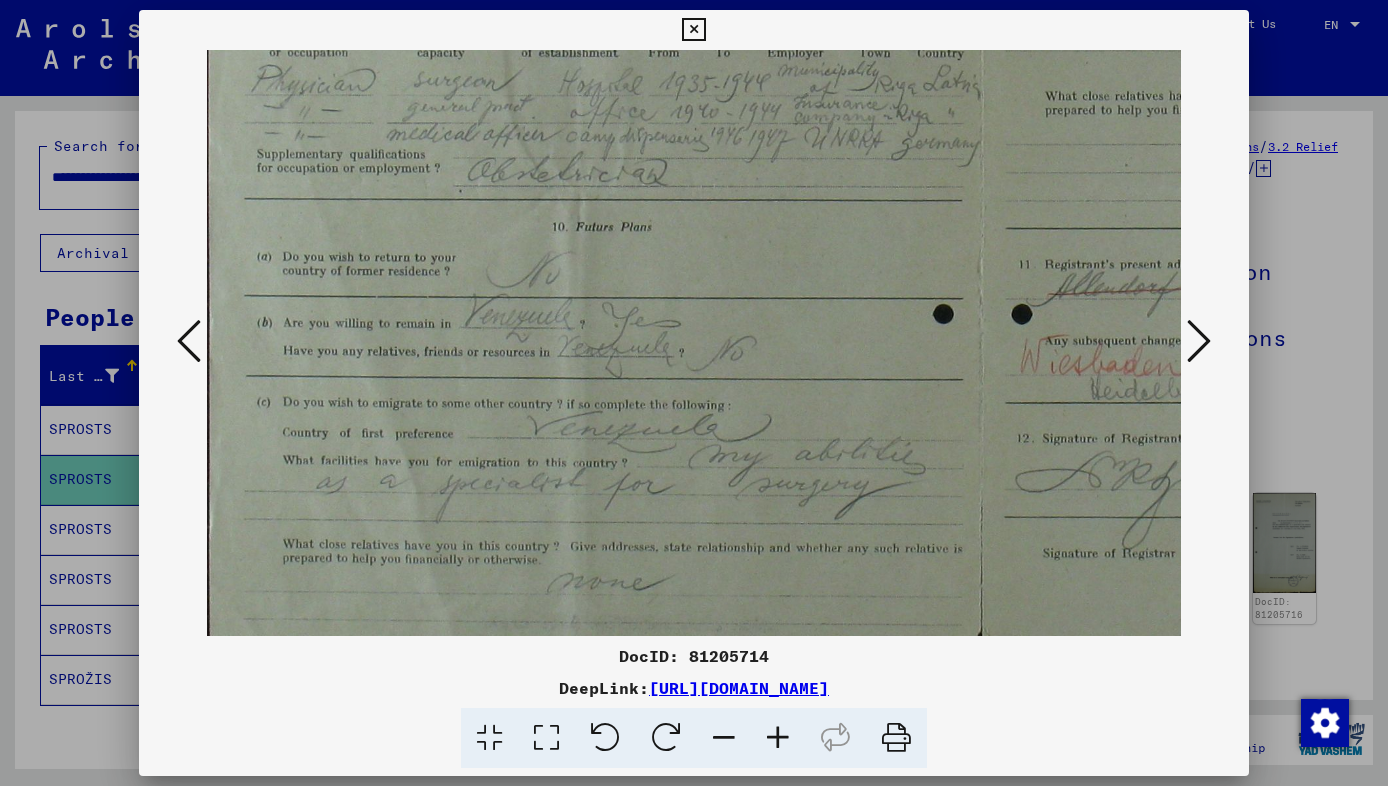 drag, startPoint x: 754, startPoint y: 402, endPoint x: 756, endPoint y: 303, distance: 99.0202 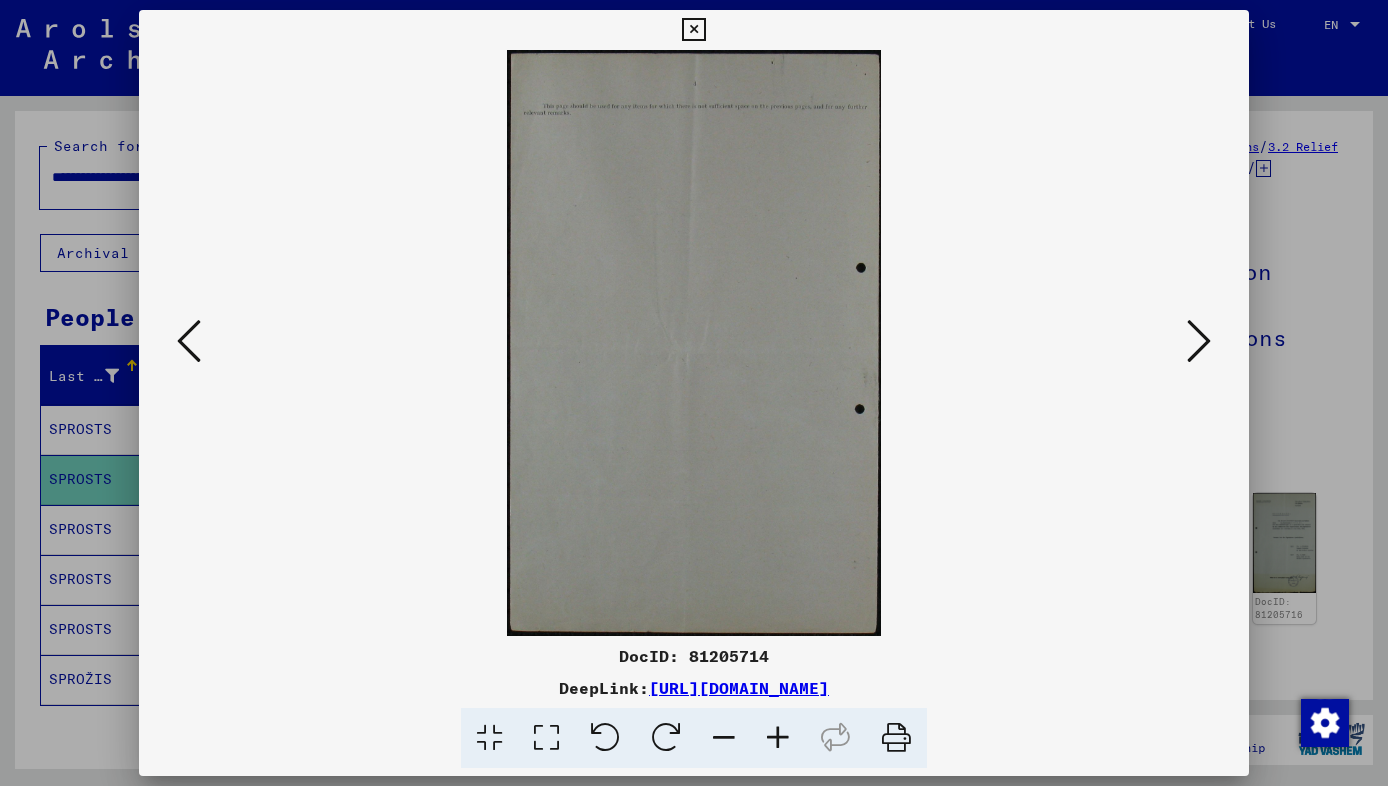 click at bounding box center [1199, 341] 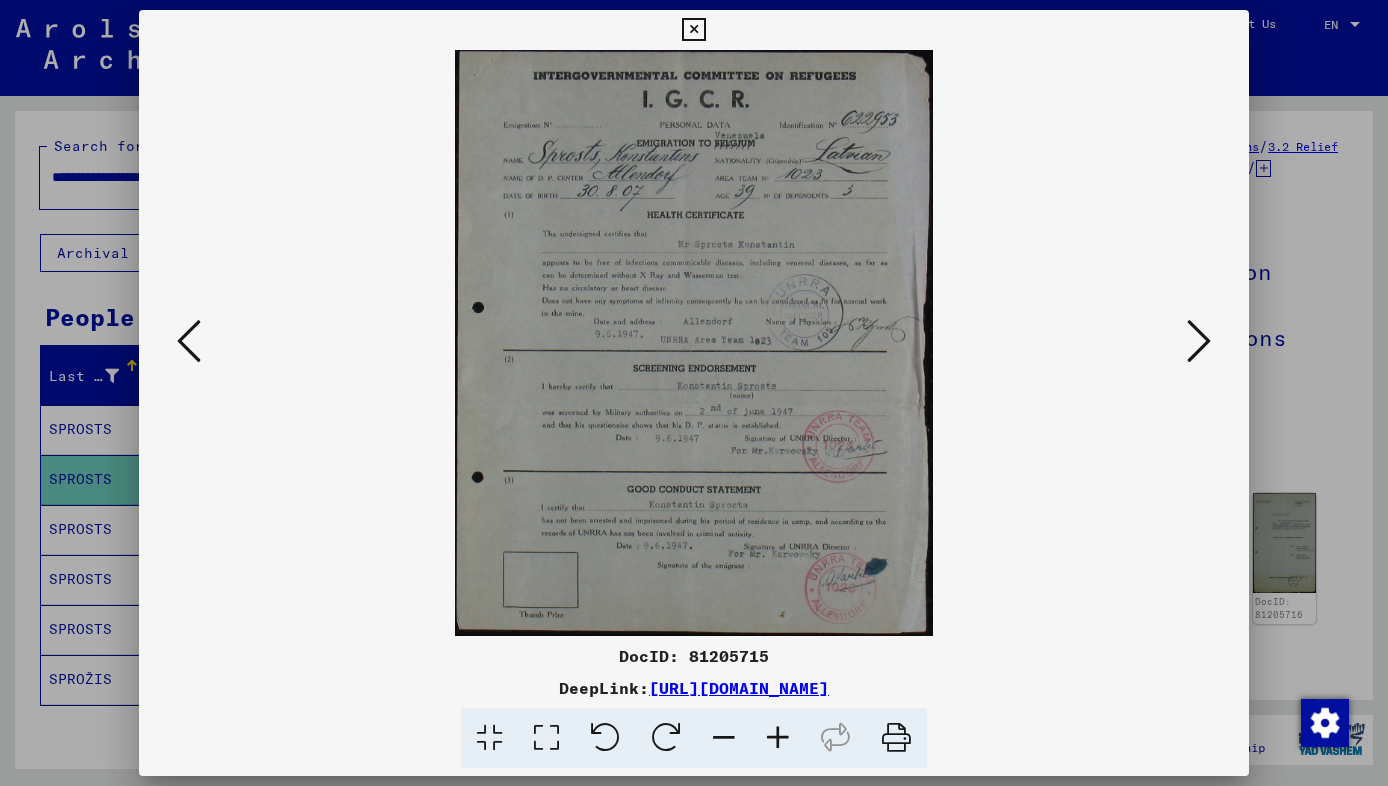 click at bounding box center (1199, 341) 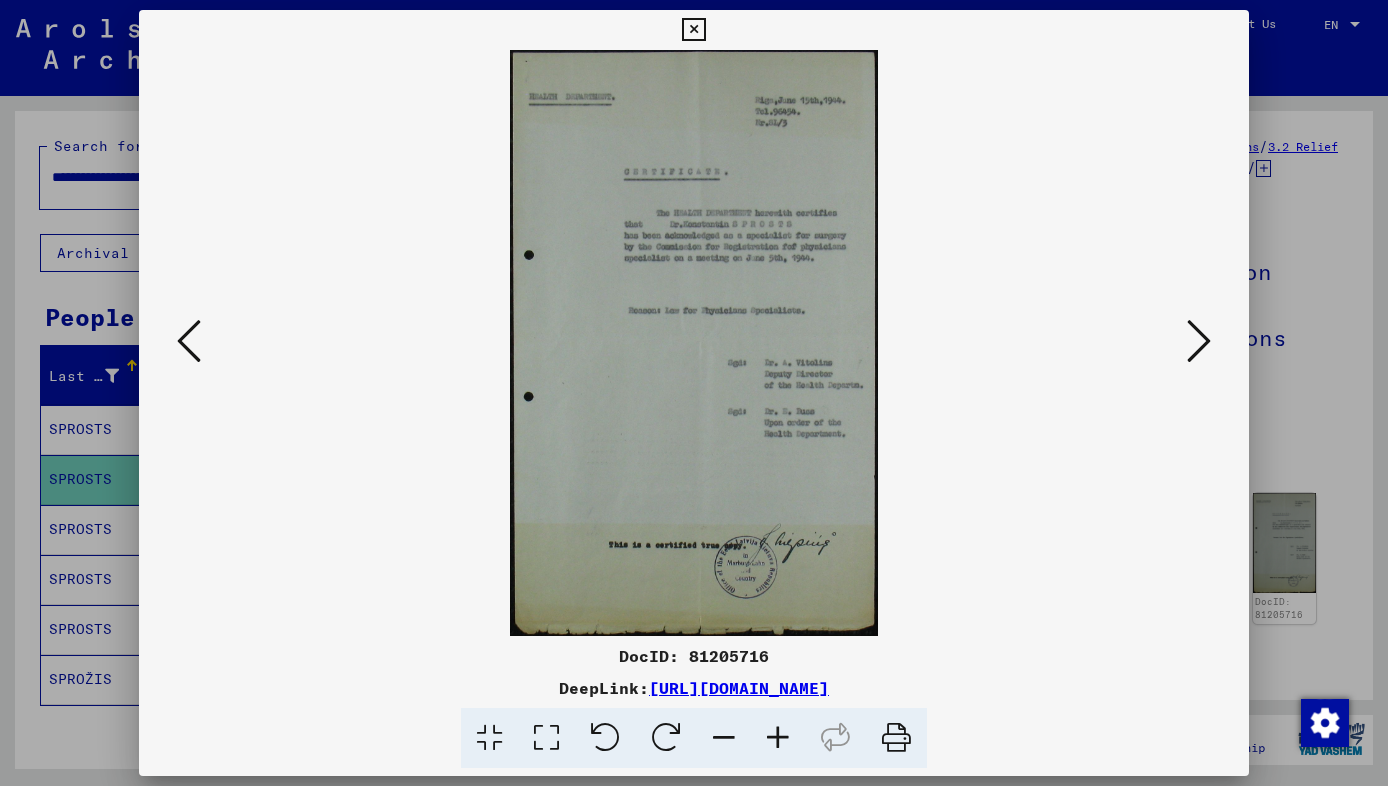 click at bounding box center [1199, 341] 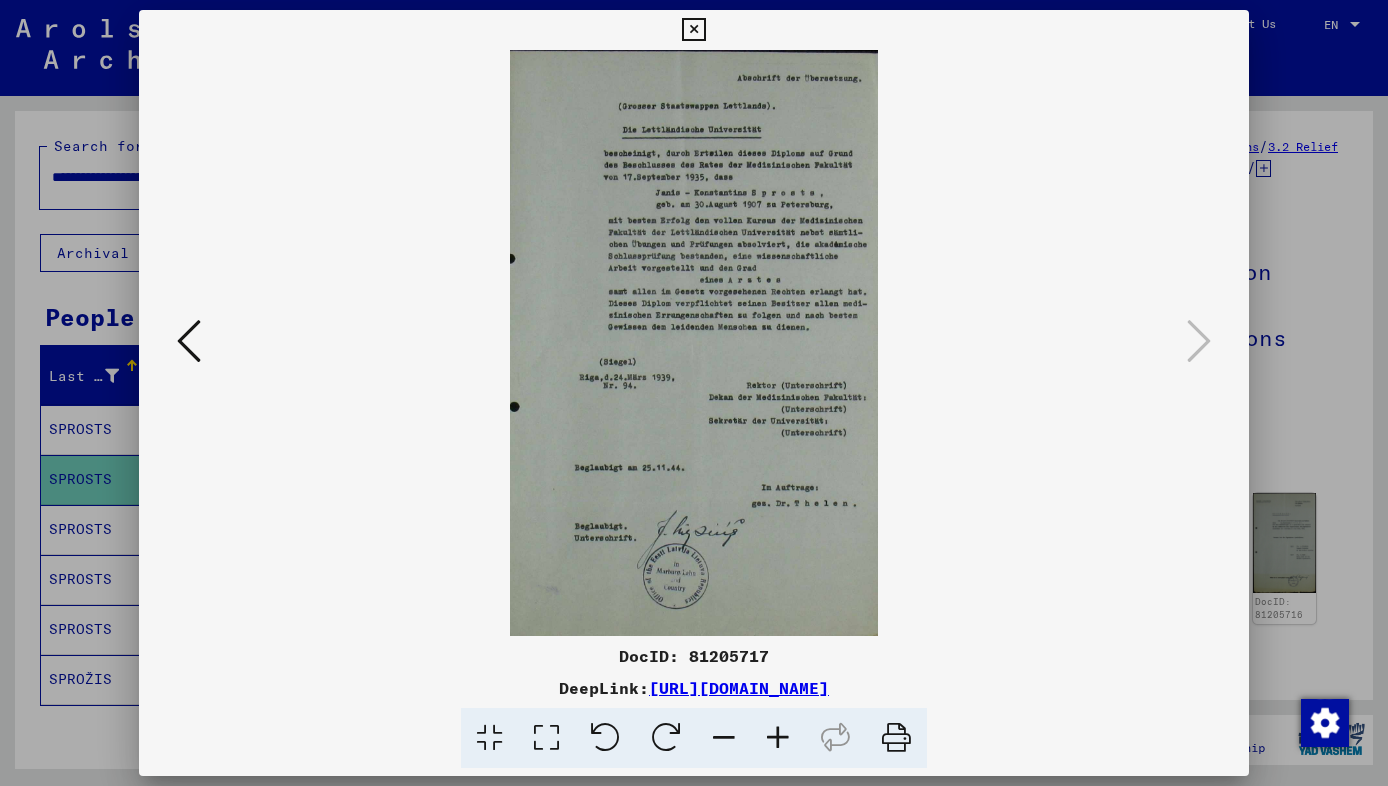 click at bounding box center (778, 738) 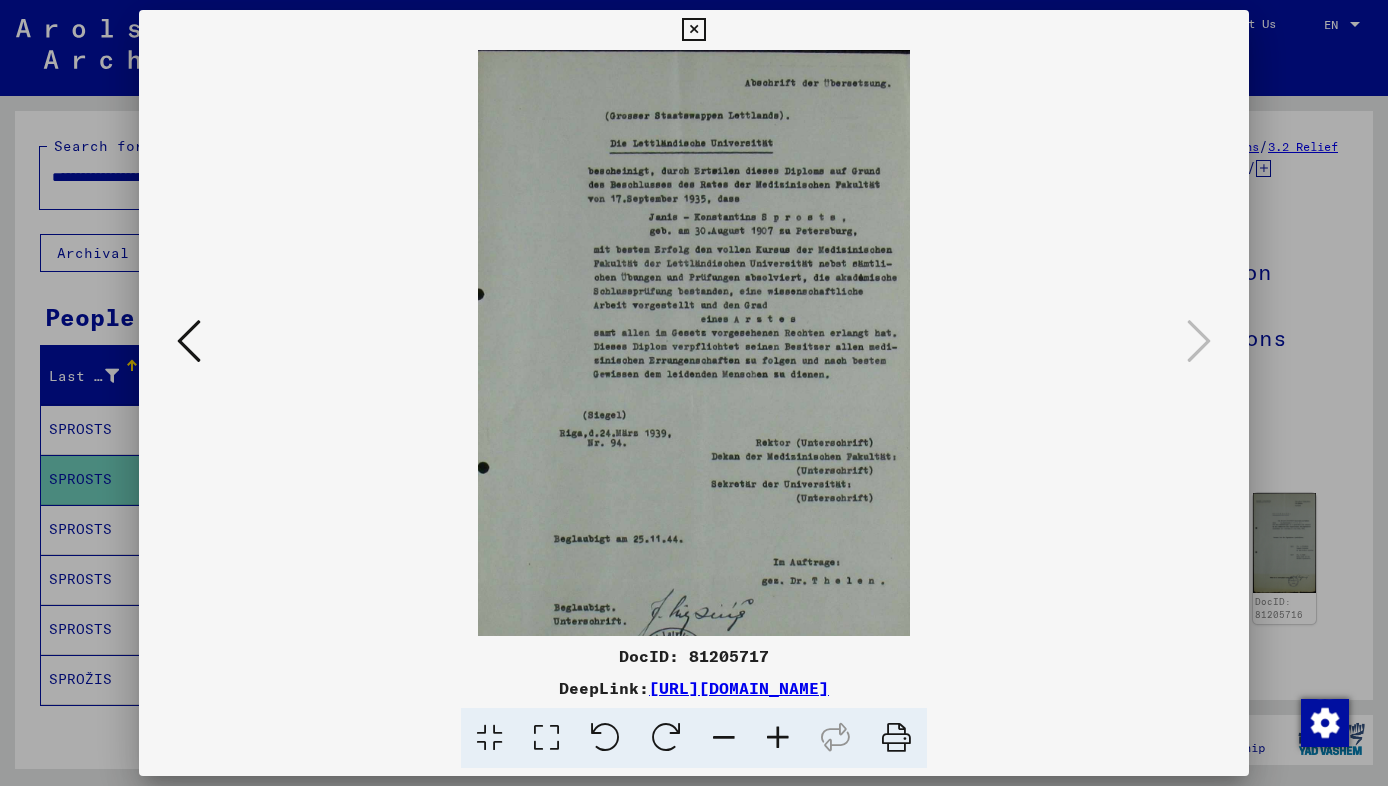 click at bounding box center (778, 738) 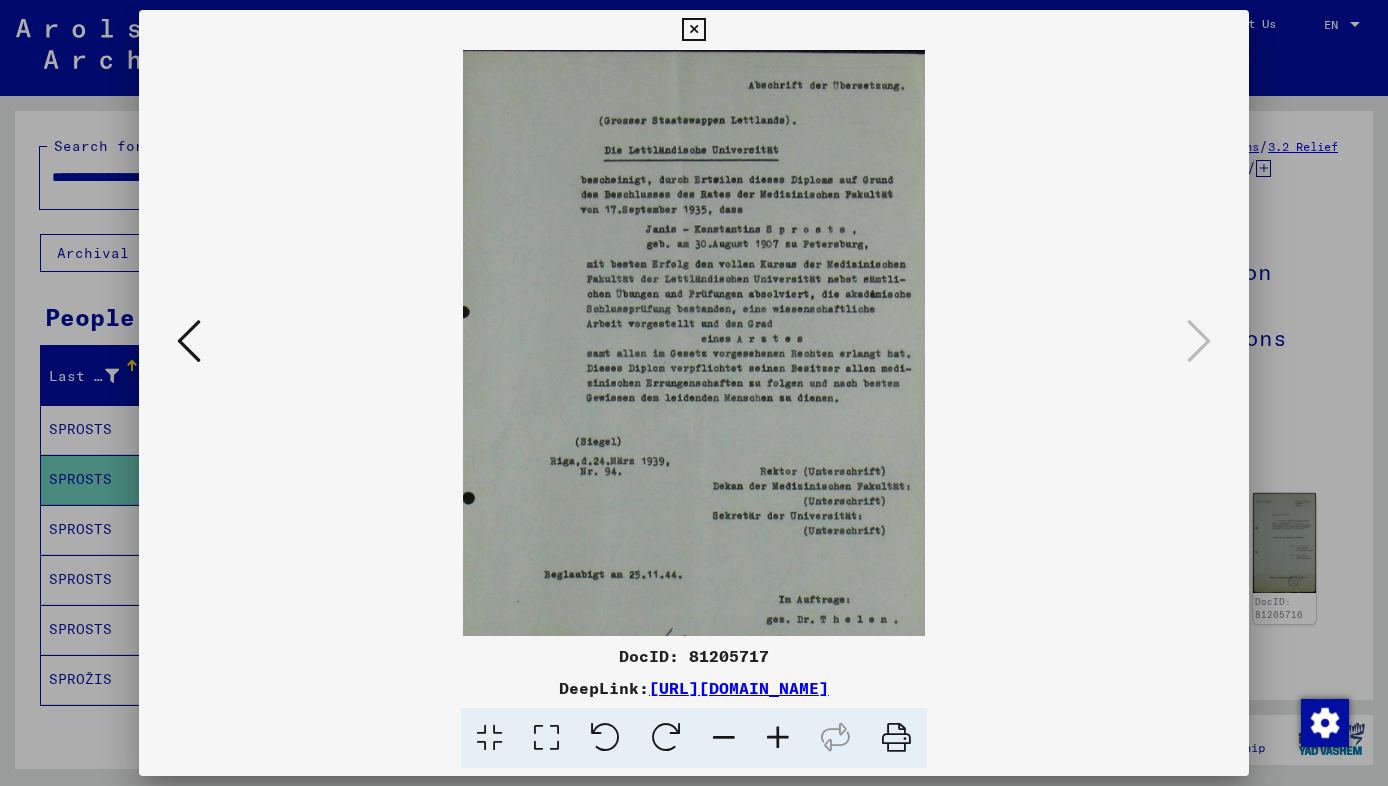 click at bounding box center [778, 738] 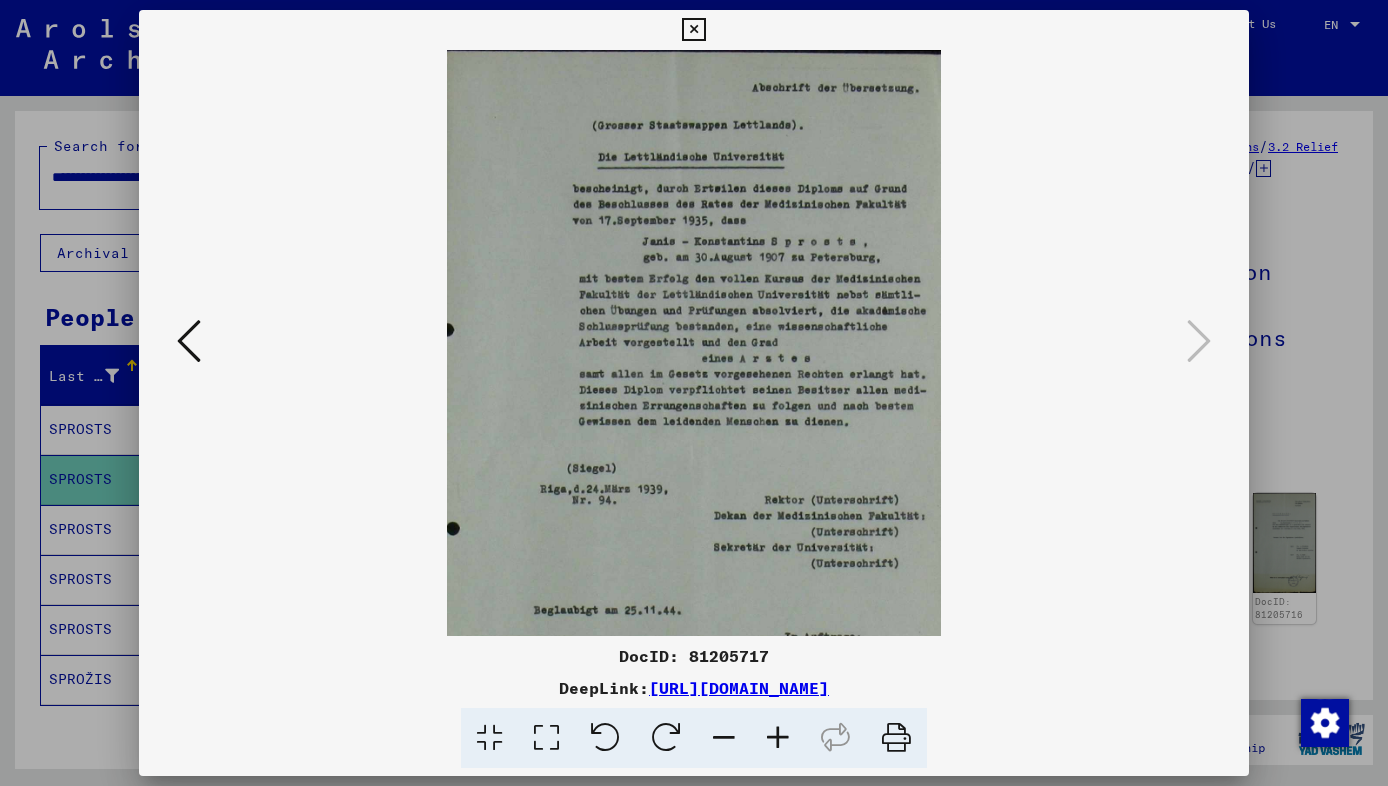 click at bounding box center (778, 738) 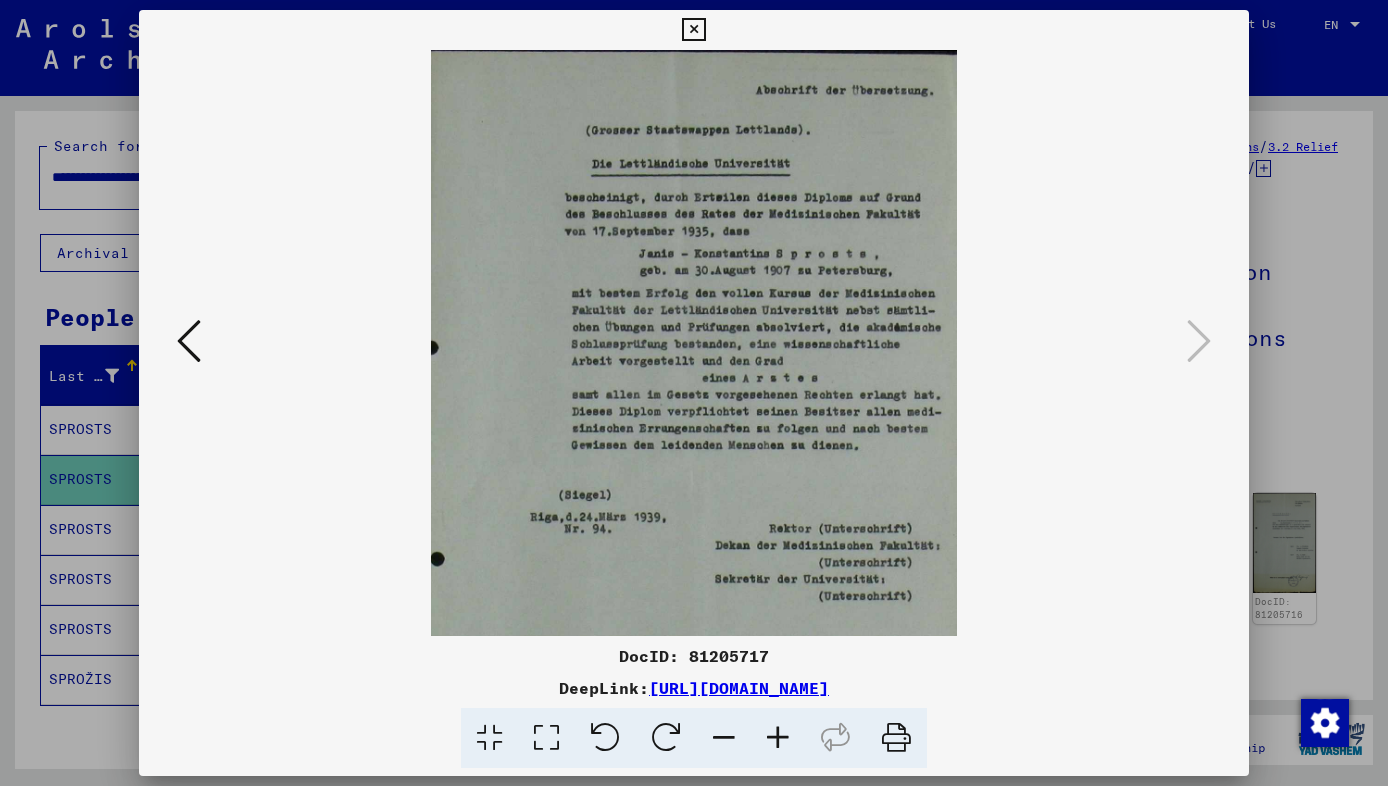 click at bounding box center (778, 738) 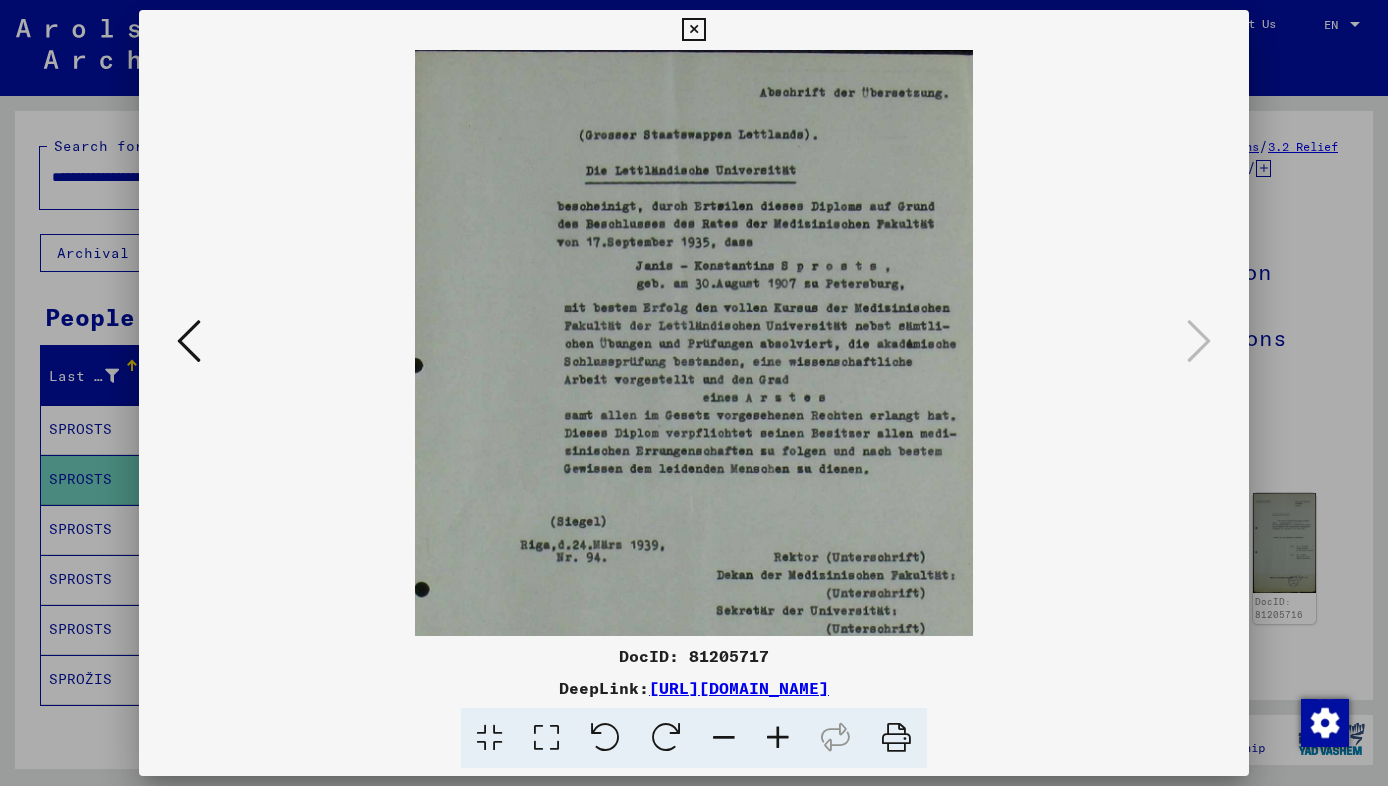 click at bounding box center [778, 738] 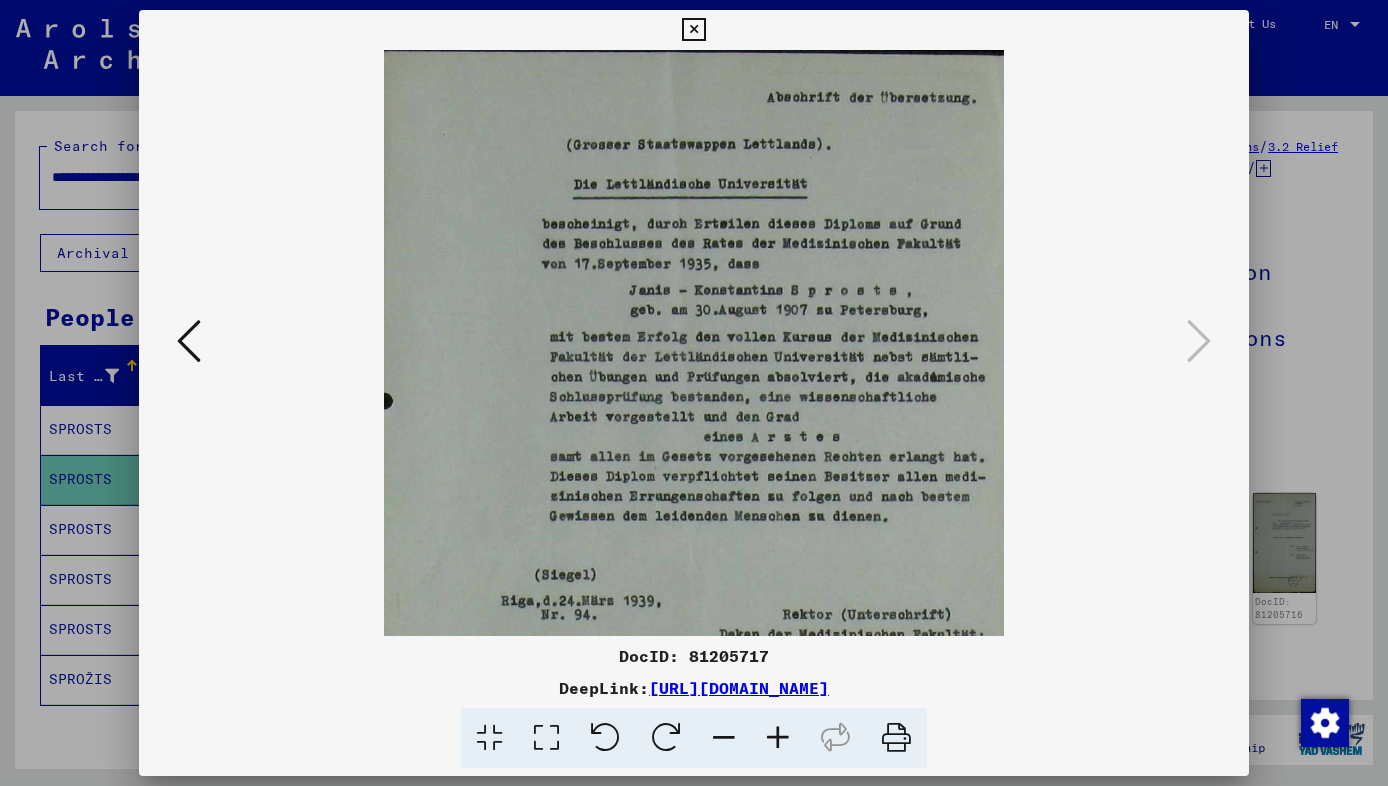 click at bounding box center [693, 30] 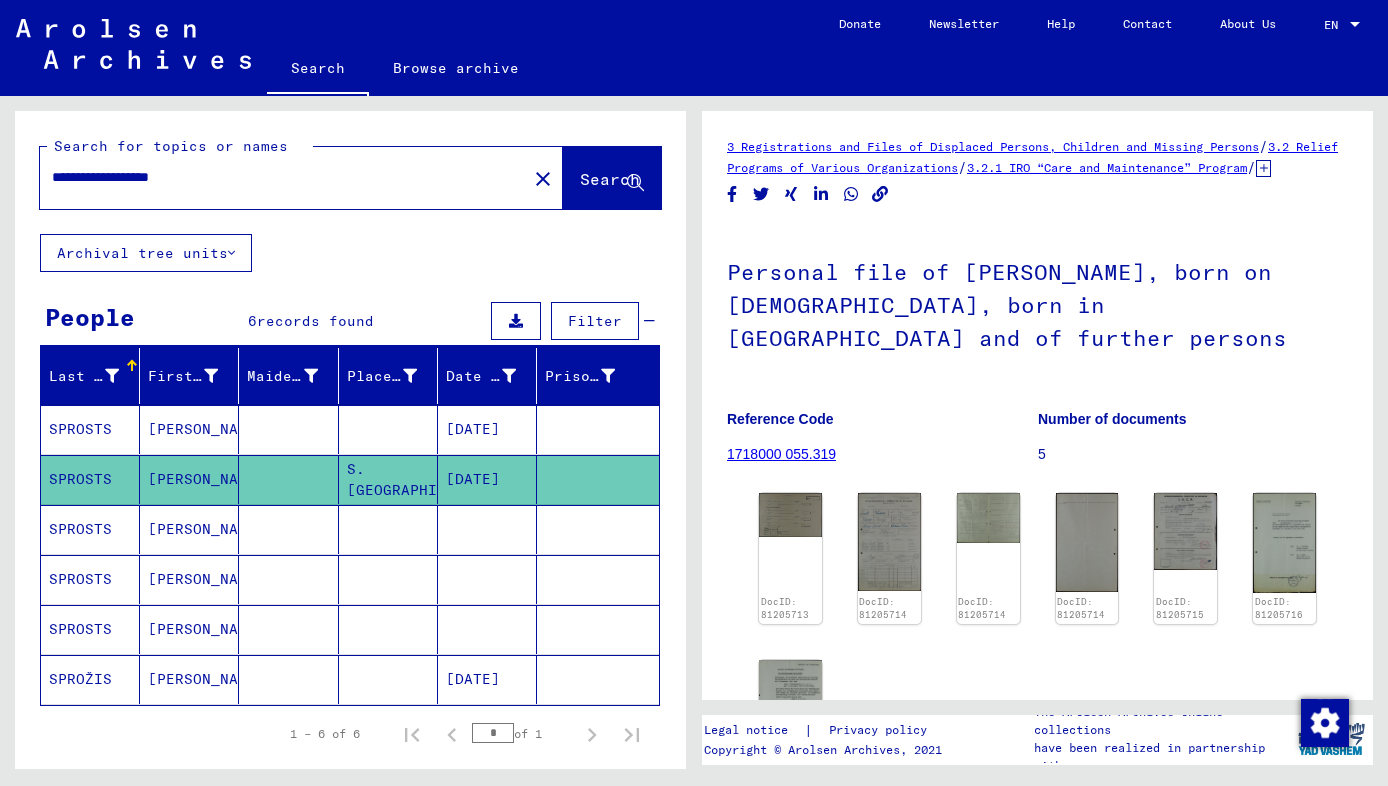 click on "[PERSON_NAME]" at bounding box center (189, 579) 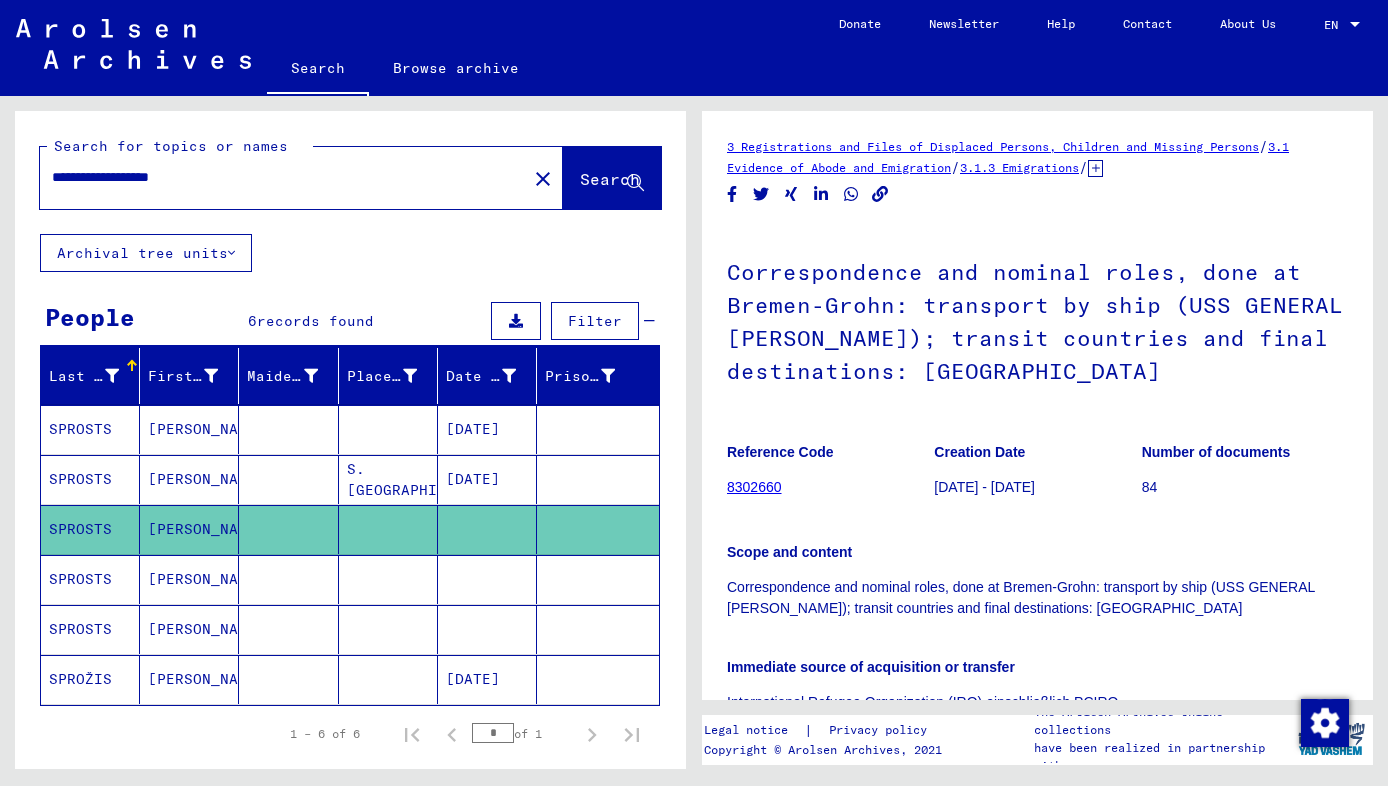 scroll, scrollTop: 0, scrollLeft: 0, axis: both 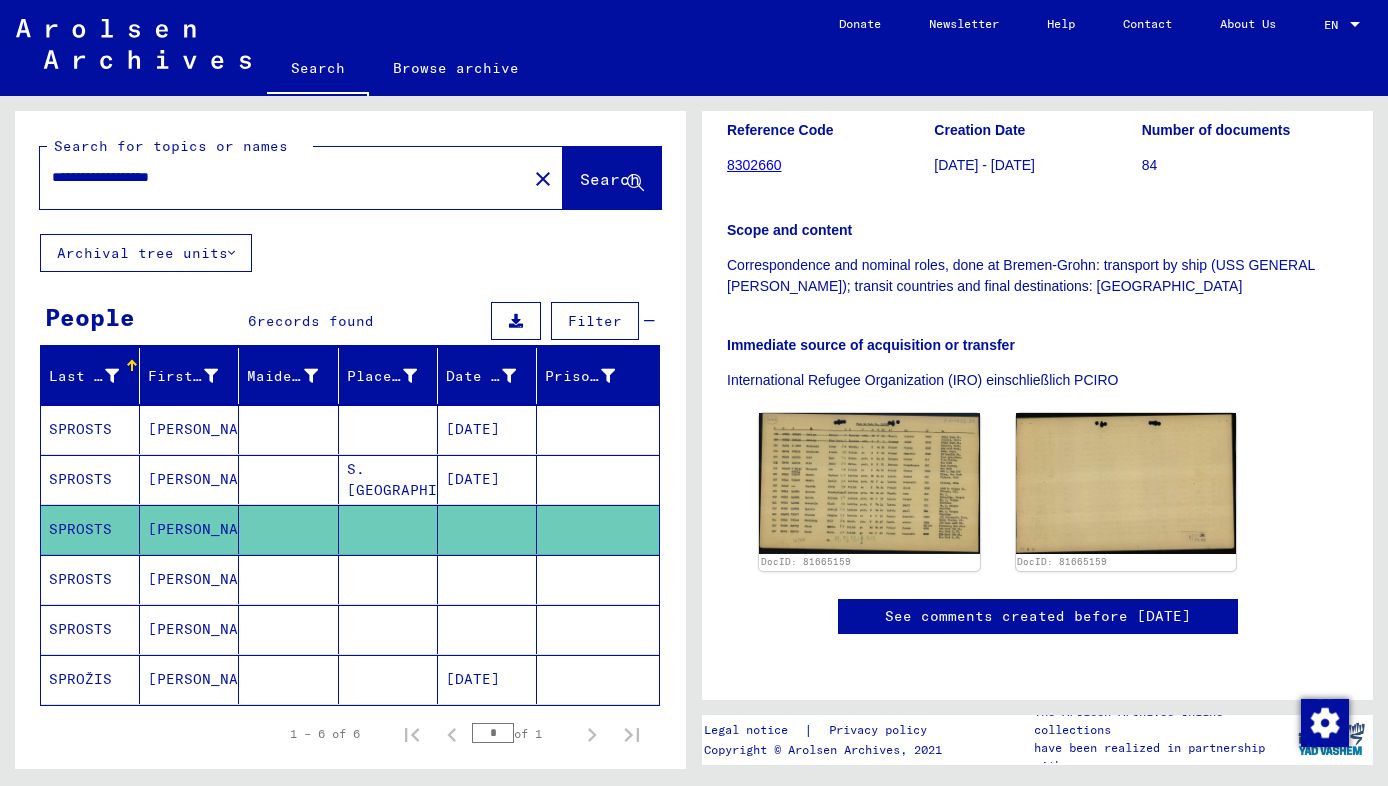 click on "[PERSON_NAME]" at bounding box center (189, 629) 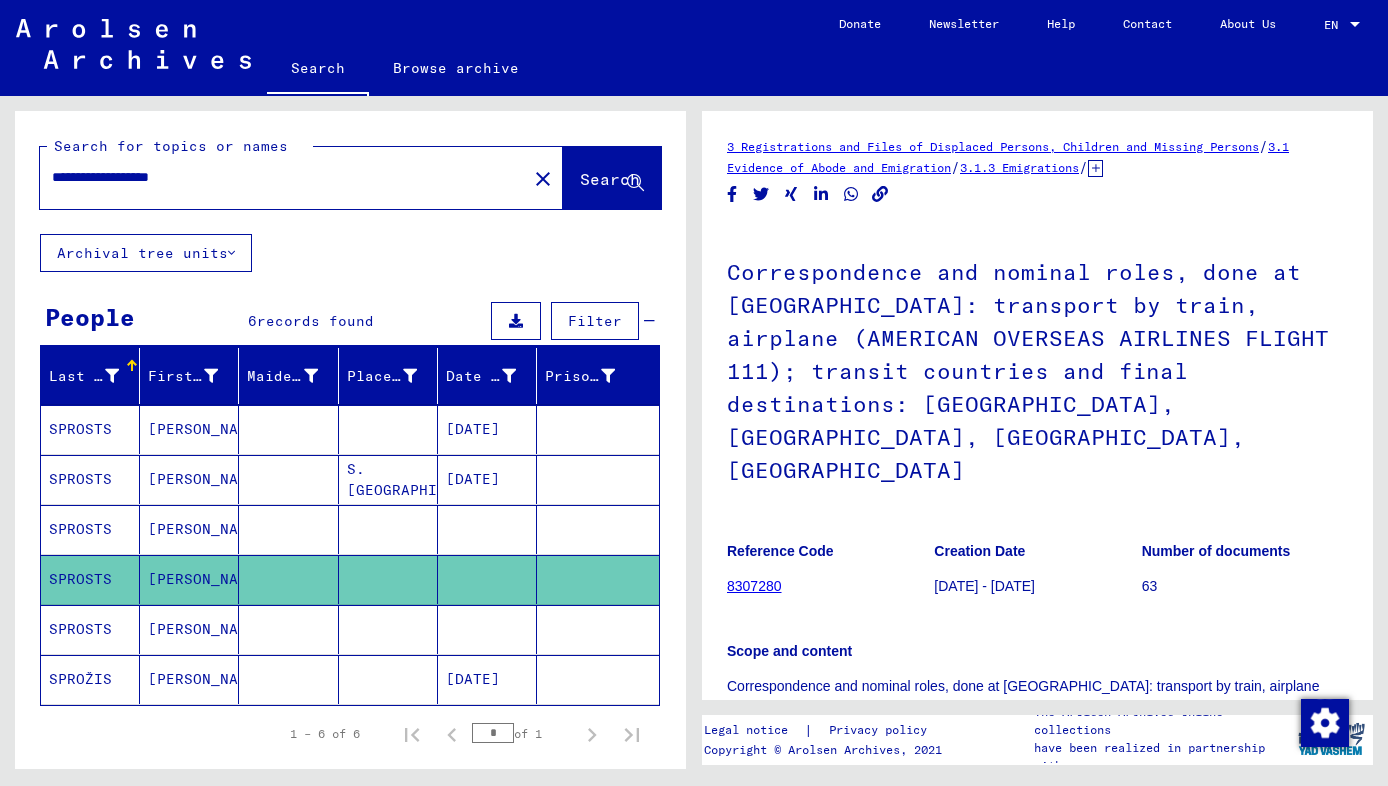 scroll, scrollTop: 0, scrollLeft: 0, axis: both 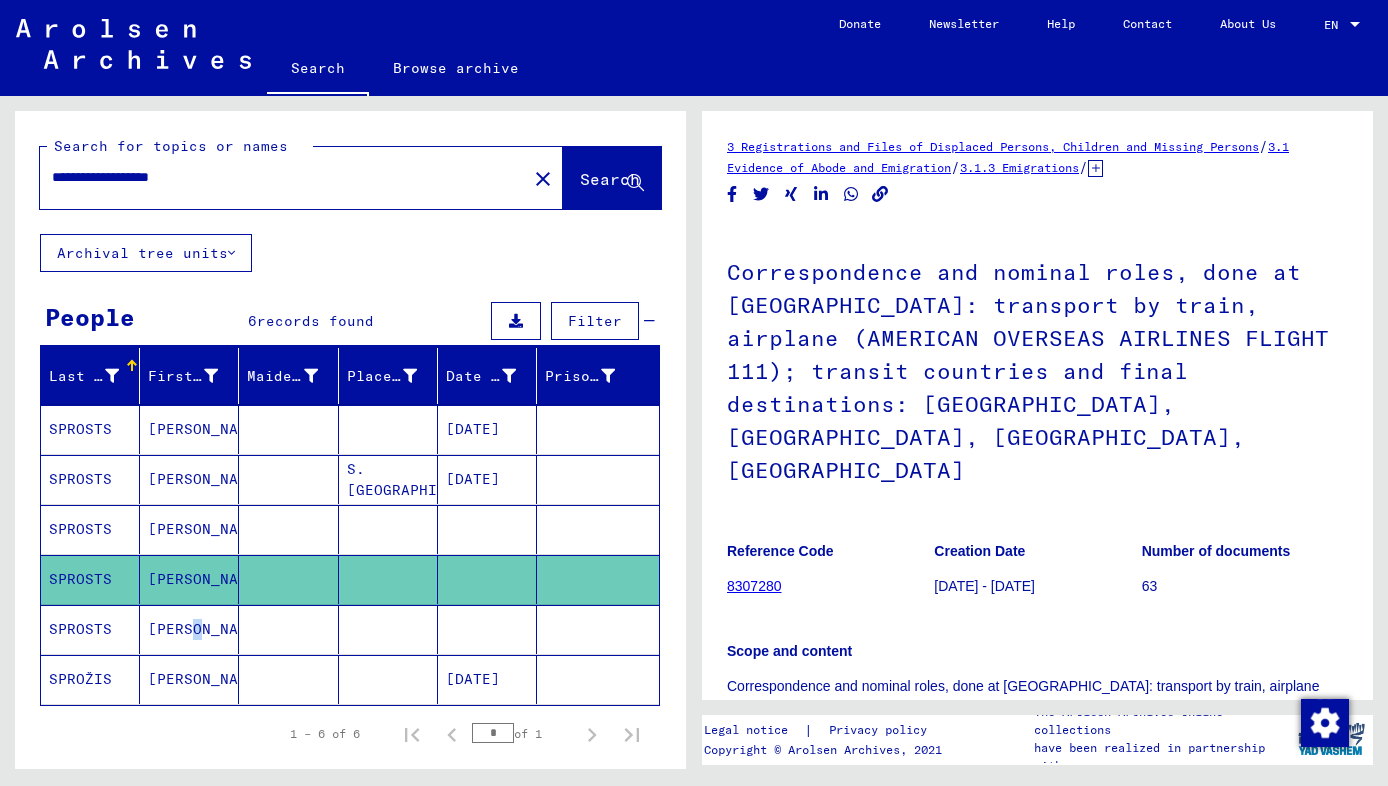 click on "[PERSON_NAME]" at bounding box center (189, 679) 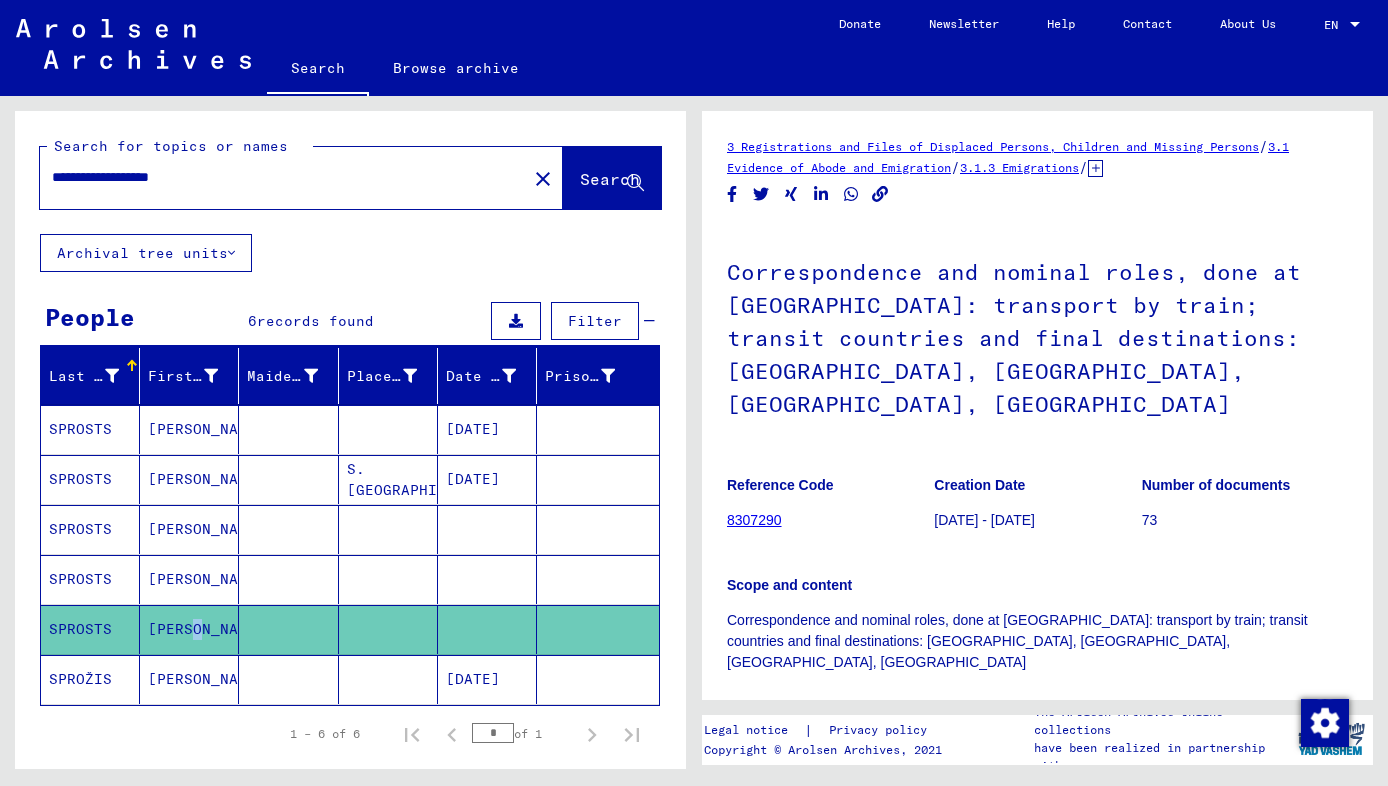 scroll, scrollTop: 0, scrollLeft: 0, axis: both 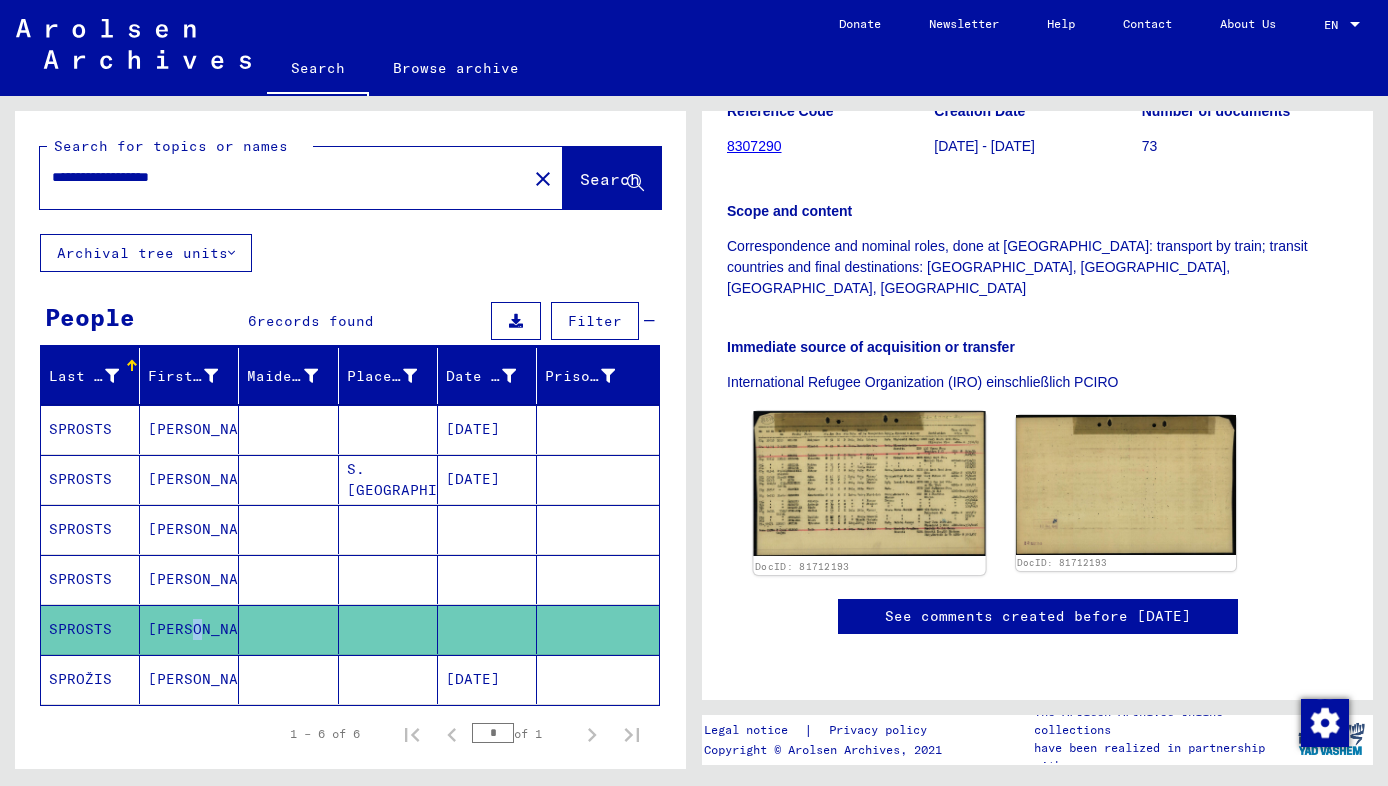 click 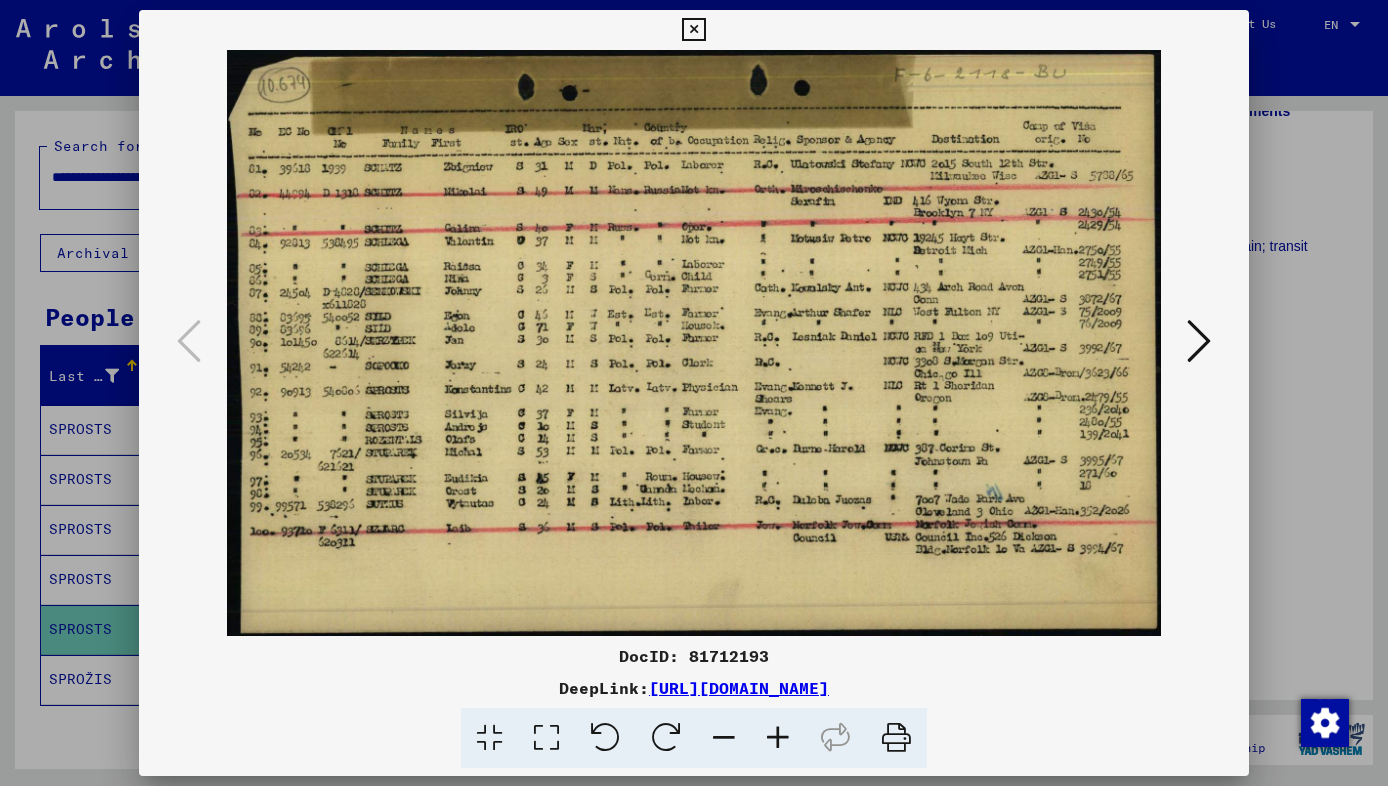 click at bounding box center (693, 30) 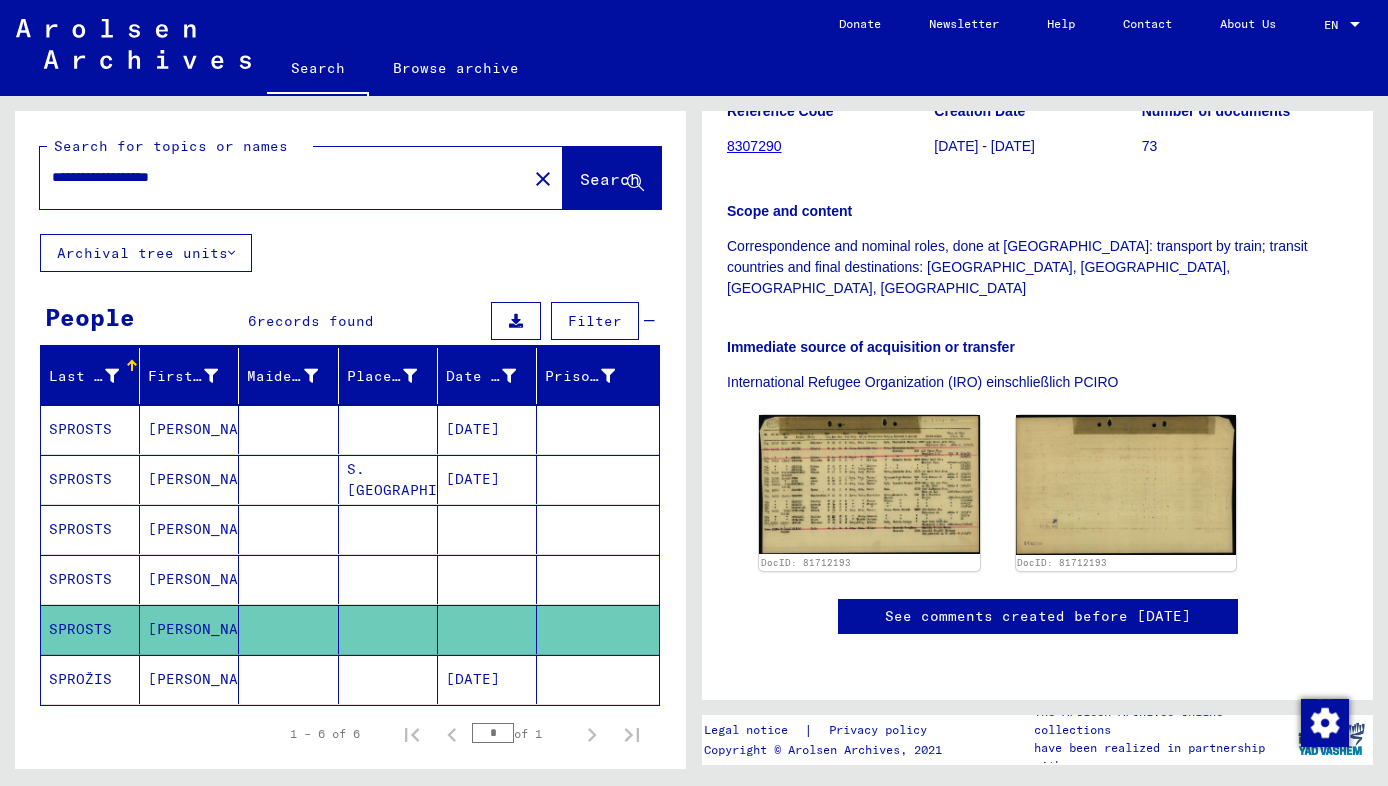 drag, startPoint x: 154, startPoint y: 178, endPoint x: 0, endPoint y: 171, distance: 154.15901 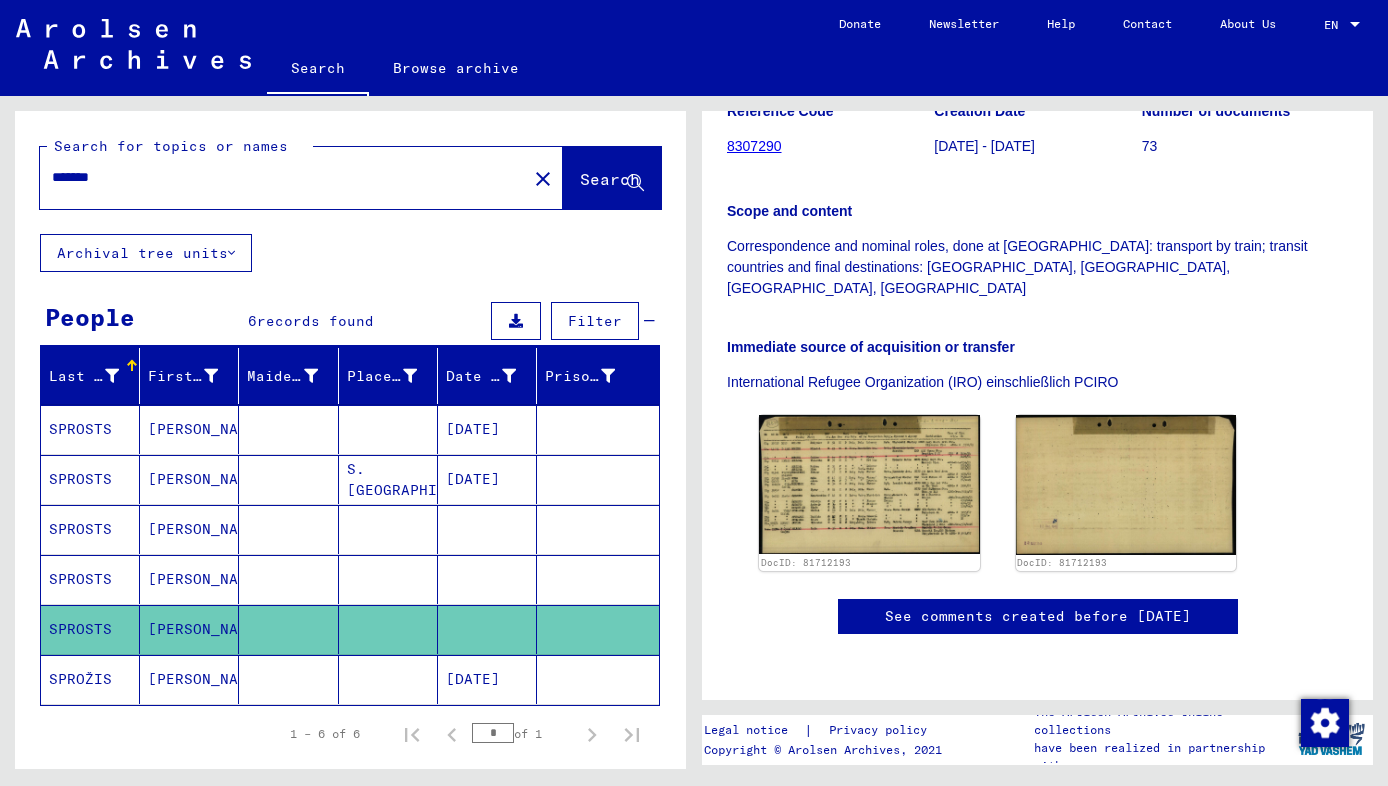 type on "*******" 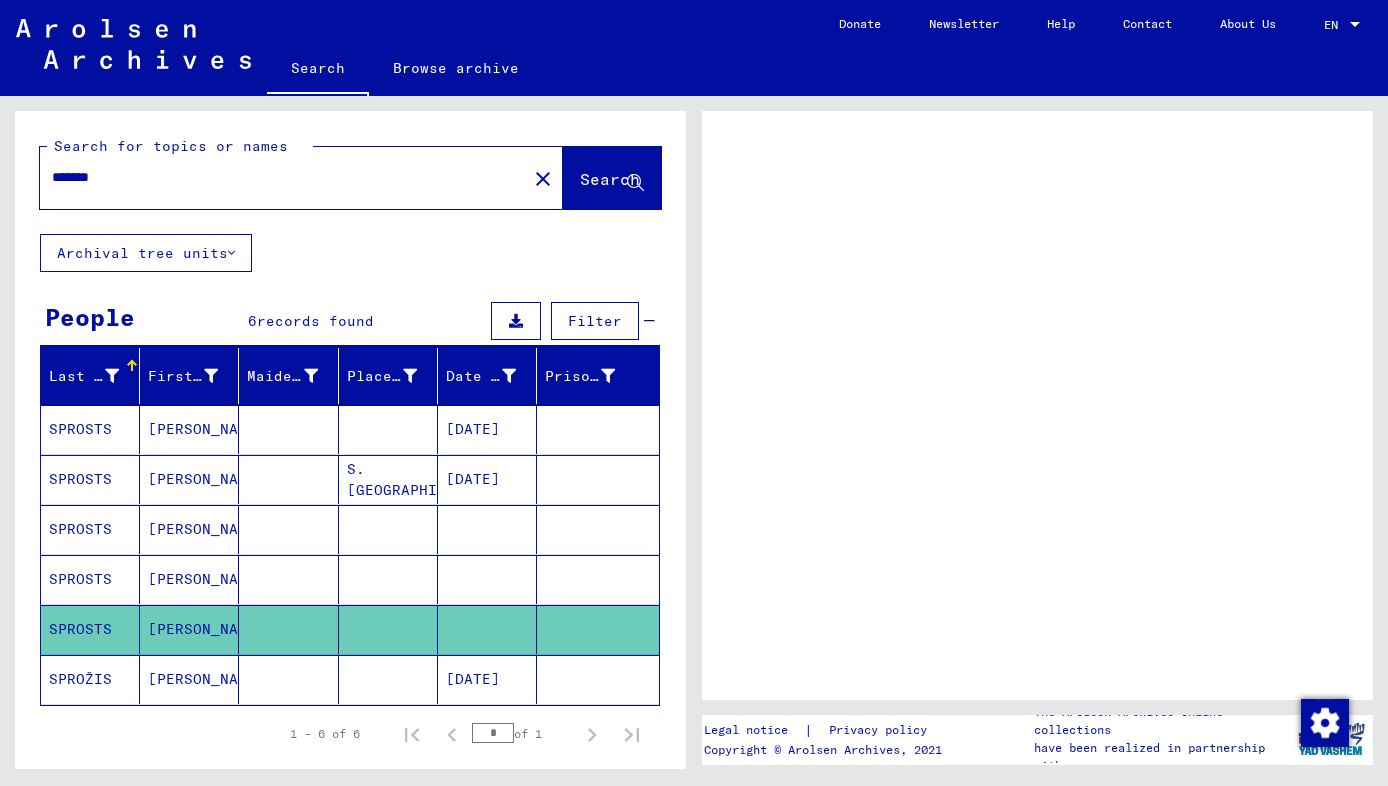 scroll, scrollTop: 0, scrollLeft: 0, axis: both 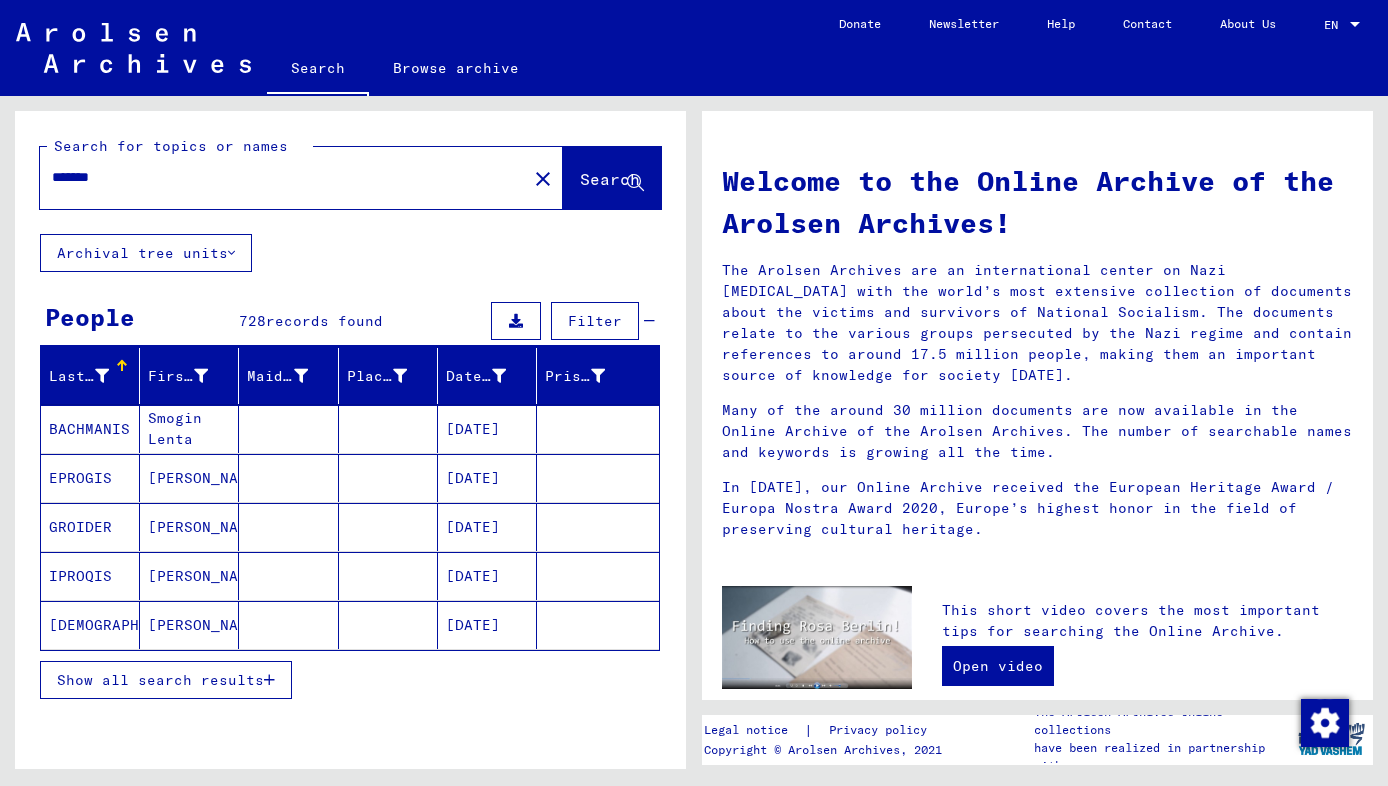 click at bounding box center (269, 680) 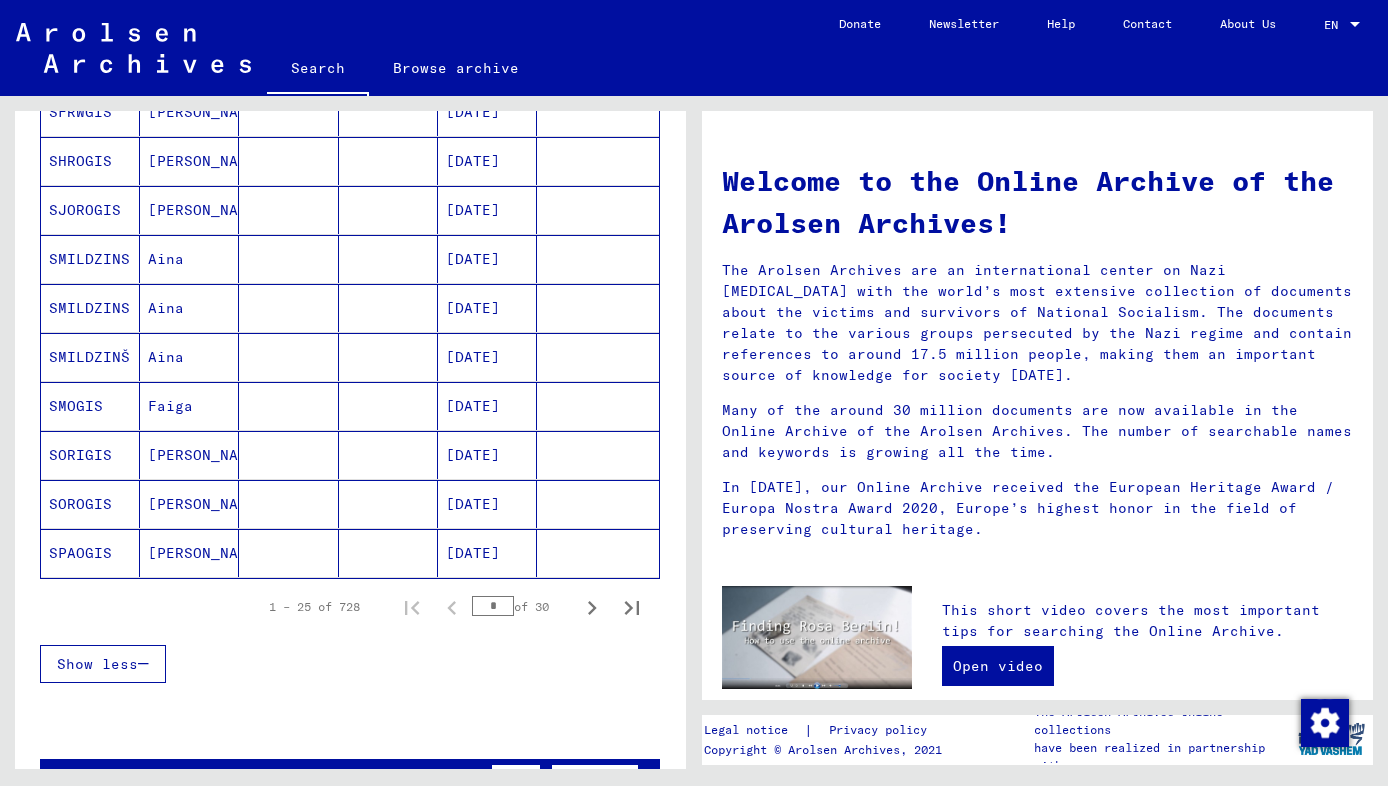 scroll, scrollTop: 1100, scrollLeft: 0, axis: vertical 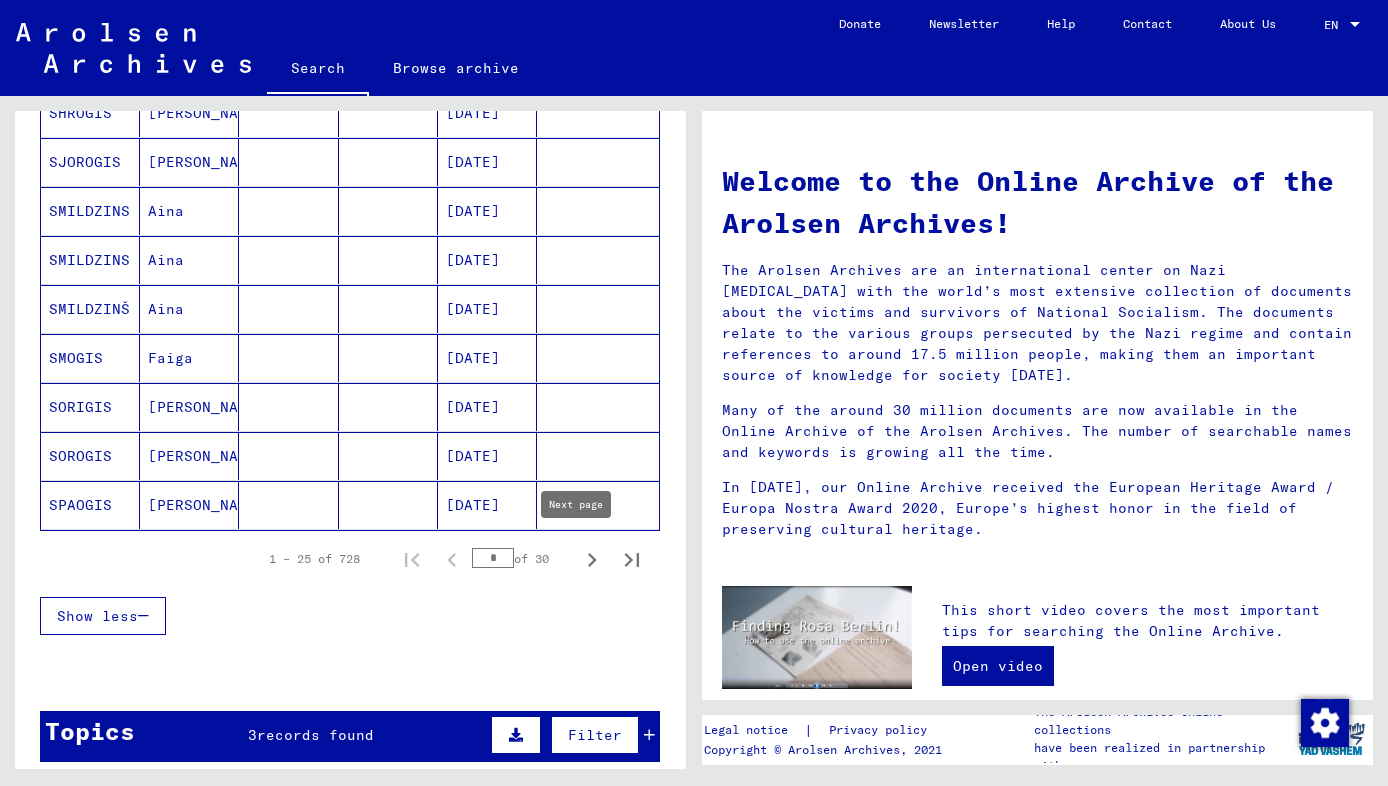 click 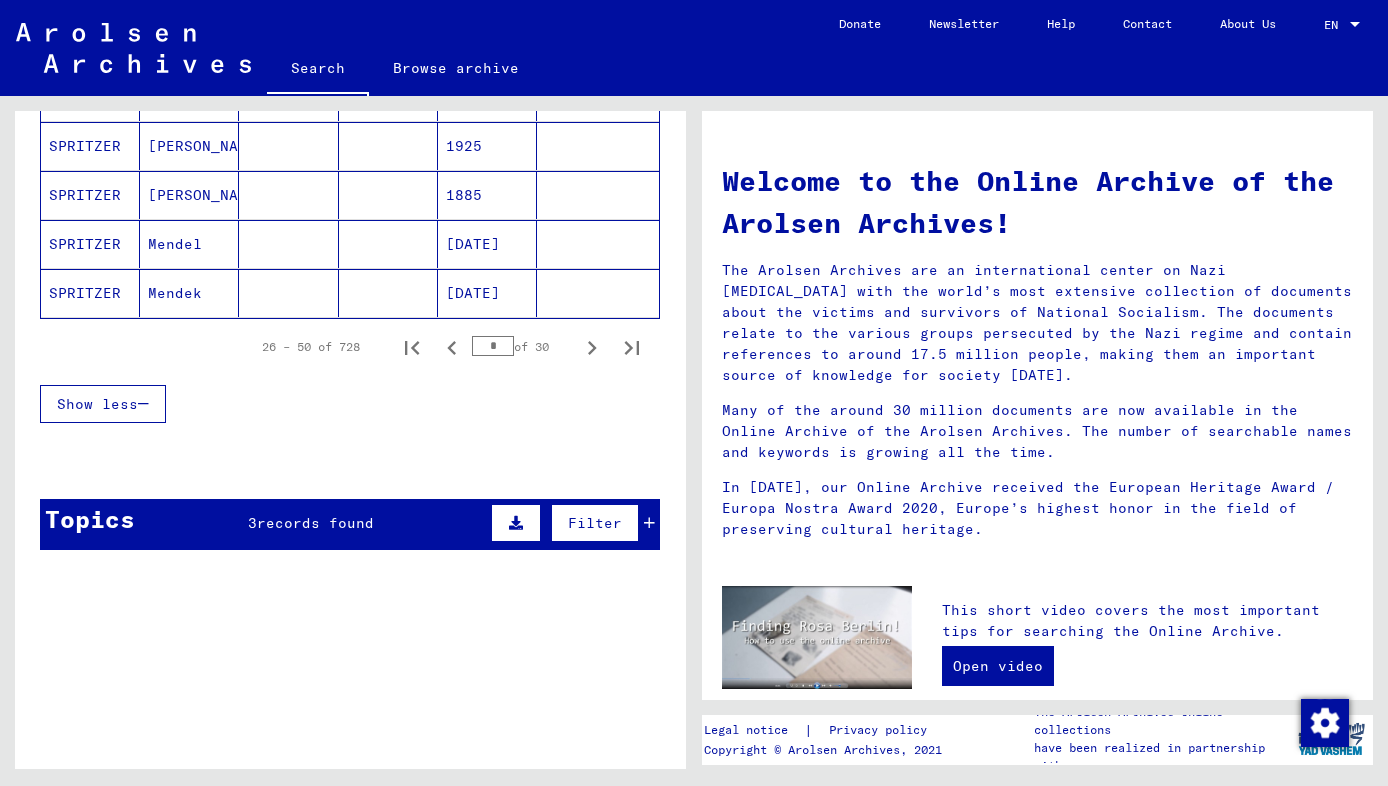 scroll, scrollTop: 1400, scrollLeft: 0, axis: vertical 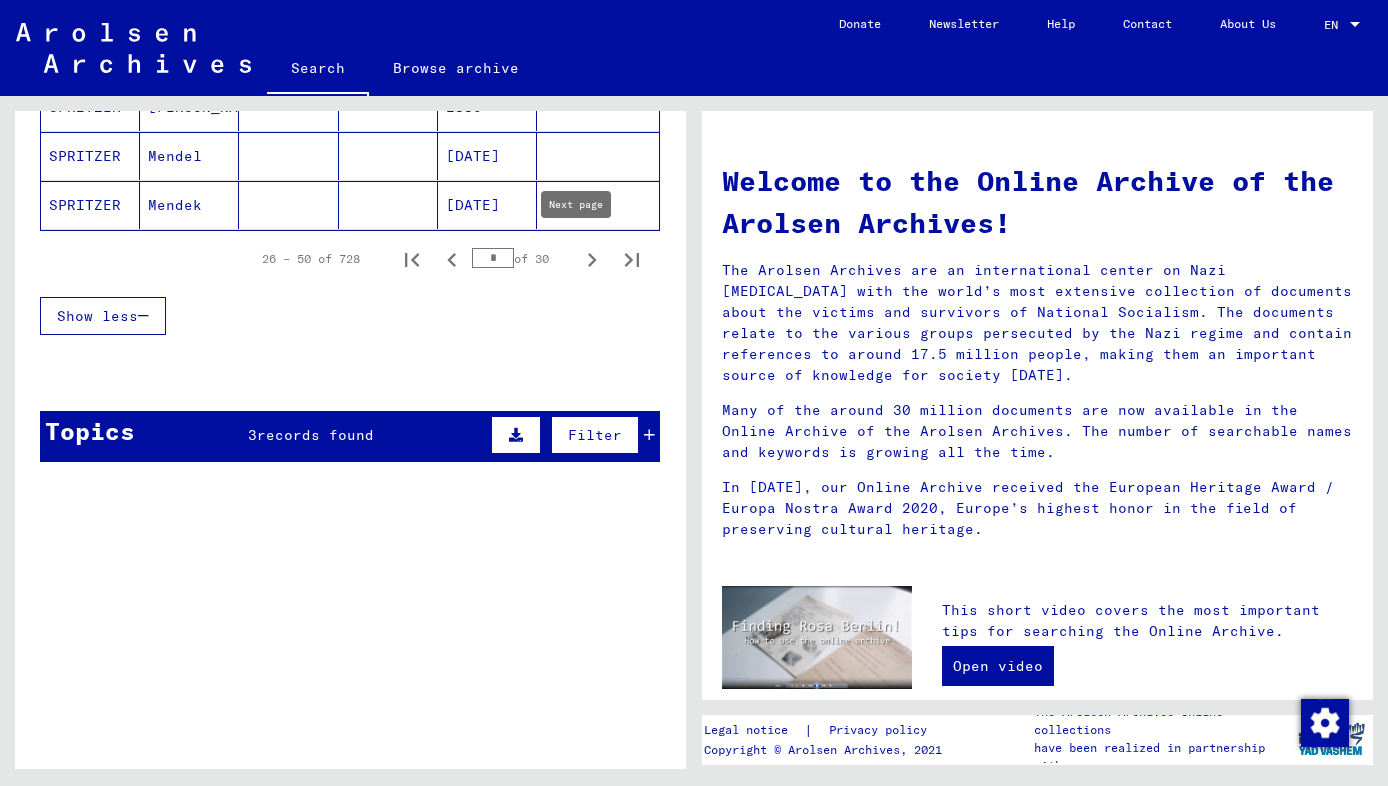 click 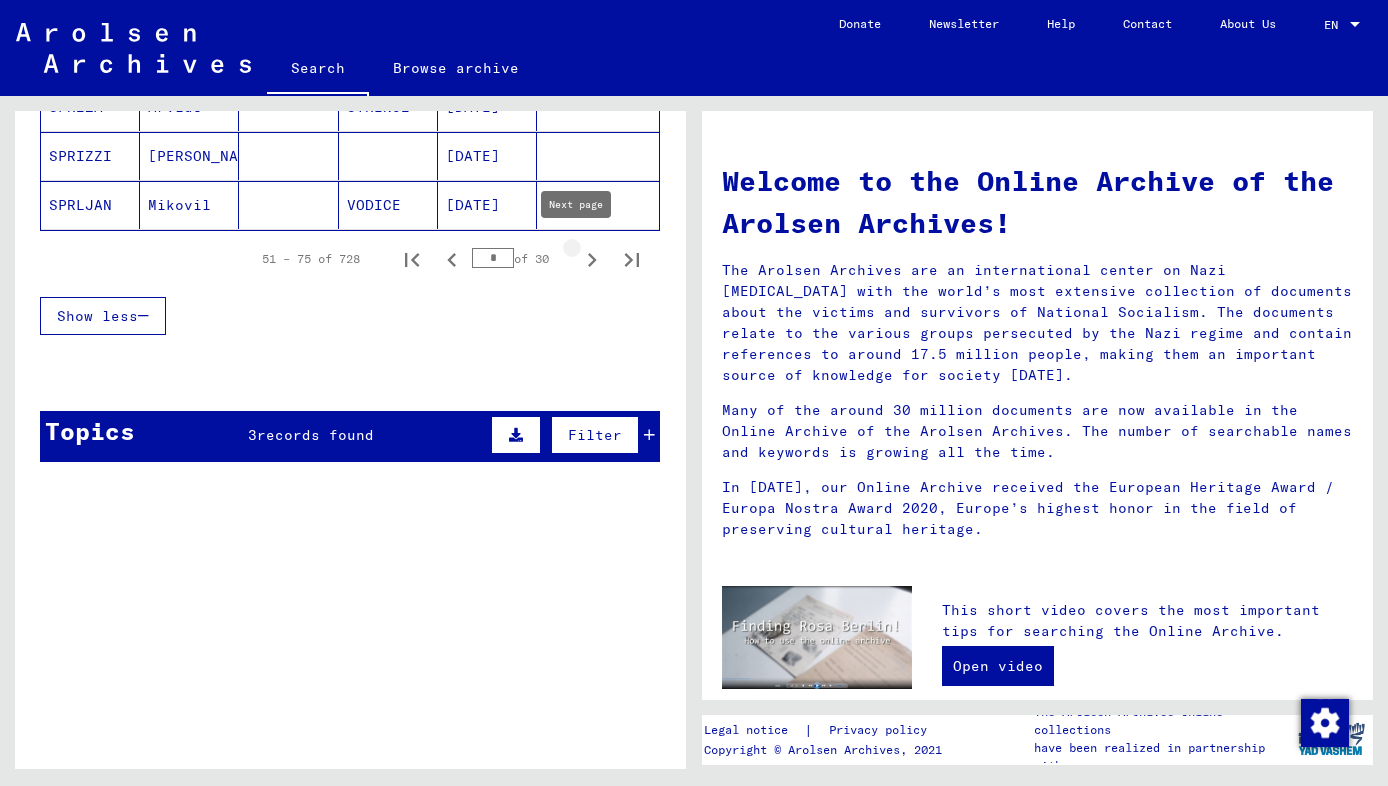 type on "*" 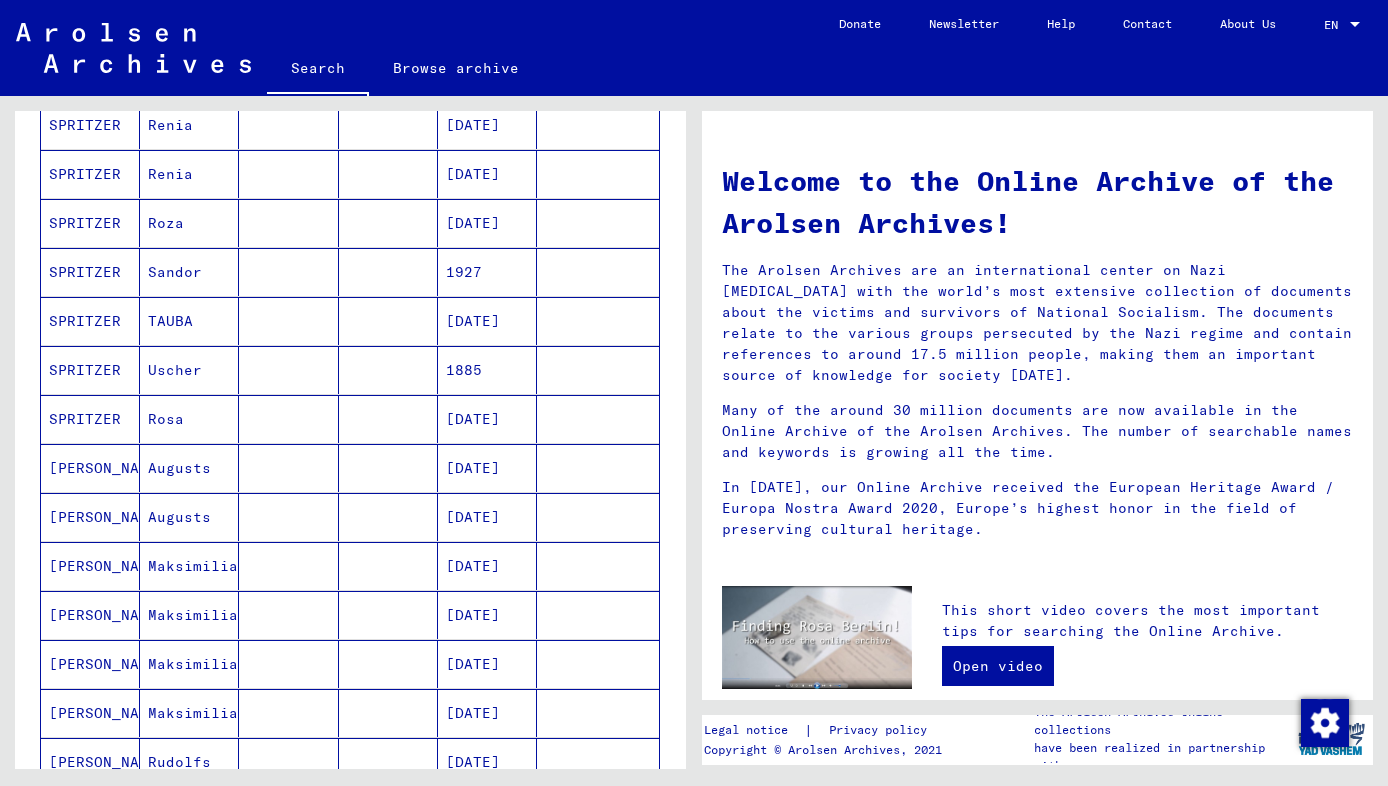scroll, scrollTop: 0, scrollLeft: 0, axis: both 